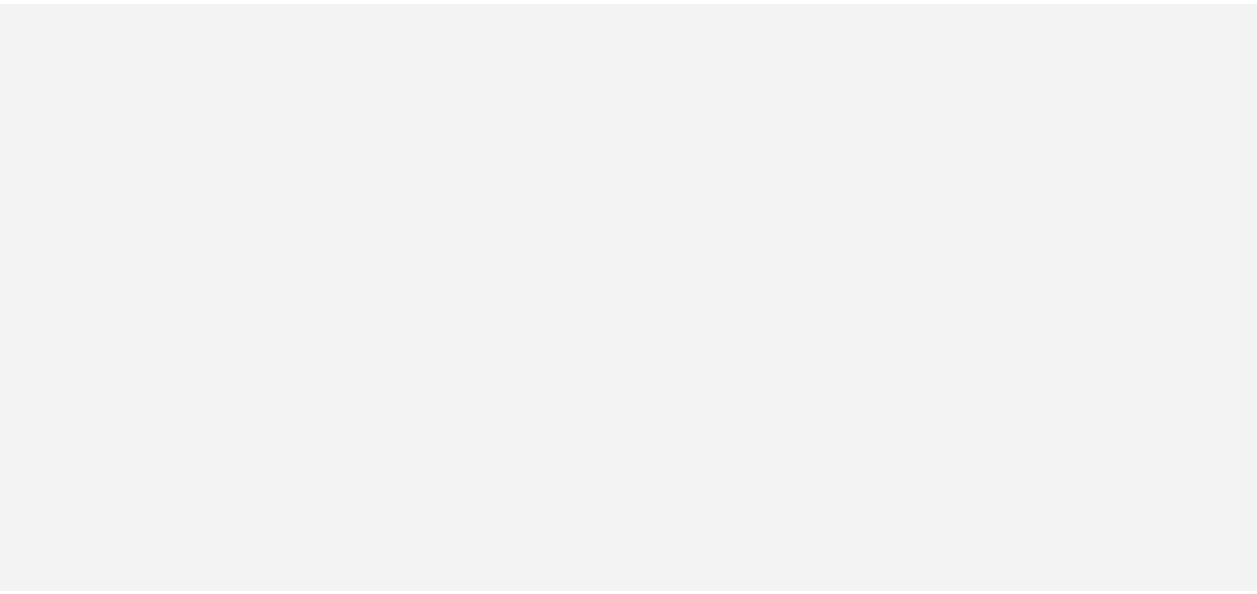 scroll, scrollTop: 0, scrollLeft: 0, axis: both 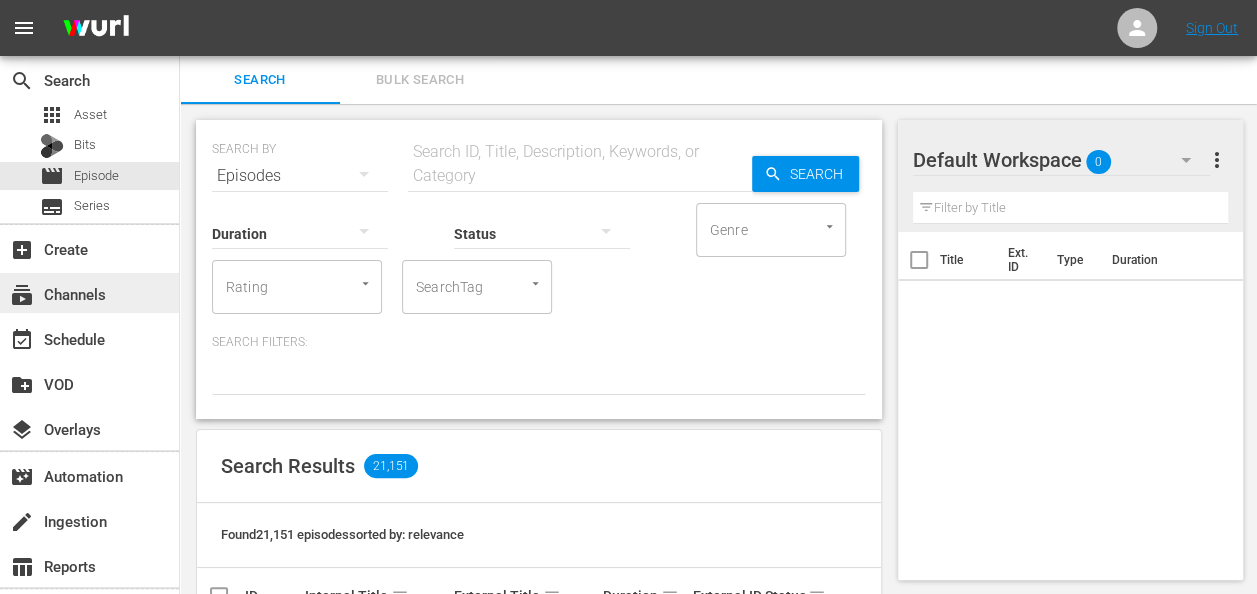 click on "subscriptions   Channels" at bounding box center (89, 293) 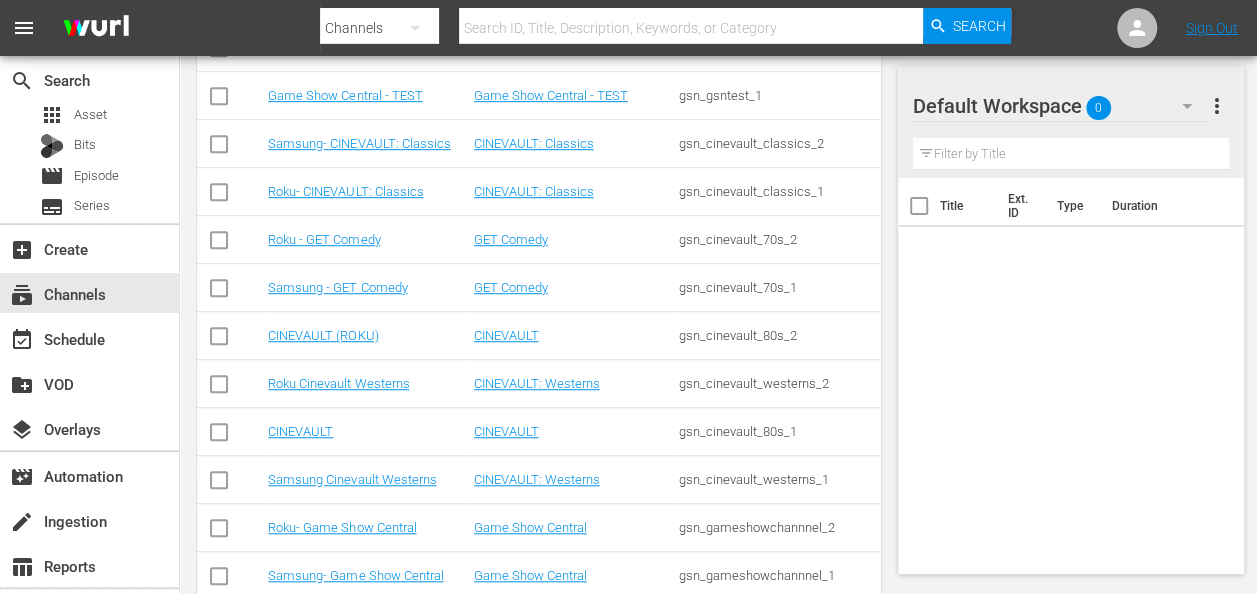 scroll, scrollTop: 576, scrollLeft: 0, axis: vertical 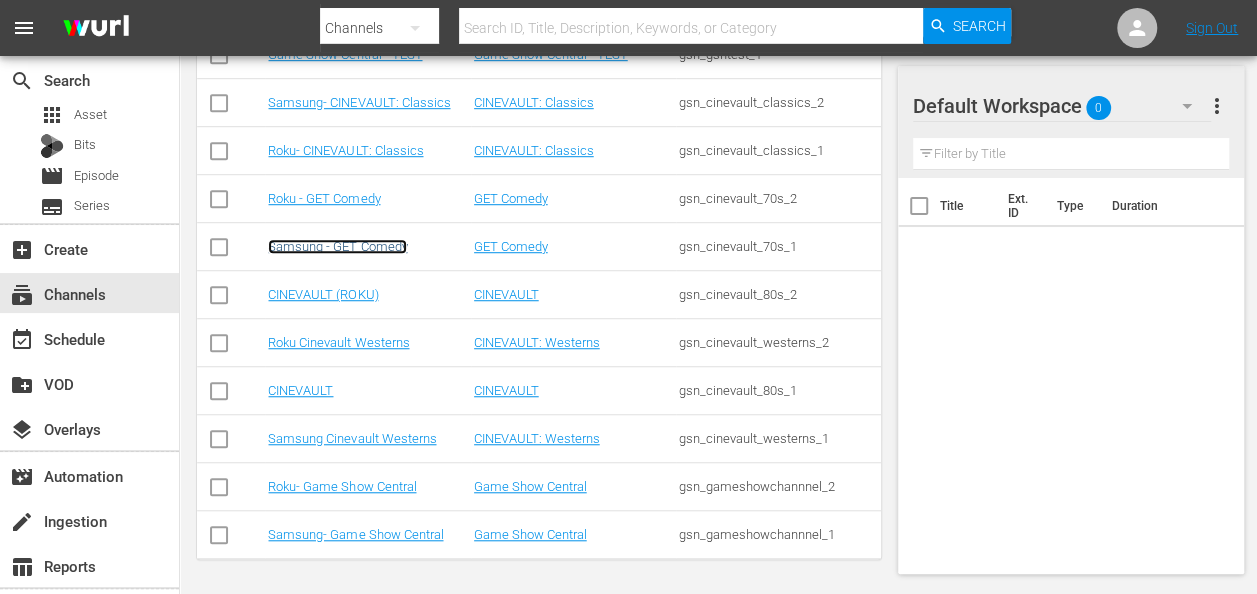 click on "Samsung - GET Comedy" at bounding box center [337, 246] 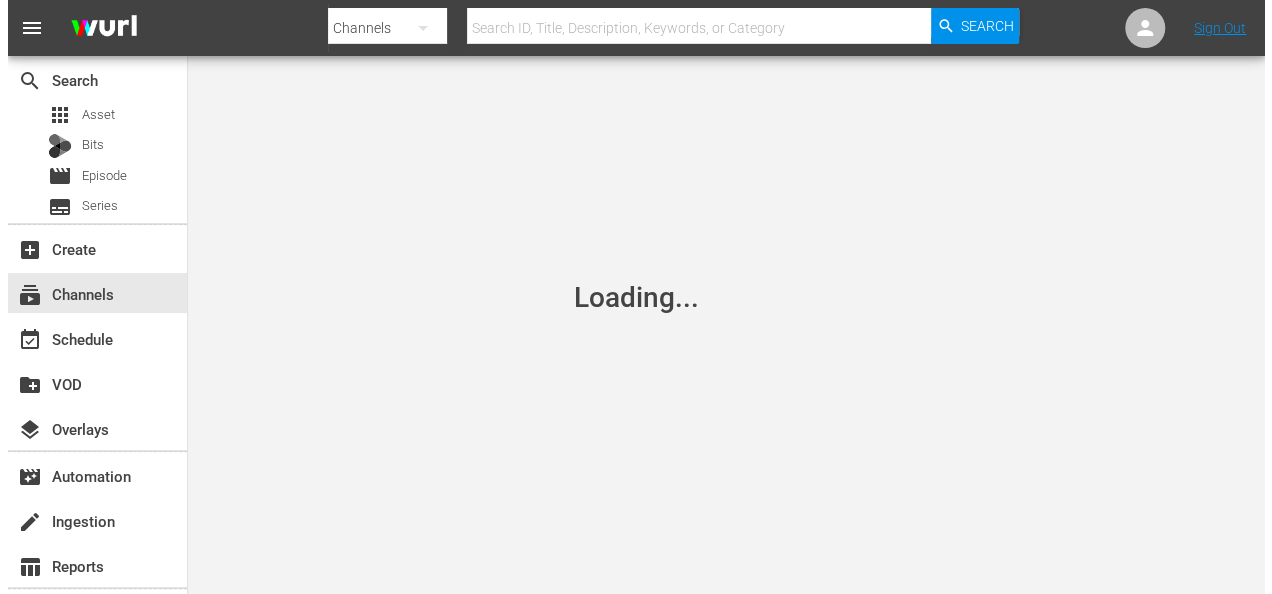 scroll, scrollTop: 0, scrollLeft: 0, axis: both 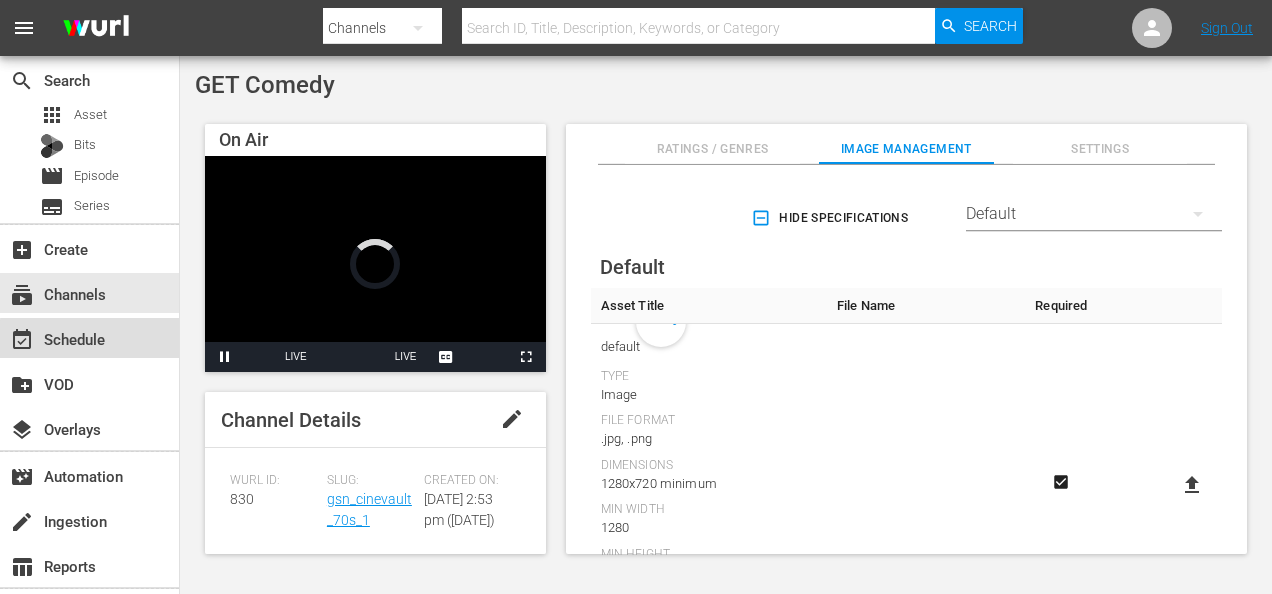 click on "event_available   Schedule" at bounding box center (89, 338) 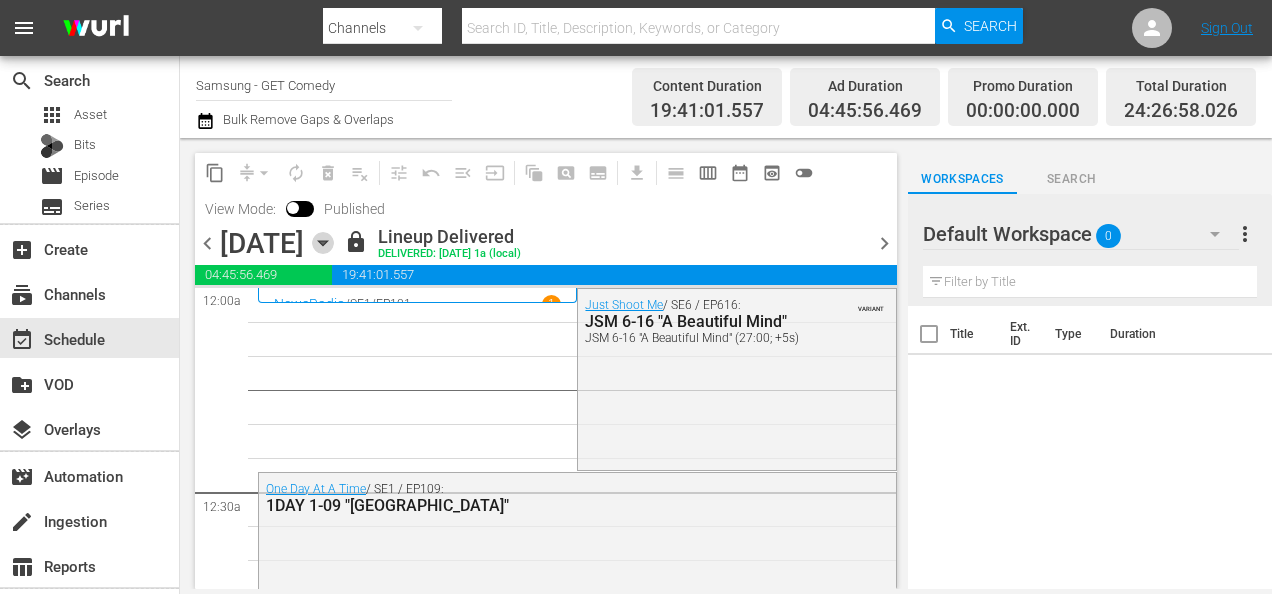 click 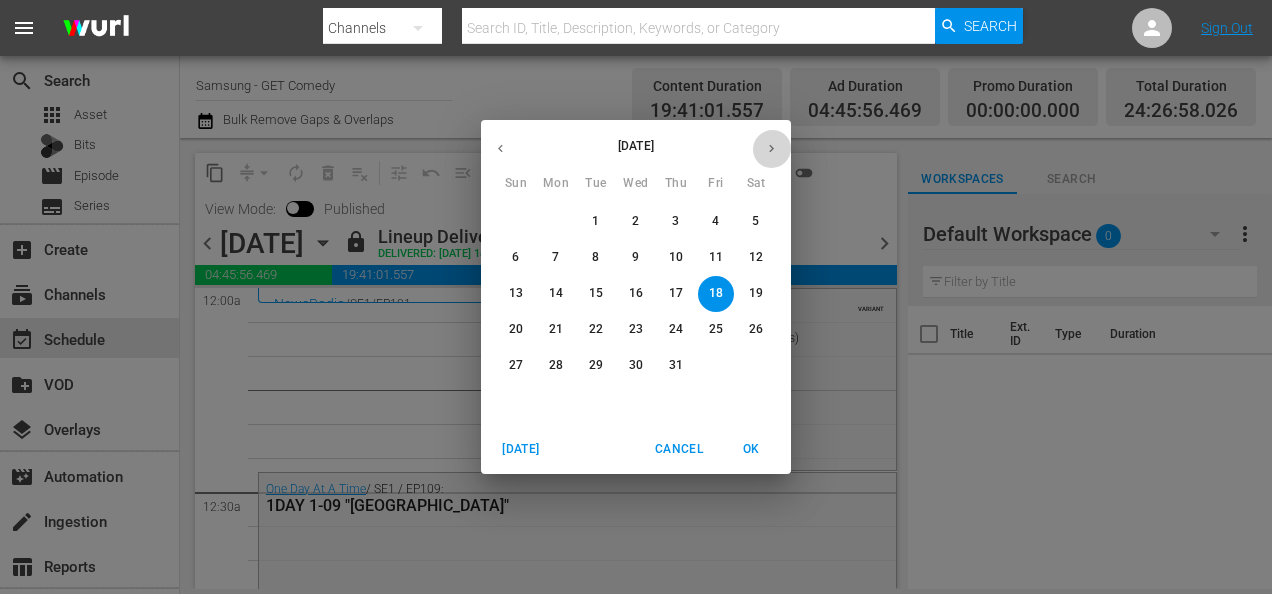 click at bounding box center (771, 148) 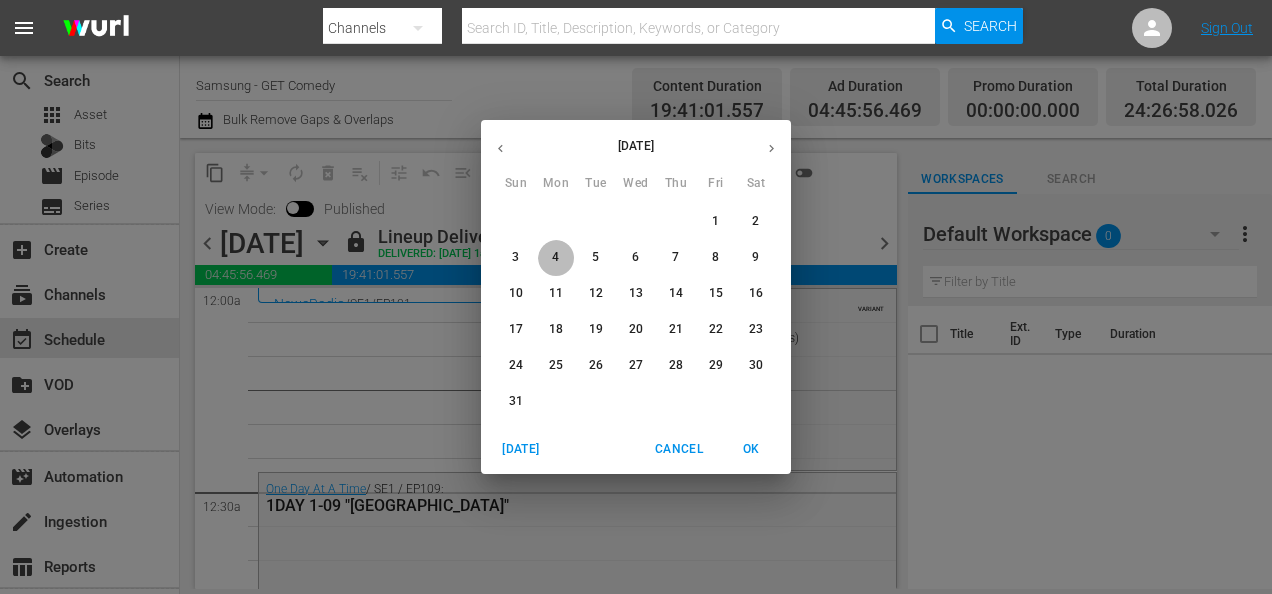click on "4" at bounding box center [555, 257] 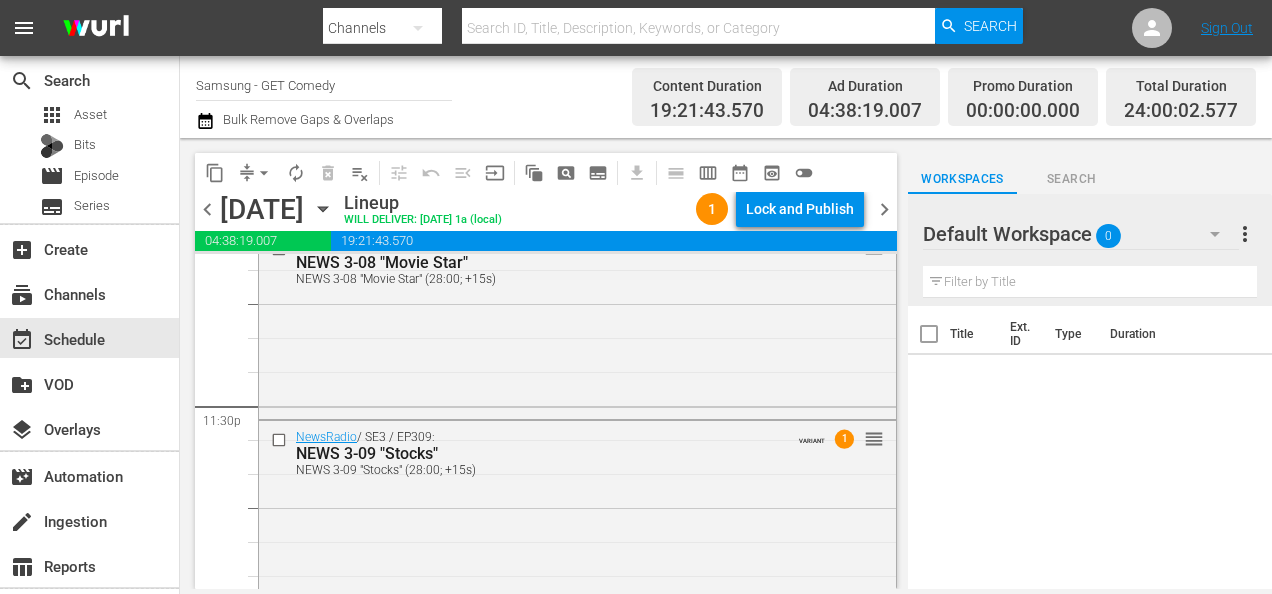 scroll, scrollTop: 9456, scrollLeft: 0, axis: vertical 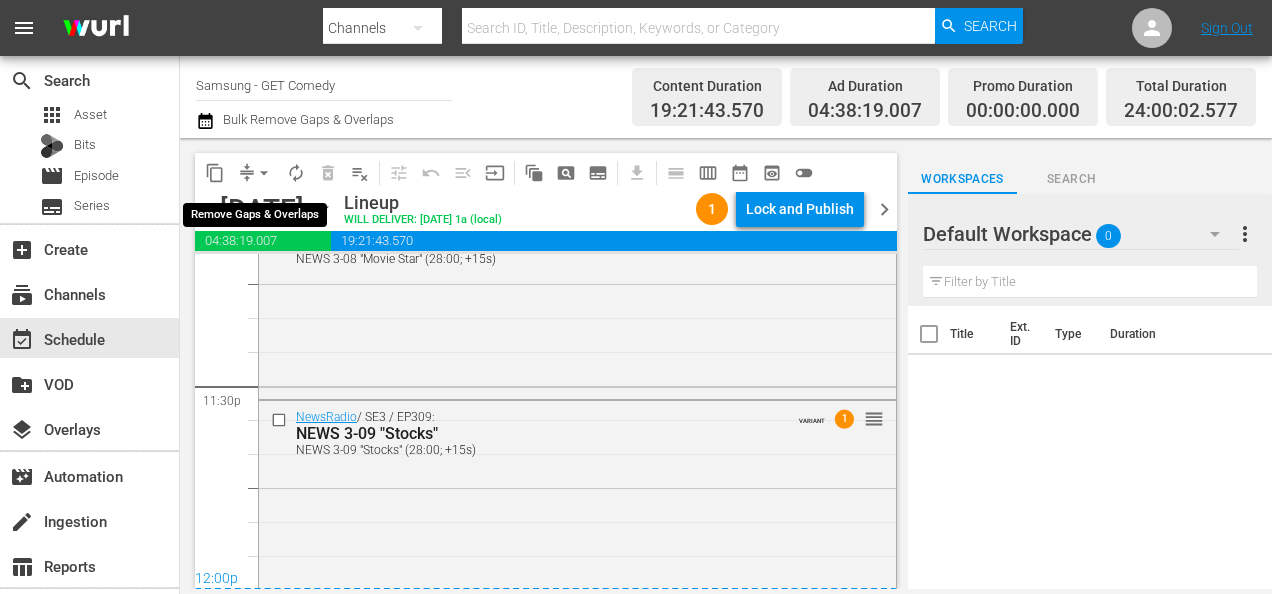 click on "arrow_drop_down" at bounding box center [264, 173] 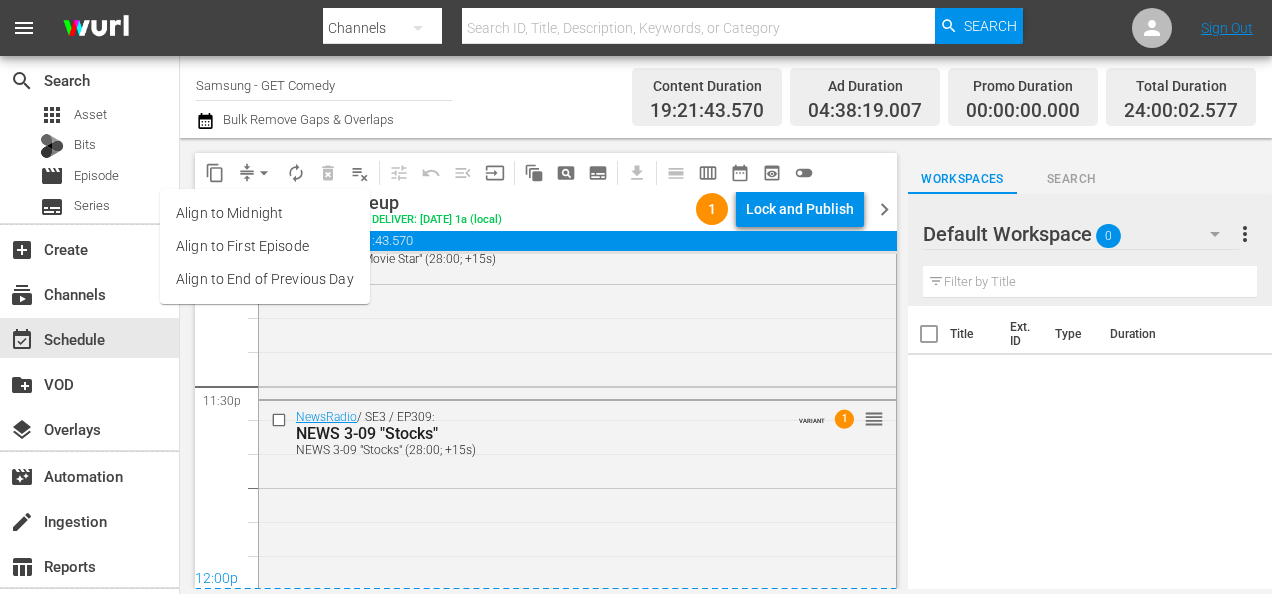 click on "Align to Midnight" at bounding box center (265, 213) 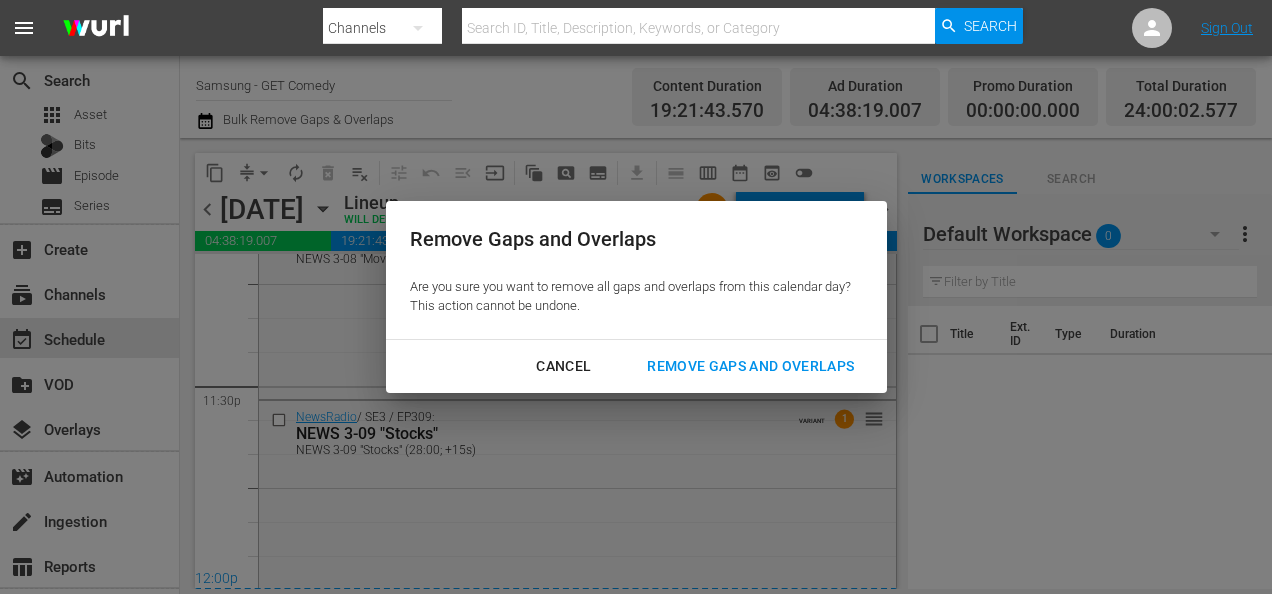 click on "Remove Gaps and Overlaps" at bounding box center (750, 366) 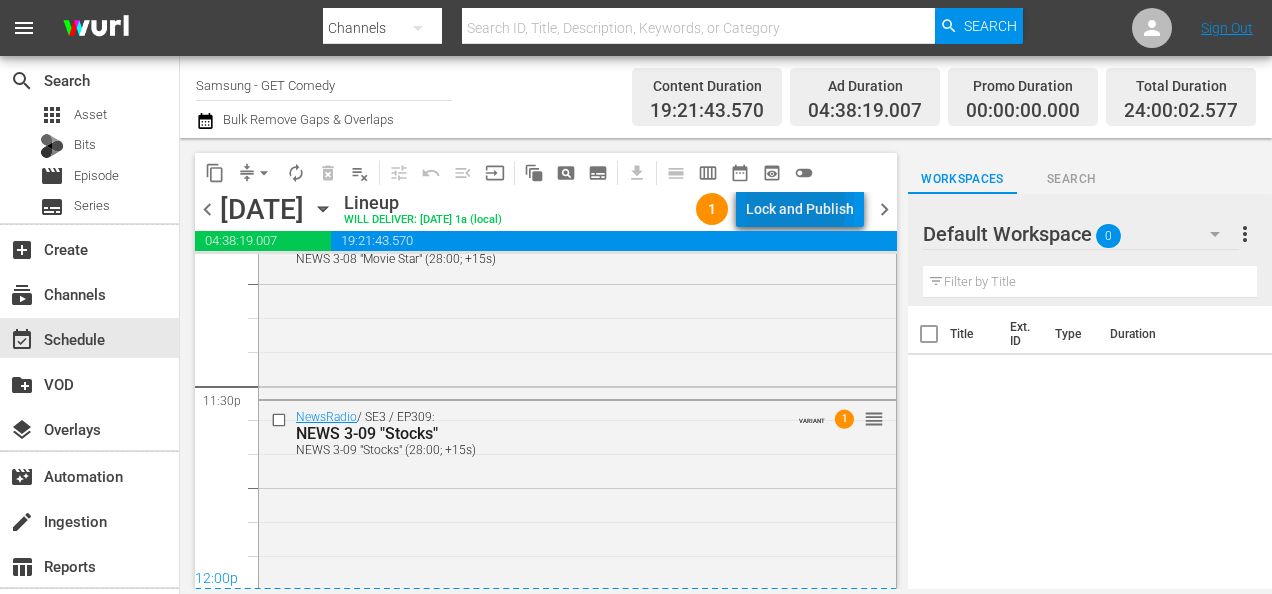 click on "Lock and Publish" at bounding box center [800, 209] 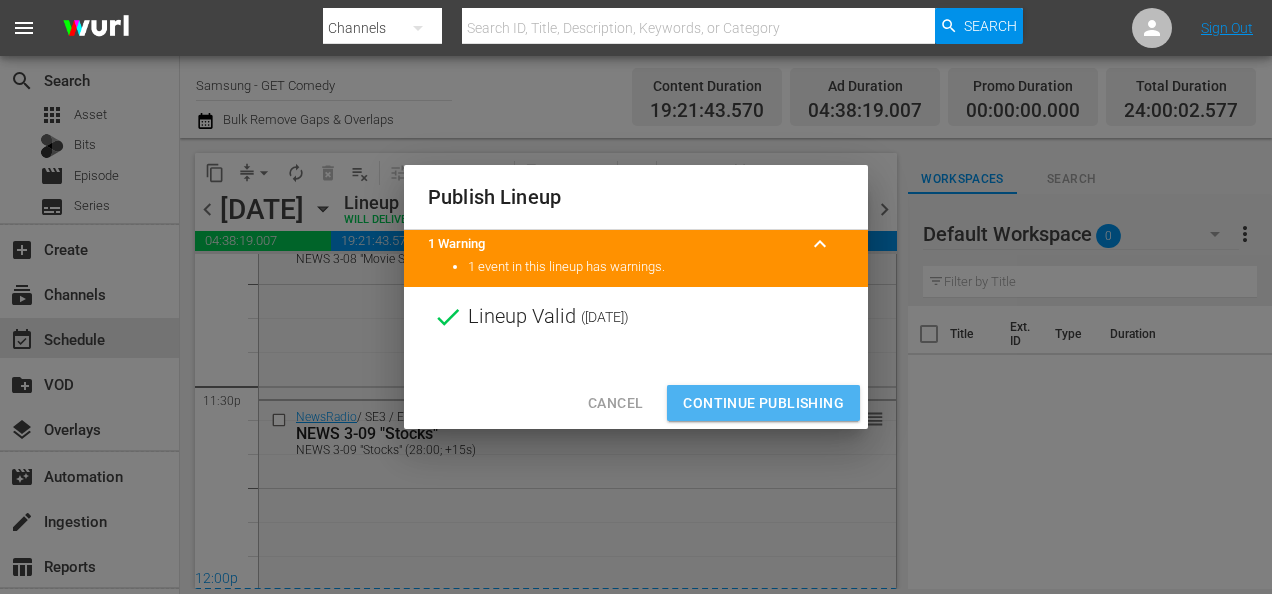 click on "Continue Publishing" at bounding box center [763, 403] 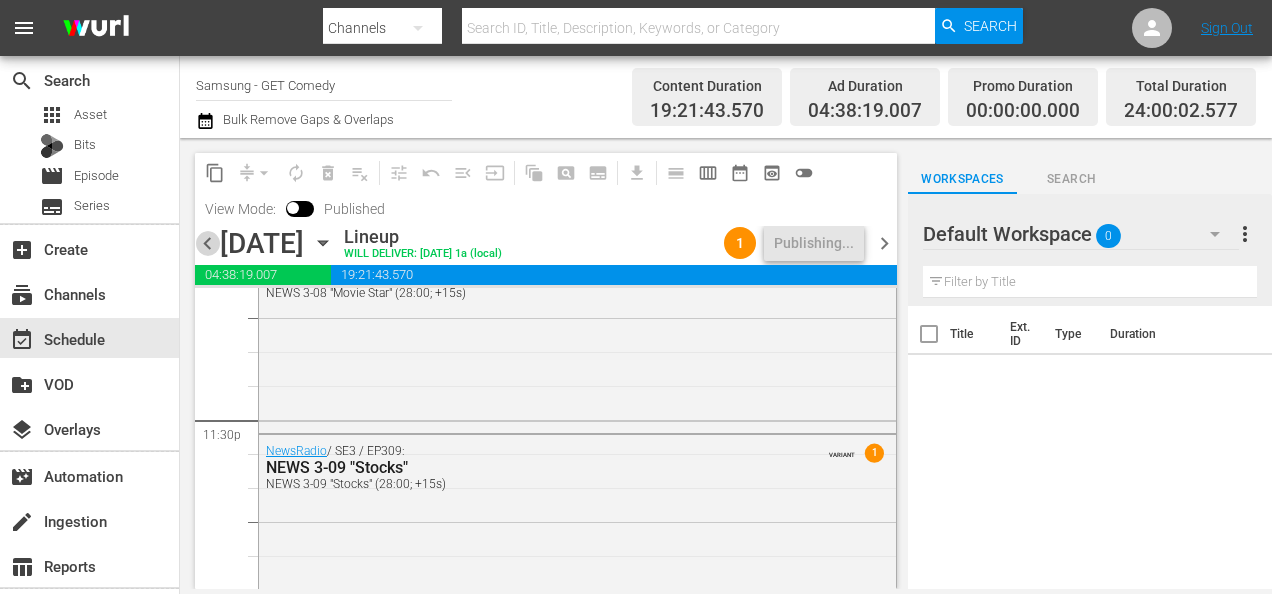 click on "chevron_left" at bounding box center [207, 243] 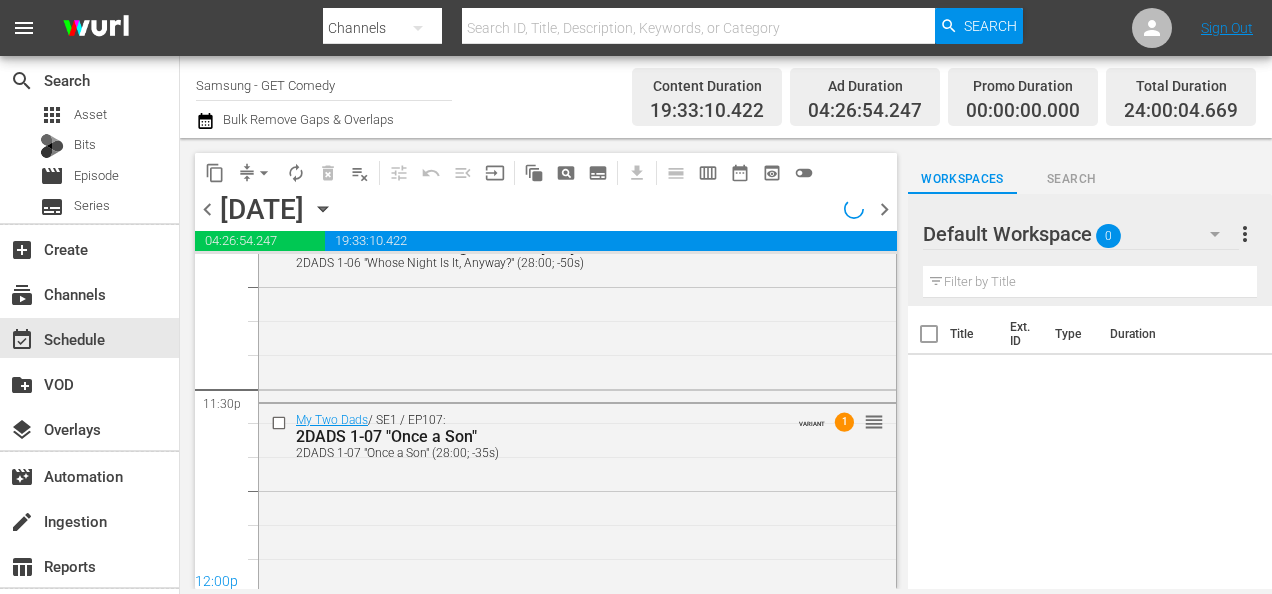scroll, scrollTop: 9456, scrollLeft: 0, axis: vertical 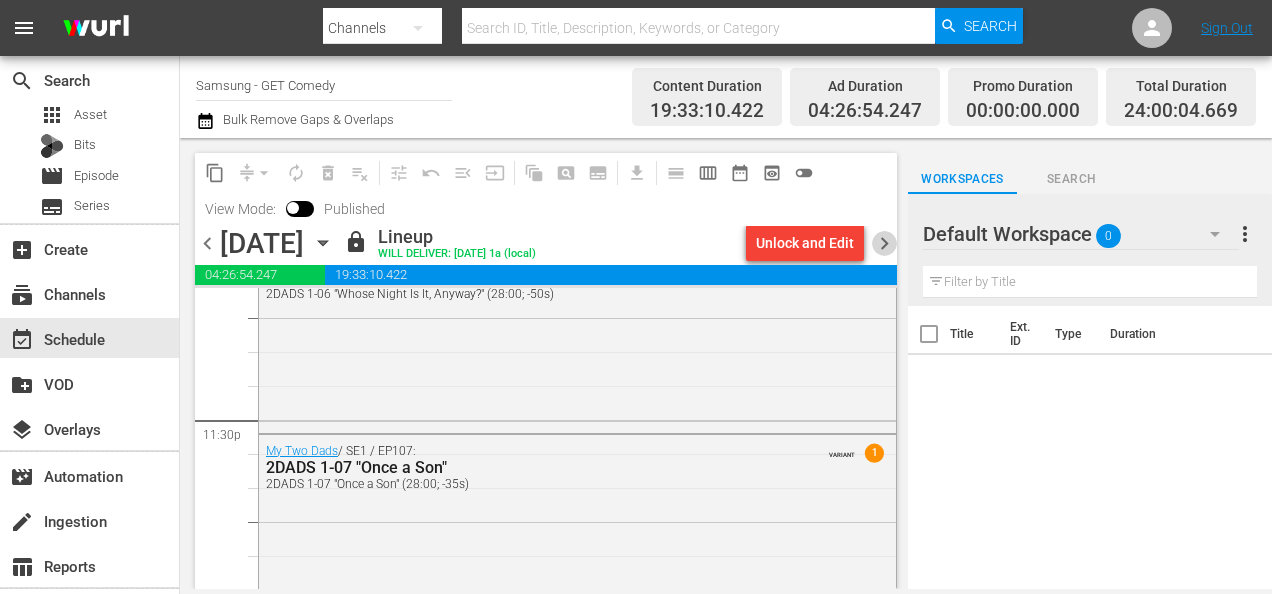 click on "chevron_right" at bounding box center (884, 243) 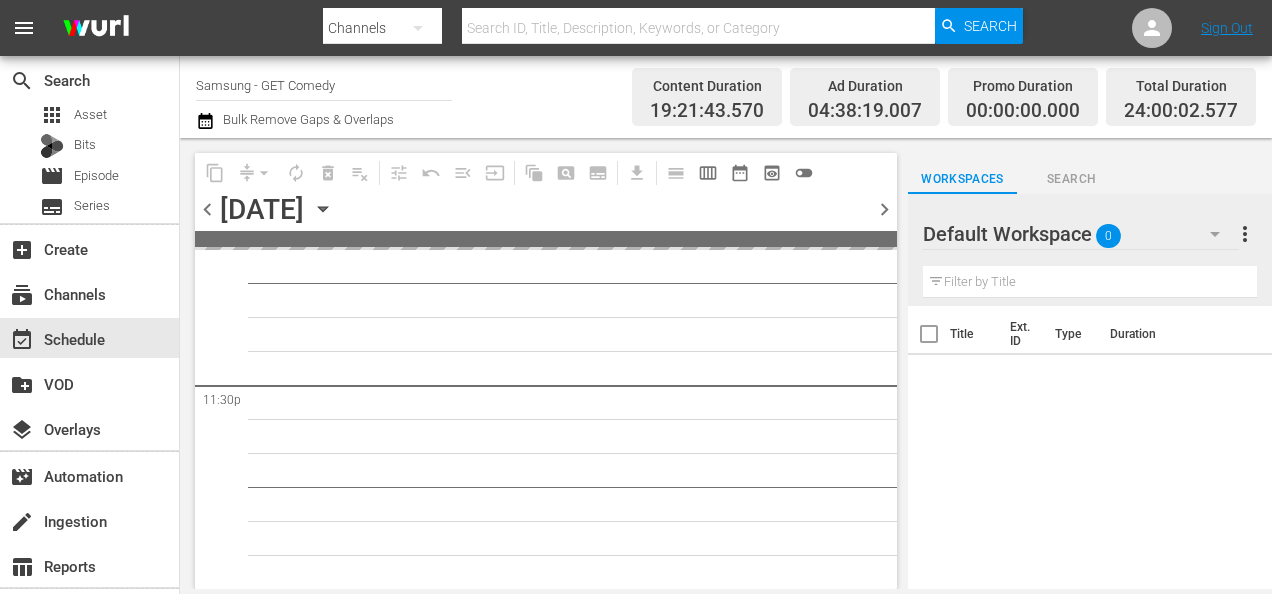 scroll, scrollTop: 9456, scrollLeft: 0, axis: vertical 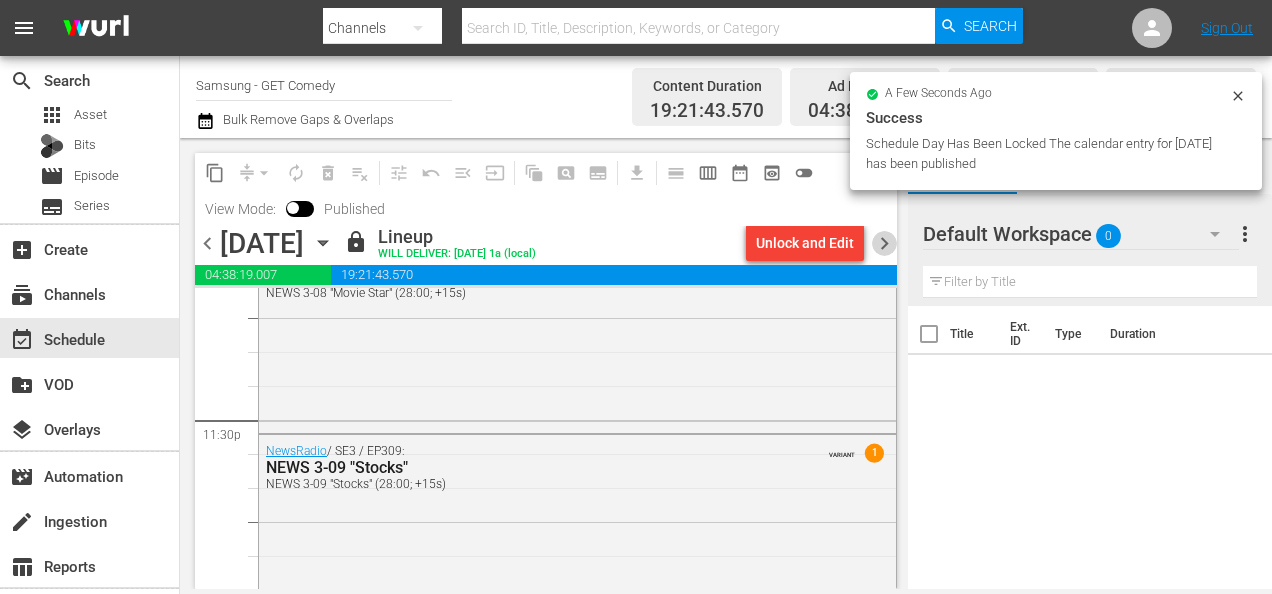 click on "chevron_right" at bounding box center [884, 243] 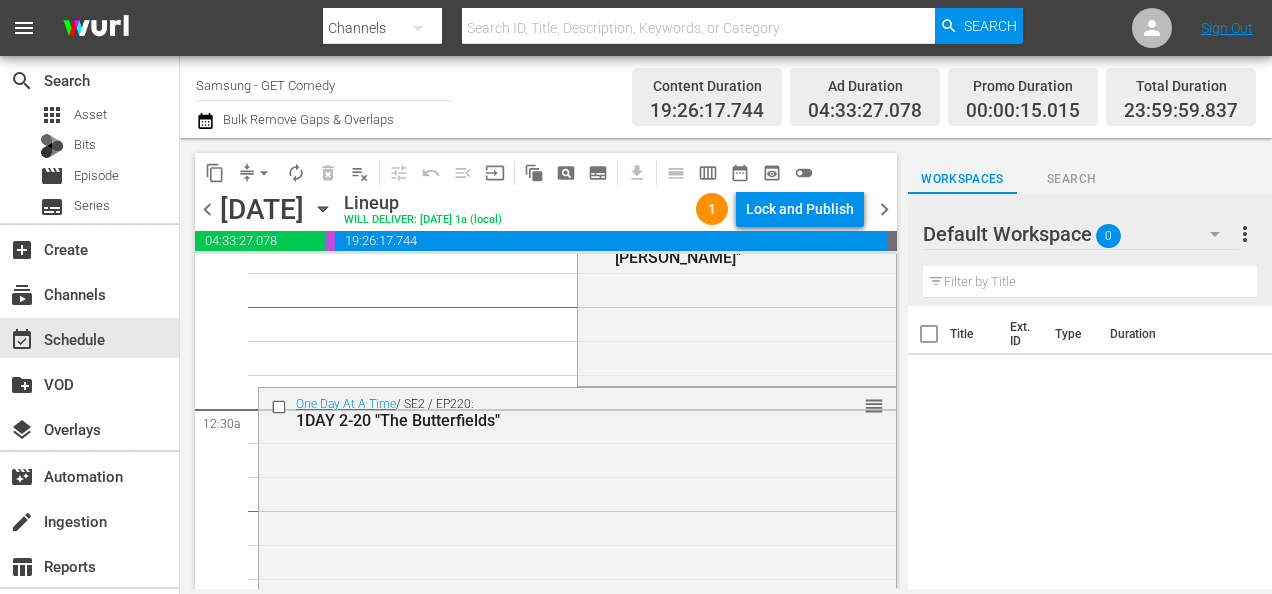 scroll, scrollTop: 0, scrollLeft: 0, axis: both 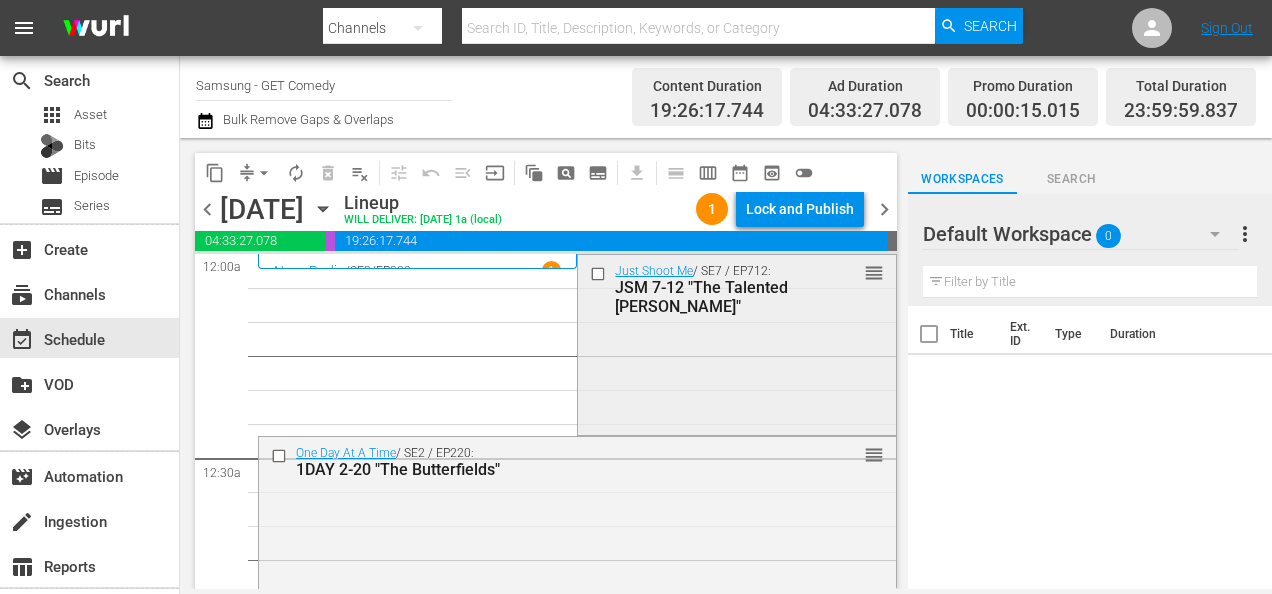 click on "Just Shoot Me  / SE7 / EP712:
JSM 7-12 "The Talented [PERSON_NAME]" reorder" at bounding box center (736, 343) 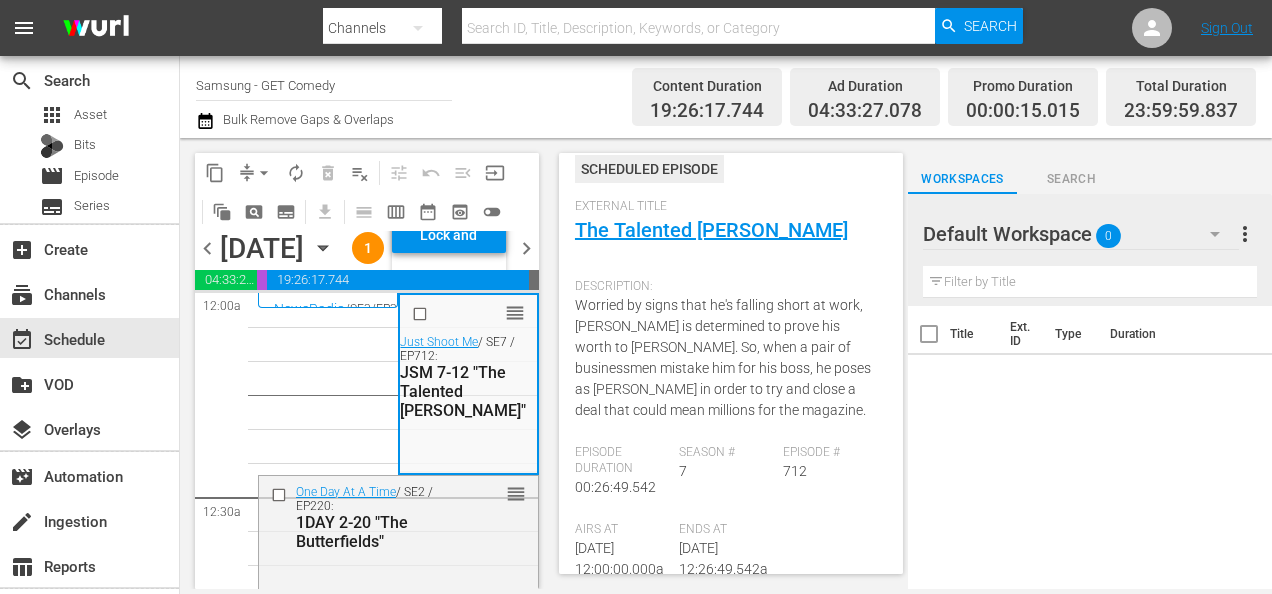 scroll, scrollTop: 200, scrollLeft: 0, axis: vertical 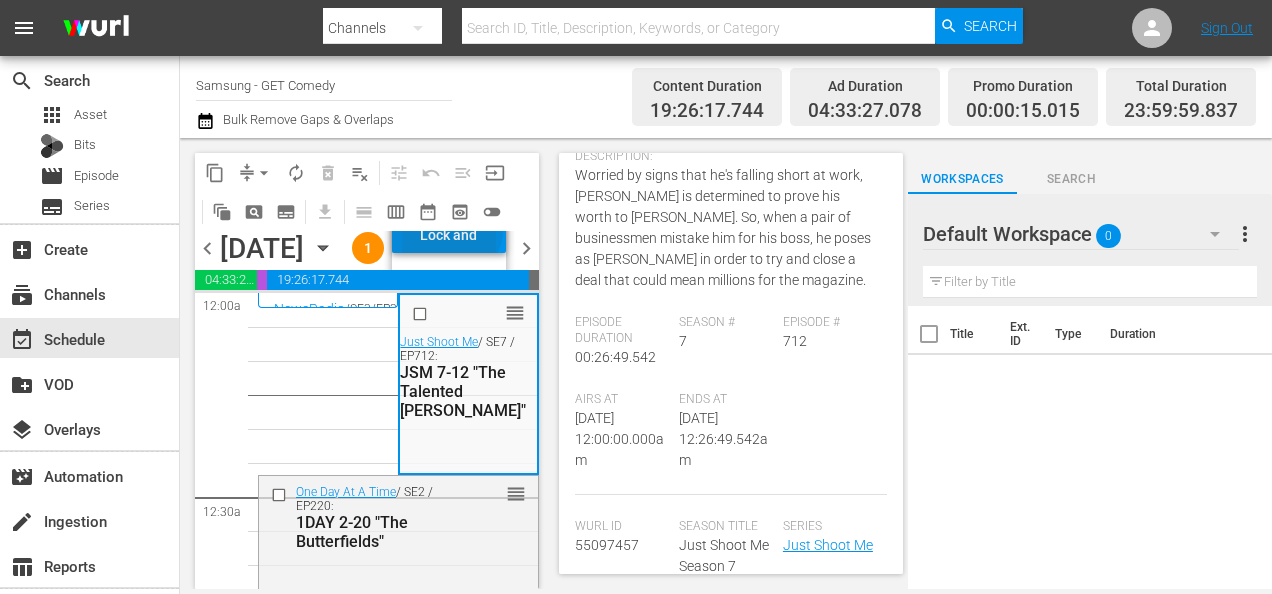 click on "Lock and Publish" at bounding box center [449, 235] 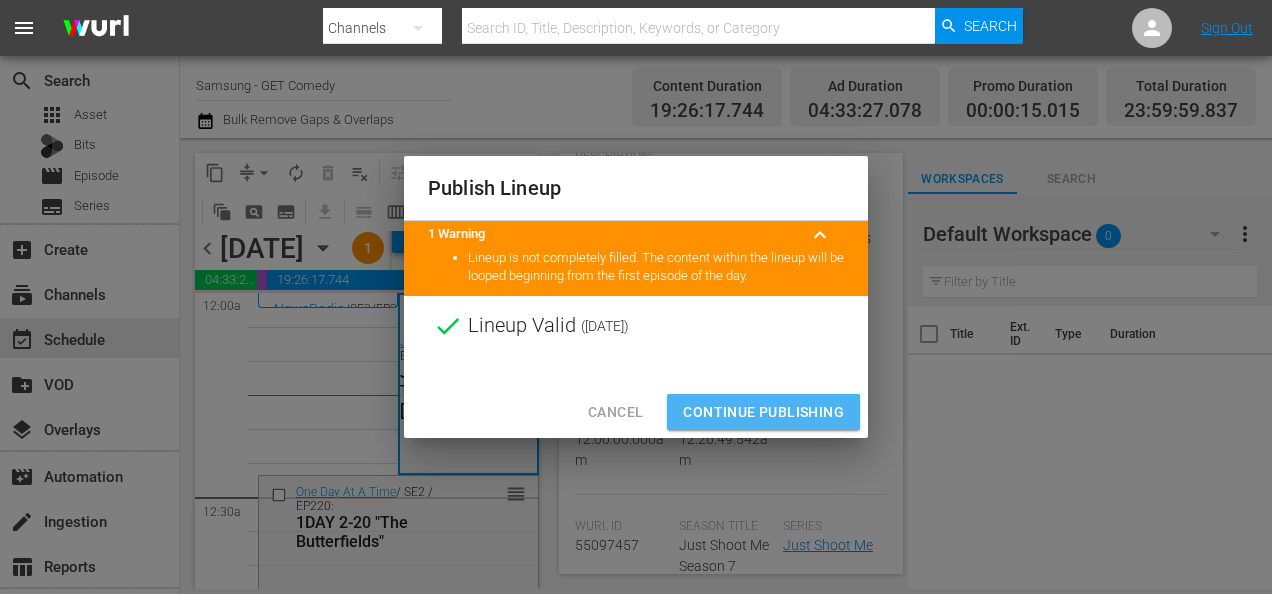 click on "Continue Publishing" at bounding box center (763, 412) 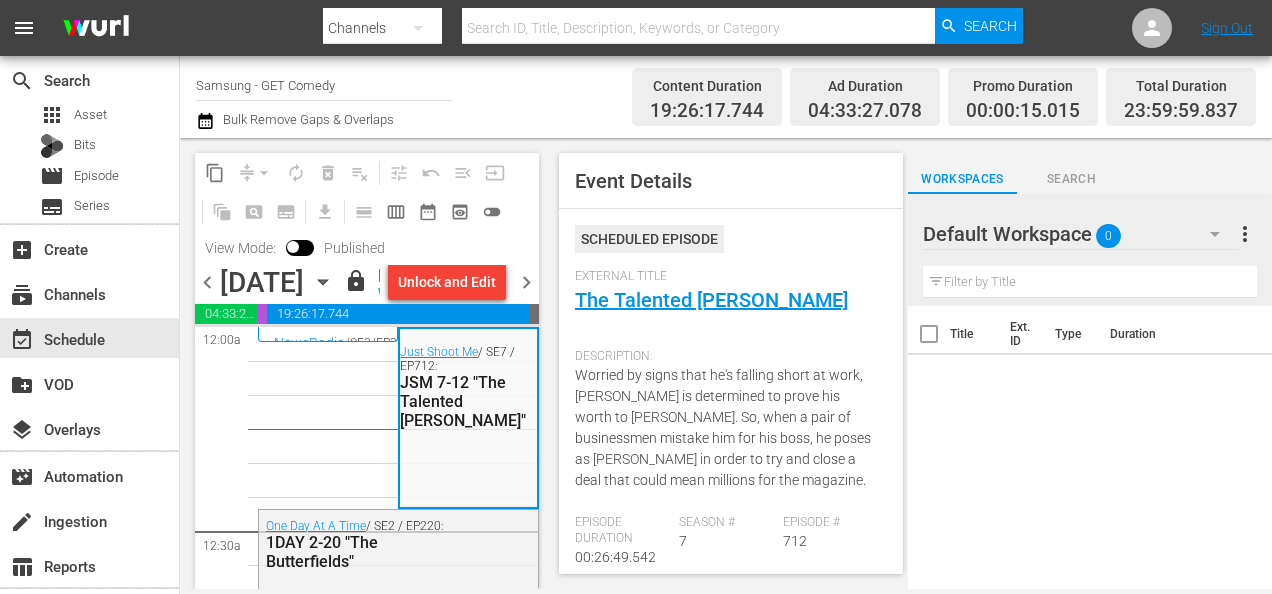 click on "chevron_right" at bounding box center (526, 282) 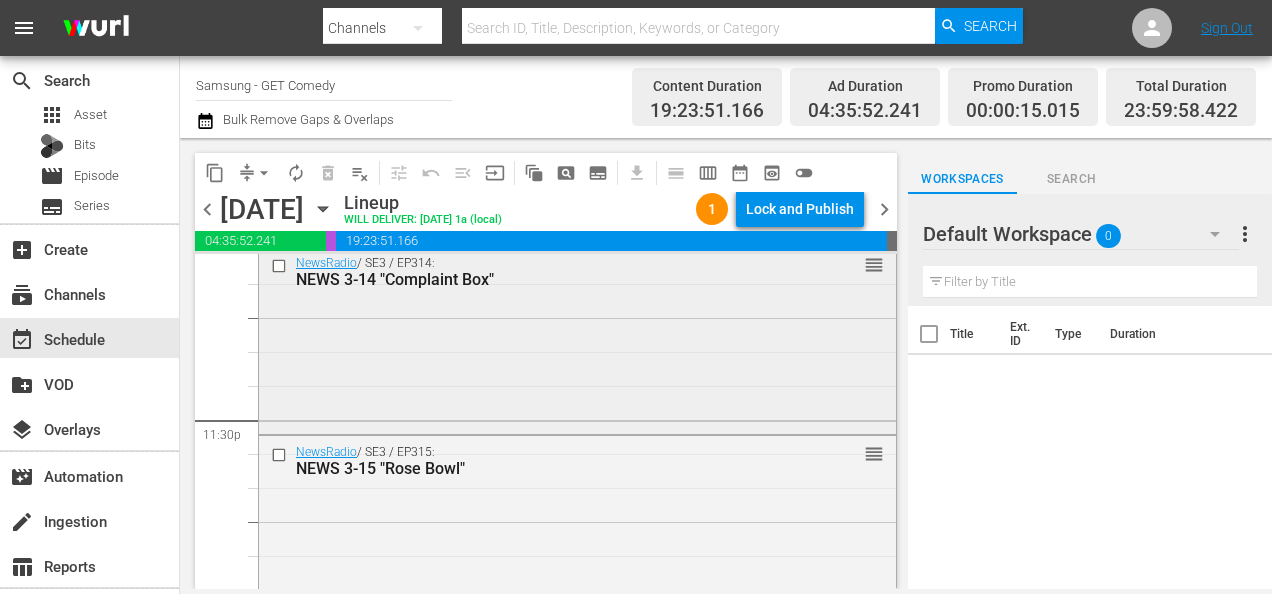 scroll, scrollTop: 9456, scrollLeft: 0, axis: vertical 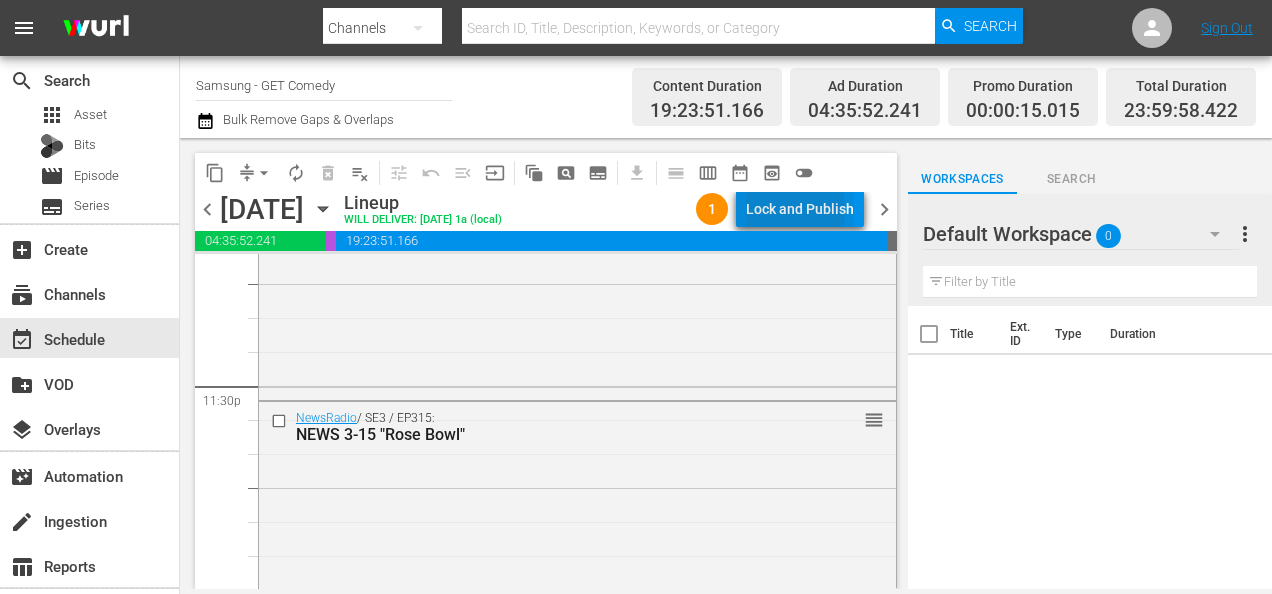 click on "Lock and Publish" at bounding box center (800, 209) 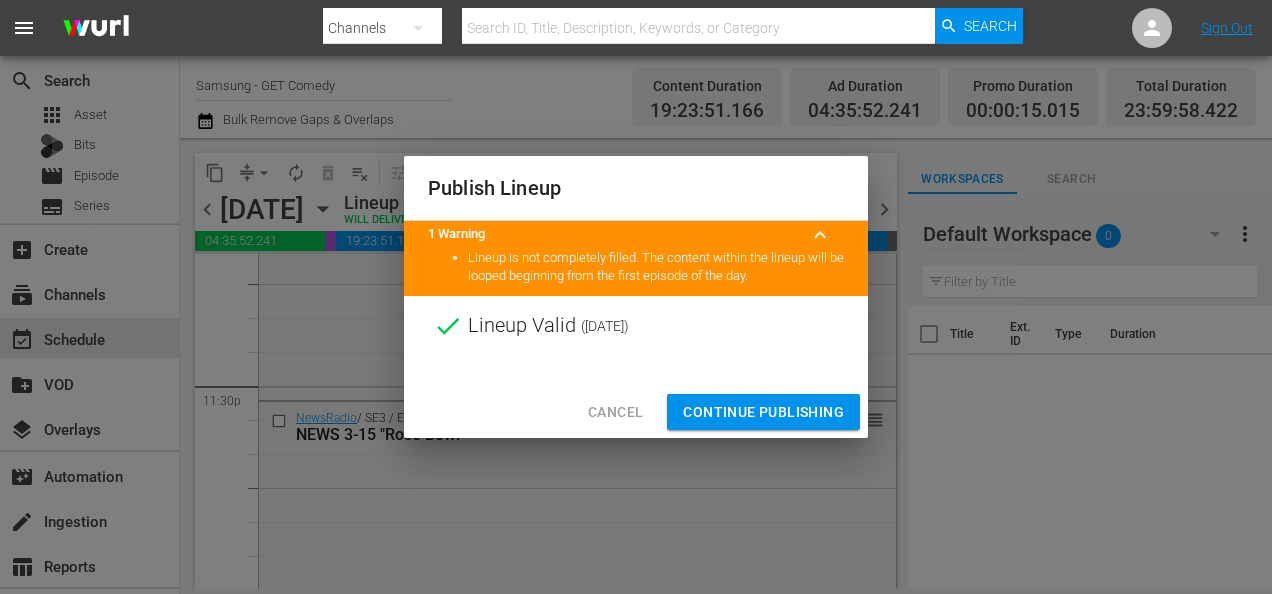 click on "Continue Publishing" at bounding box center (763, 412) 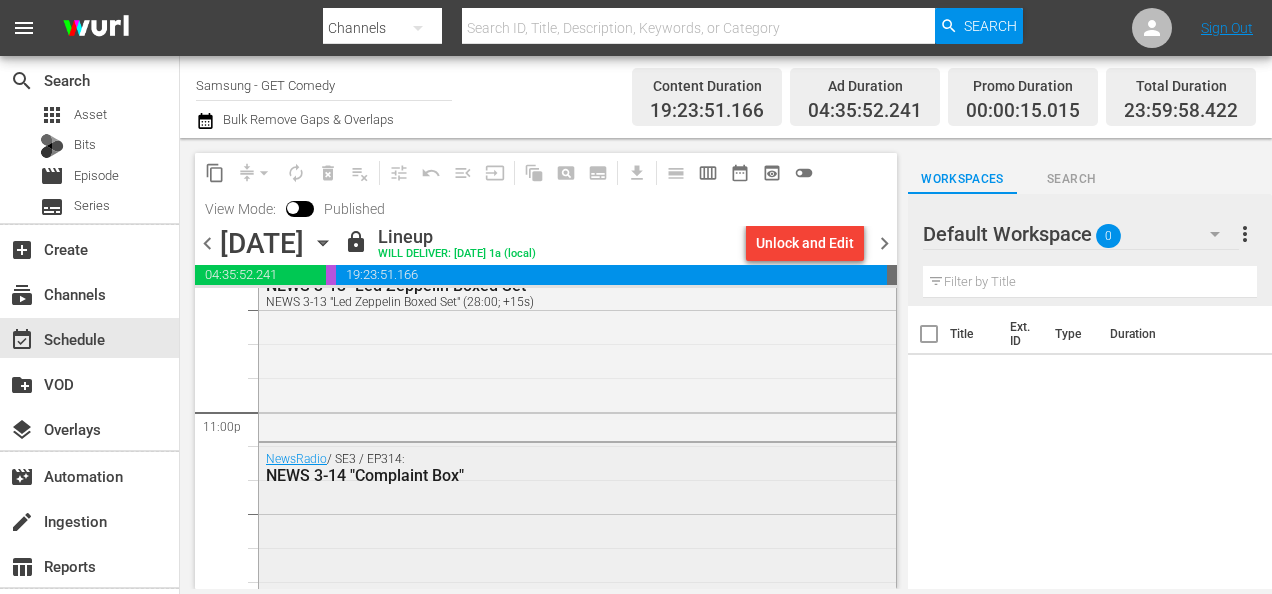 scroll, scrollTop: 9231, scrollLeft: 0, axis: vertical 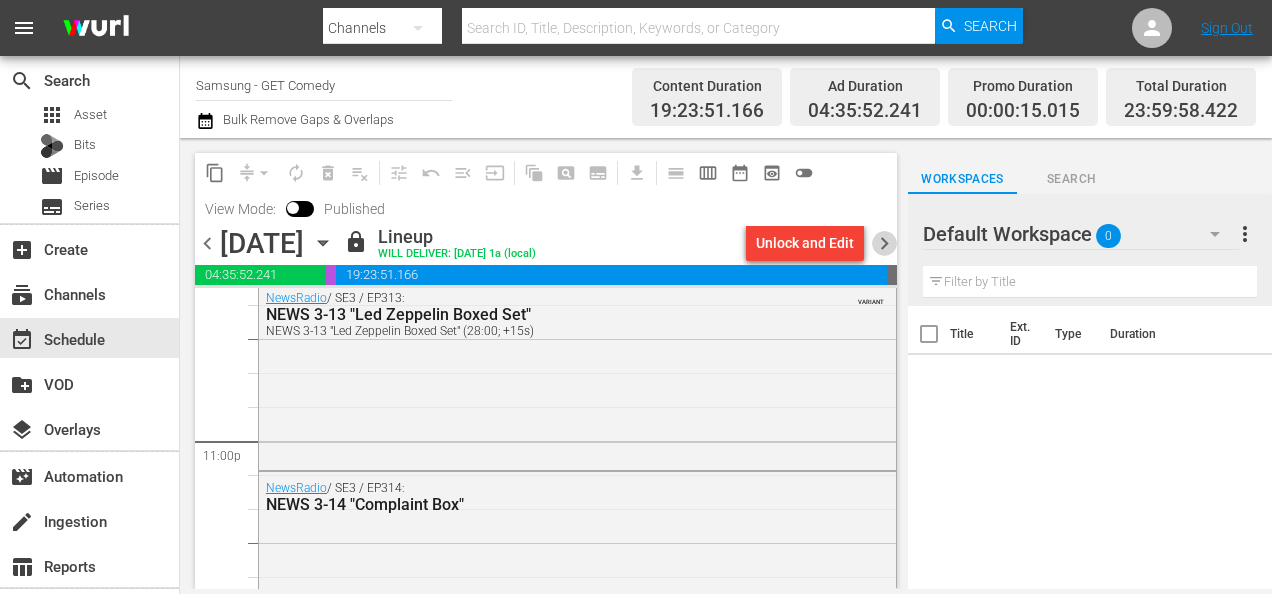 click on "chevron_right" at bounding box center (884, 243) 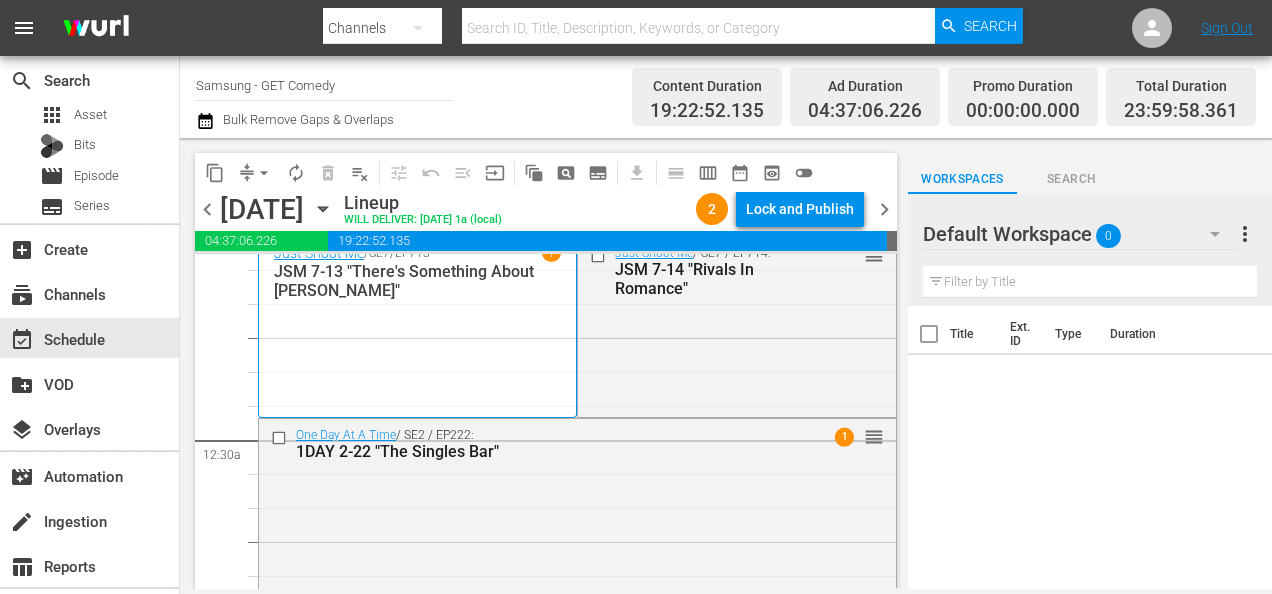 scroll, scrollTop: 0, scrollLeft: 0, axis: both 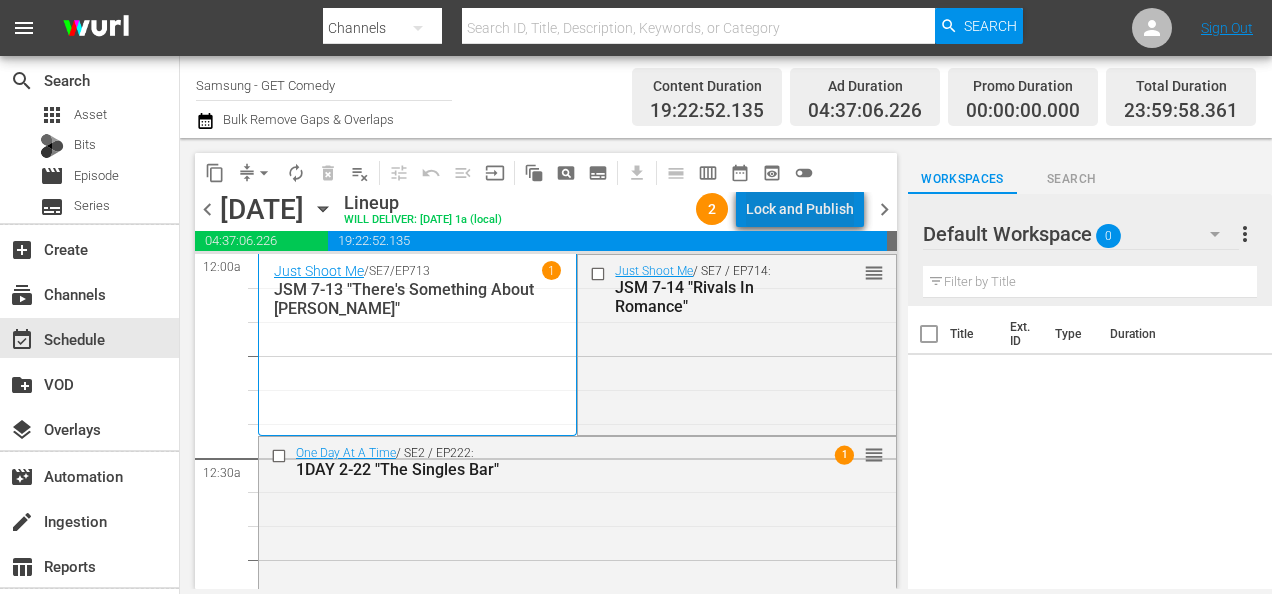 click on "Lock and Publish" at bounding box center [800, 209] 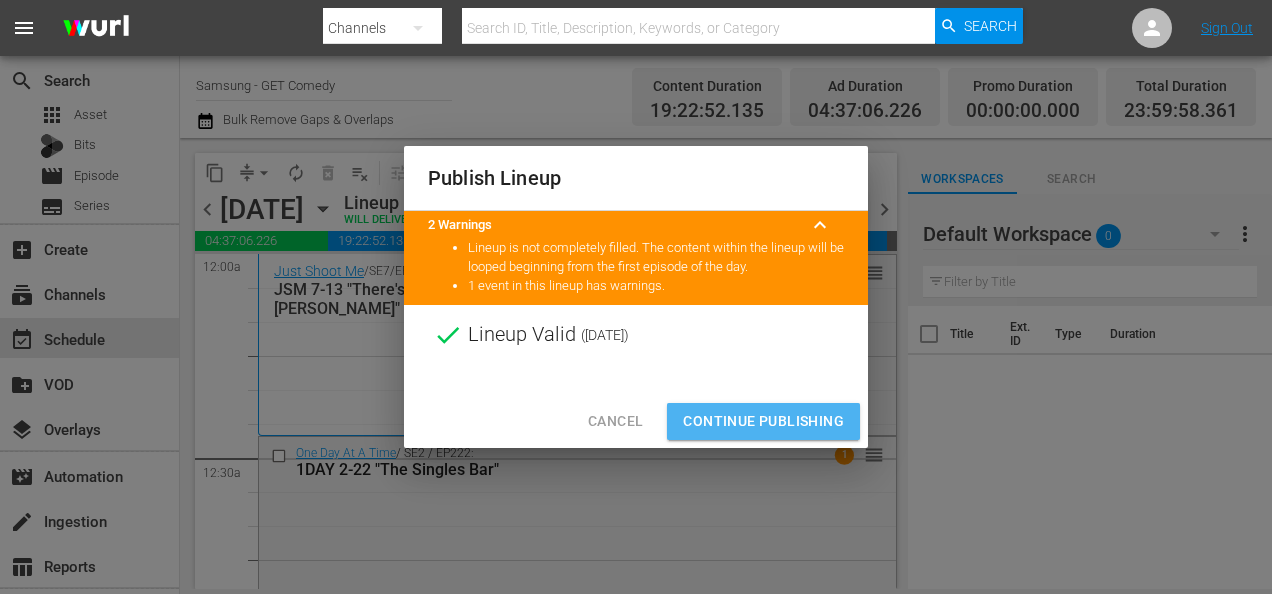click on "Continue Publishing" at bounding box center [763, 421] 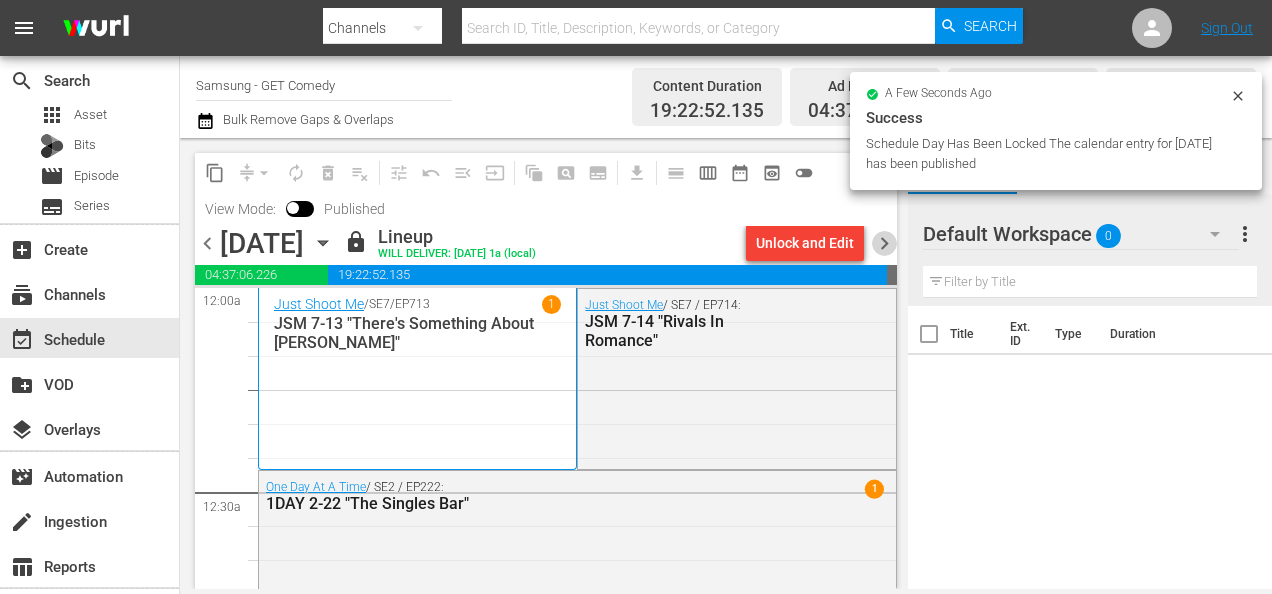 click on "chevron_right" at bounding box center [884, 243] 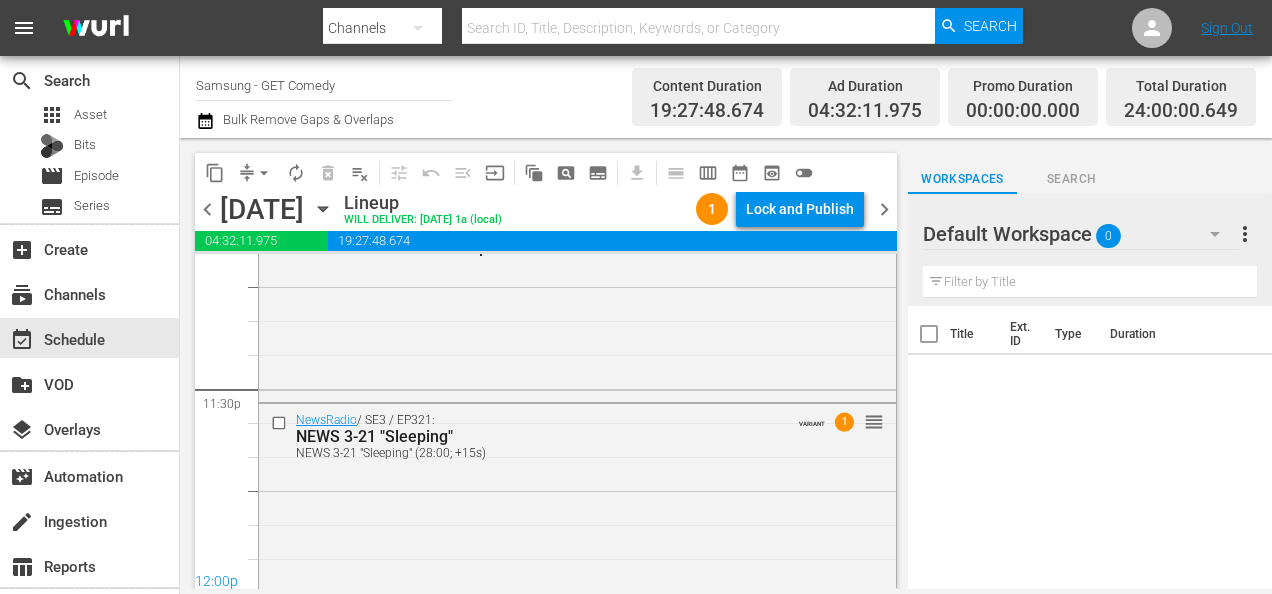 scroll, scrollTop: 9456, scrollLeft: 0, axis: vertical 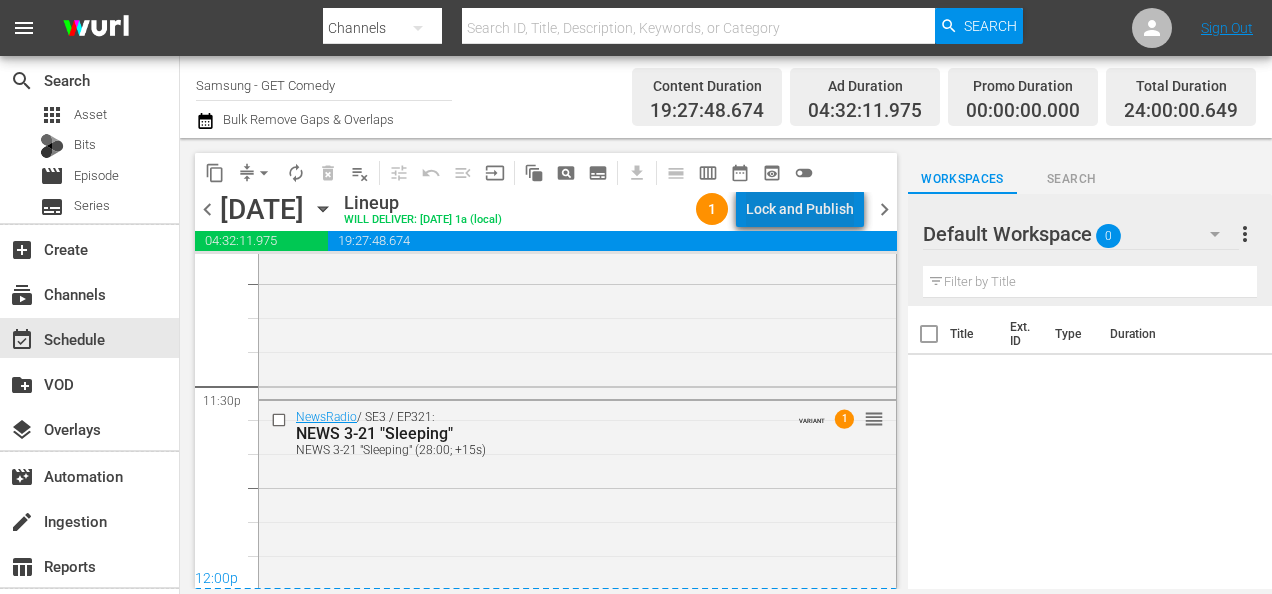 click on "Lock and Publish" at bounding box center [800, 209] 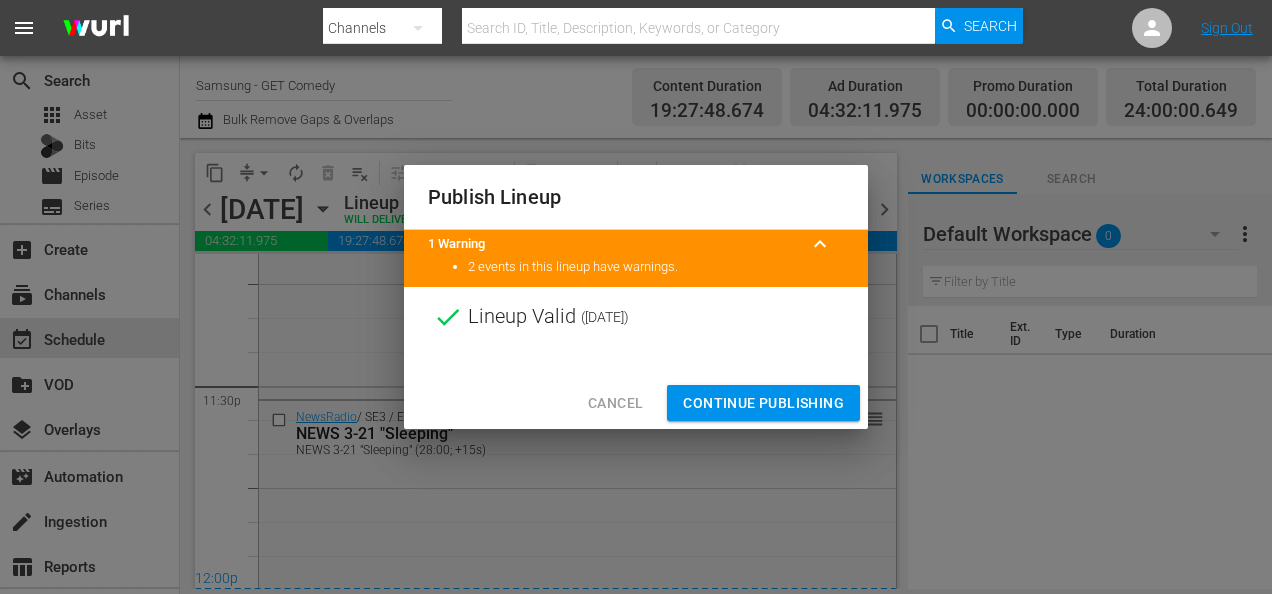 click on "Continue Publishing" at bounding box center (763, 403) 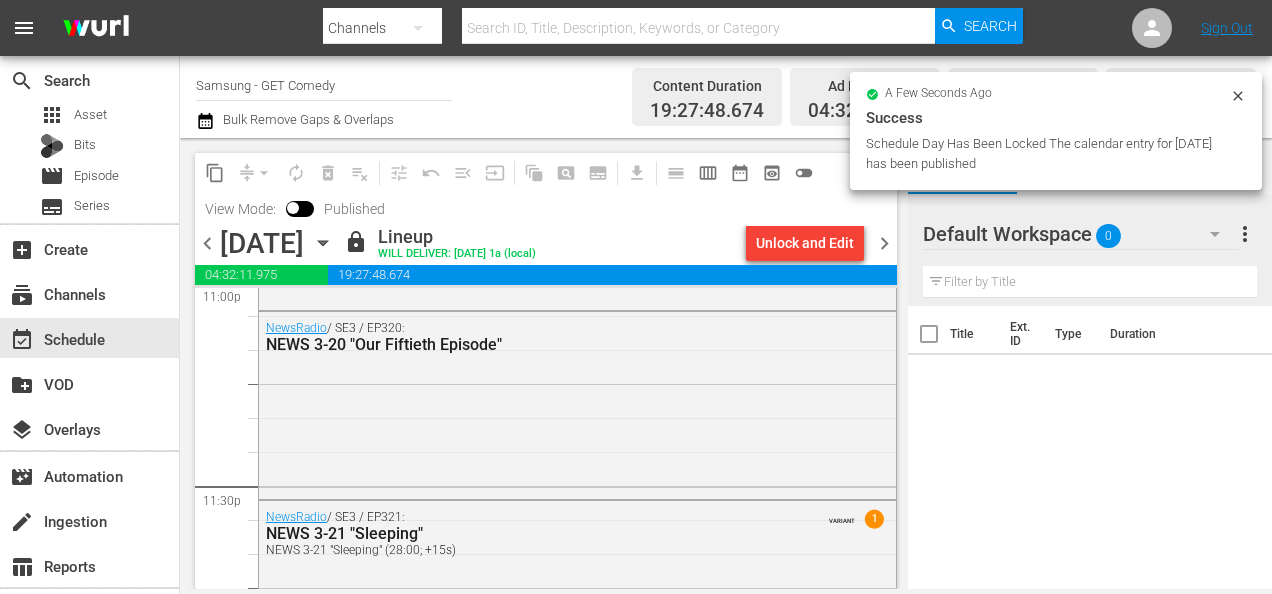 scroll, scrollTop: 9490, scrollLeft: 0, axis: vertical 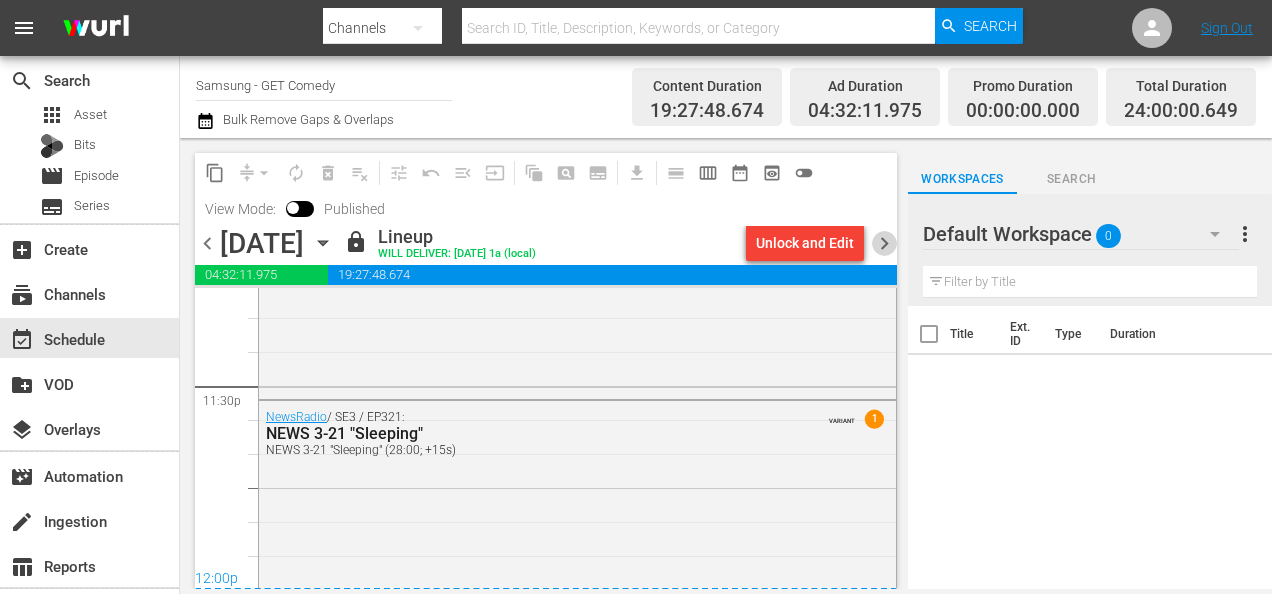 click on "chevron_right" at bounding box center [884, 243] 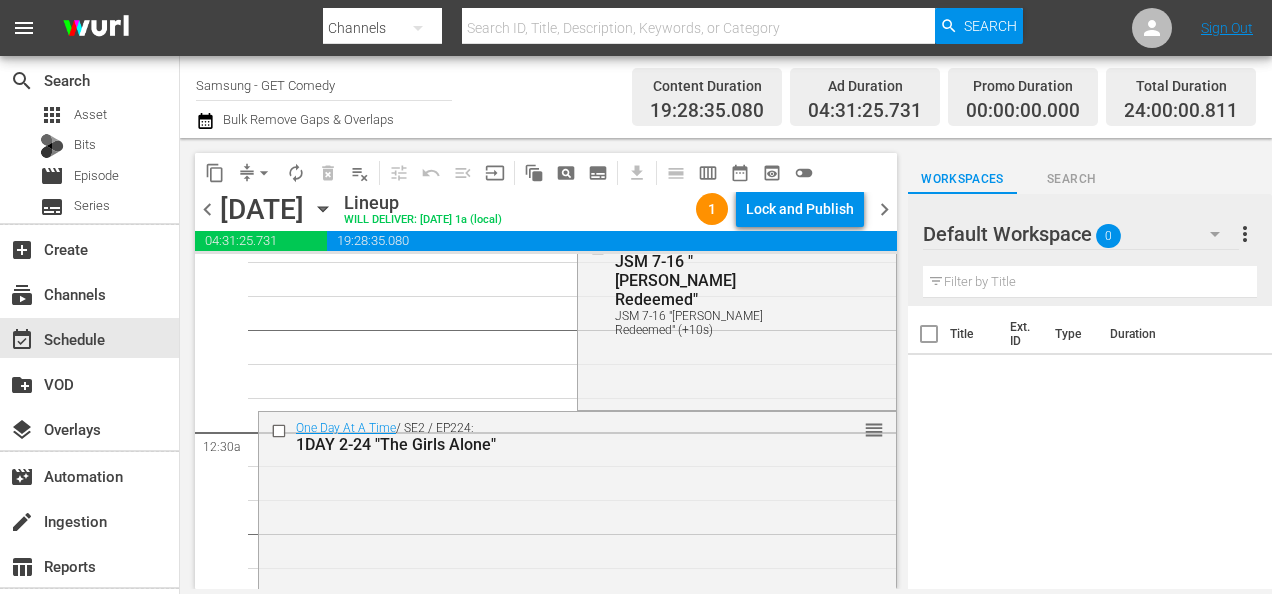 scroll, scrollTop: 0, scrollLeft: 0, axis: both 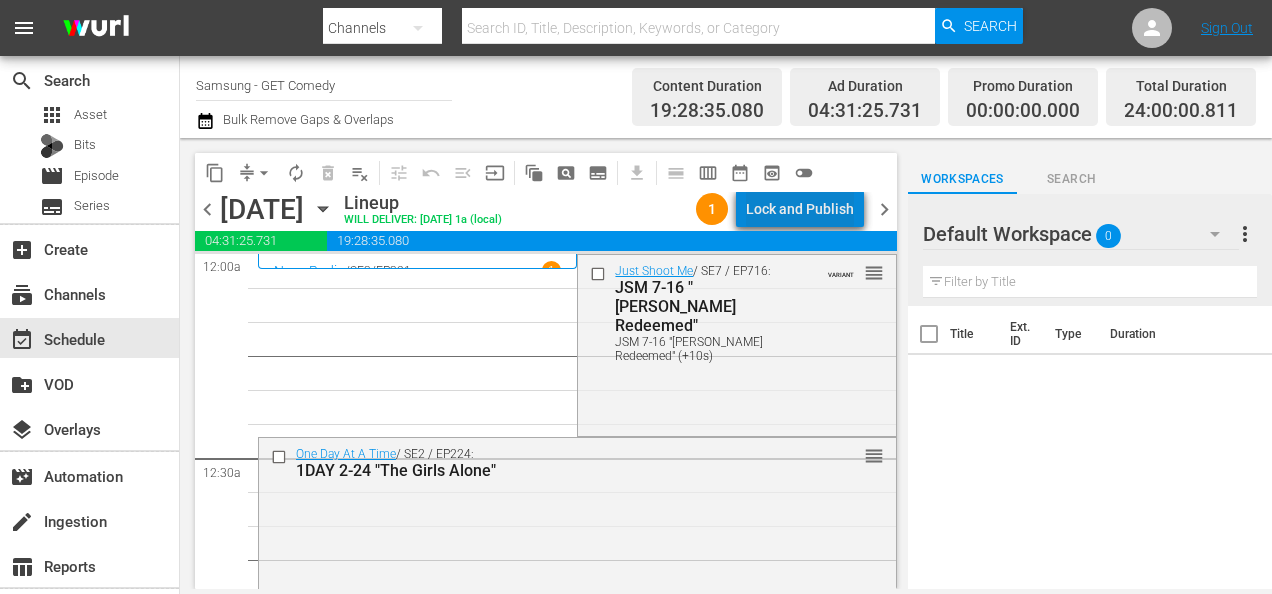 click on "Lock and Publish" at bounding box center (800, 209) 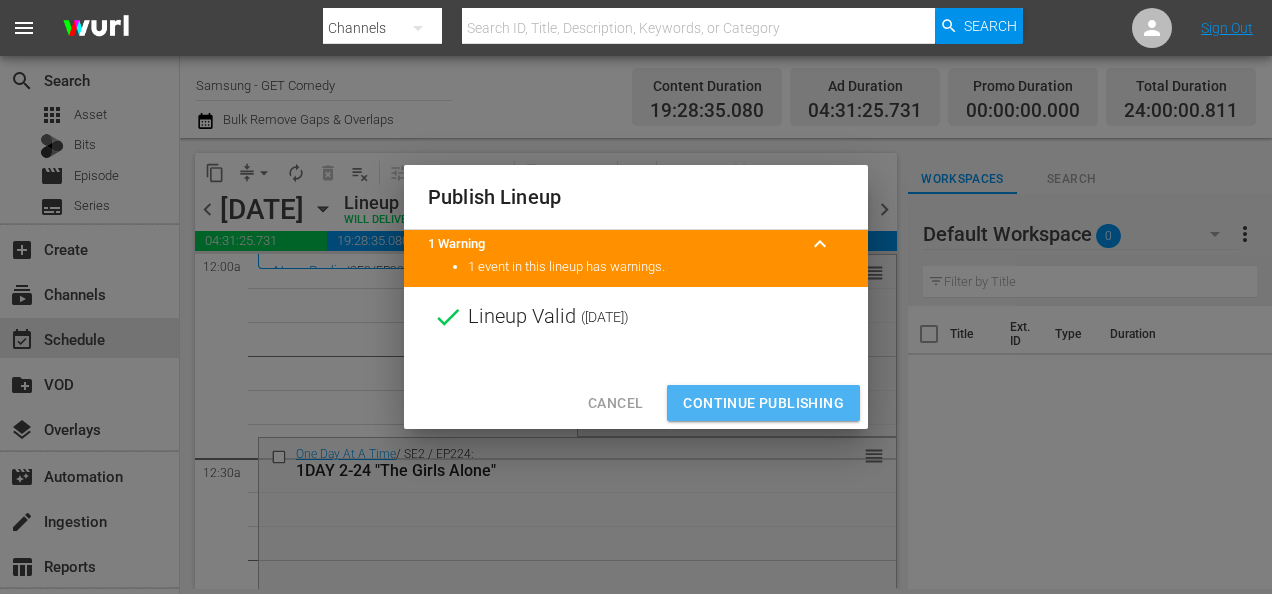 click on "Continue Publishing" at bounding box center (763, 403) 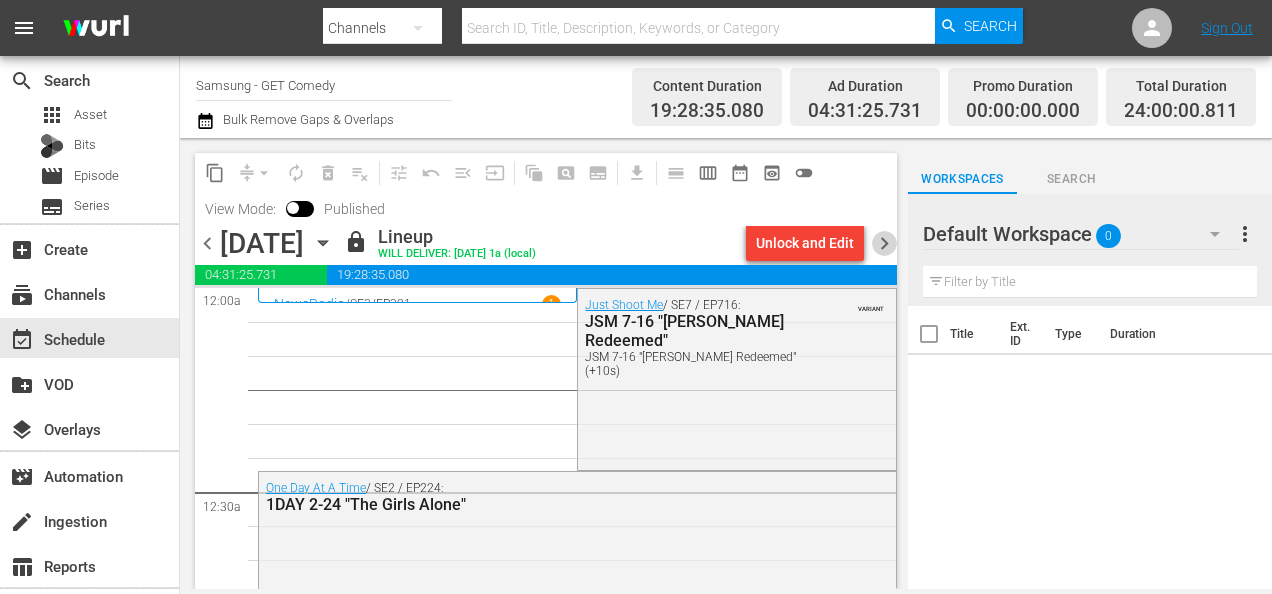 click on "chevron_right" at bounding box center [884, 243] 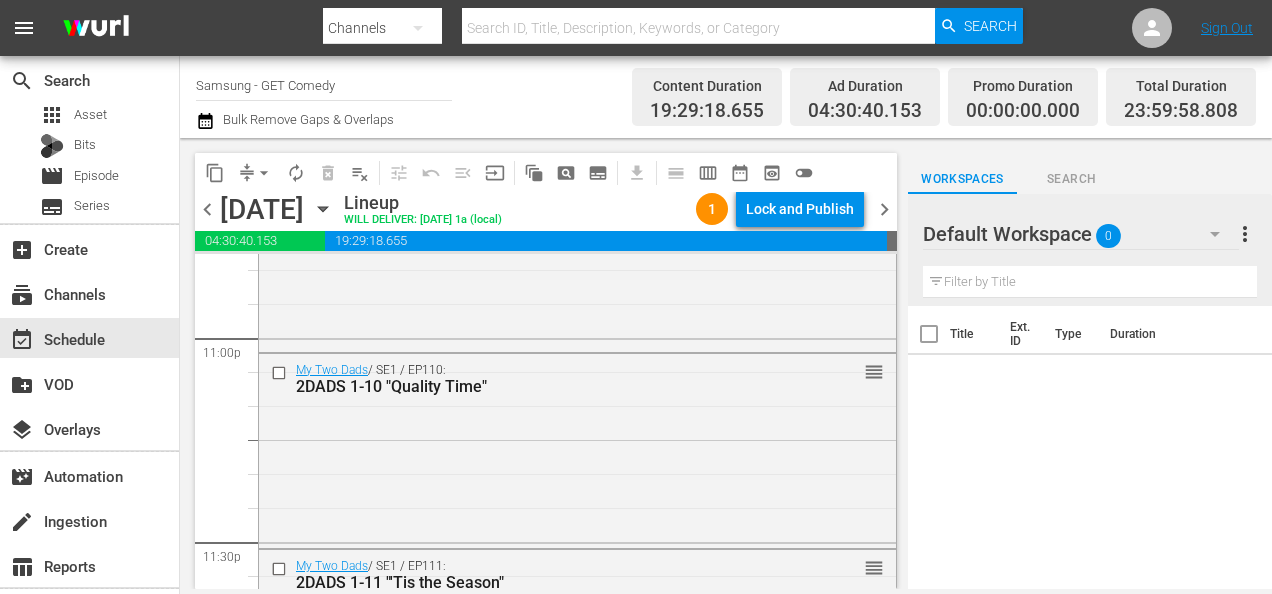 scroll, scrollTop: 9456, scrollLeft: 0, axis: vertical 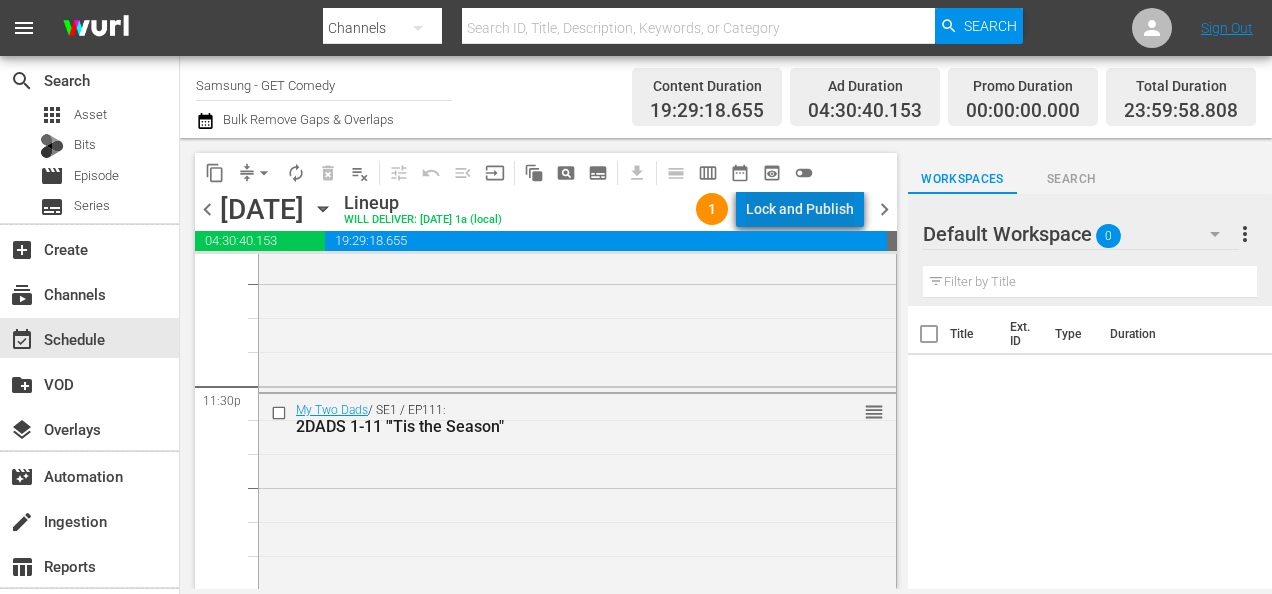 click on "Lock and Publish" at bounding box center (800, 209) 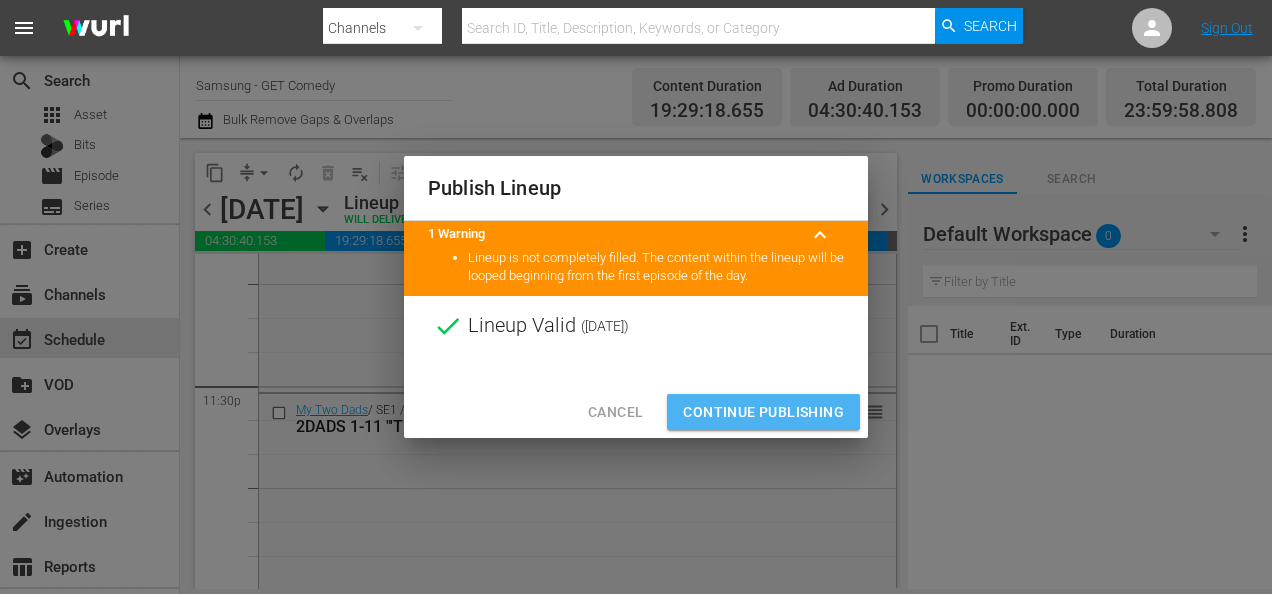 click on "Continue Publishing" at bounding box center [763, 412] 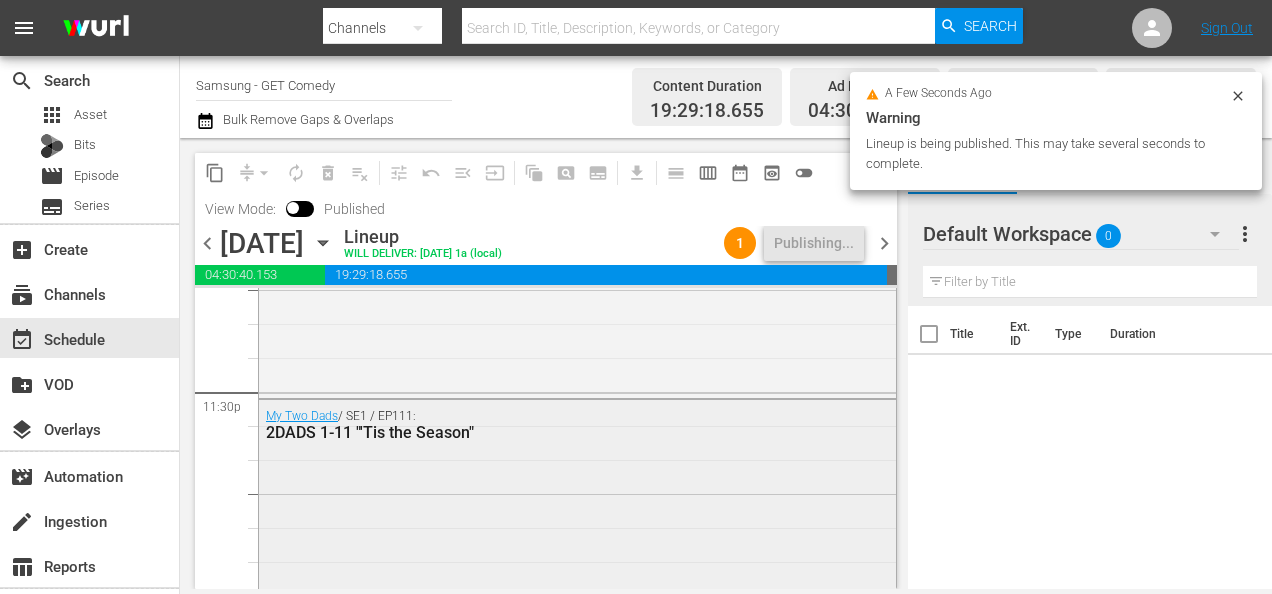 scroll, scrollTop: 9531, scrollLeft: 0, axis: vertical 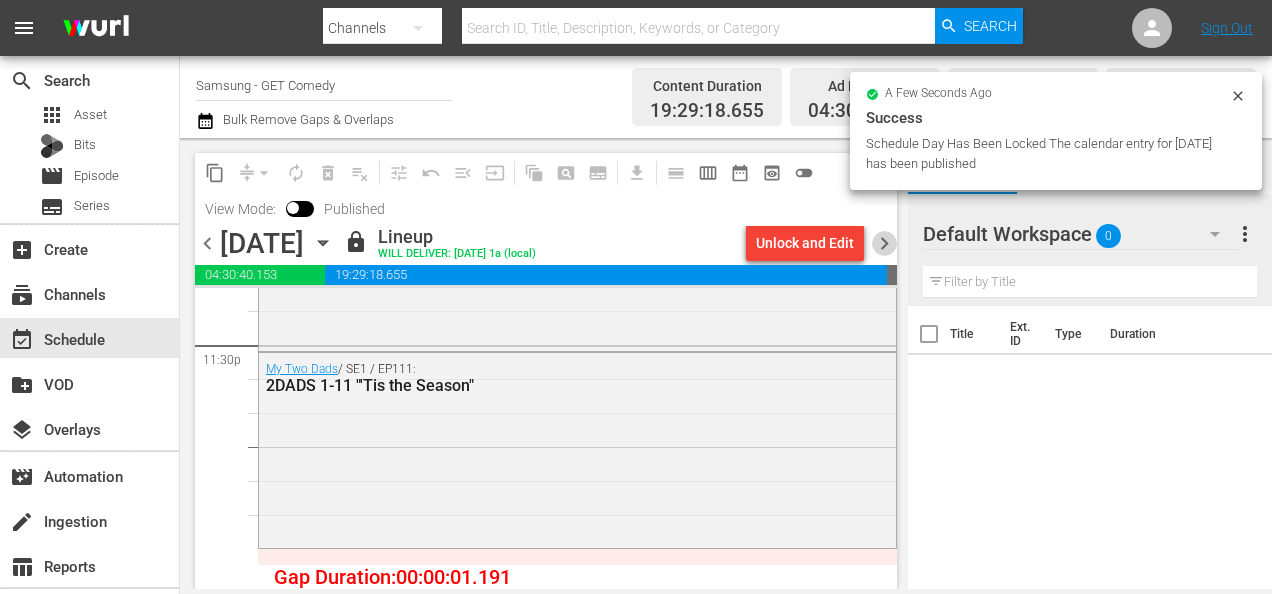 click on "chevron_right" at bounding box center (884, 243) 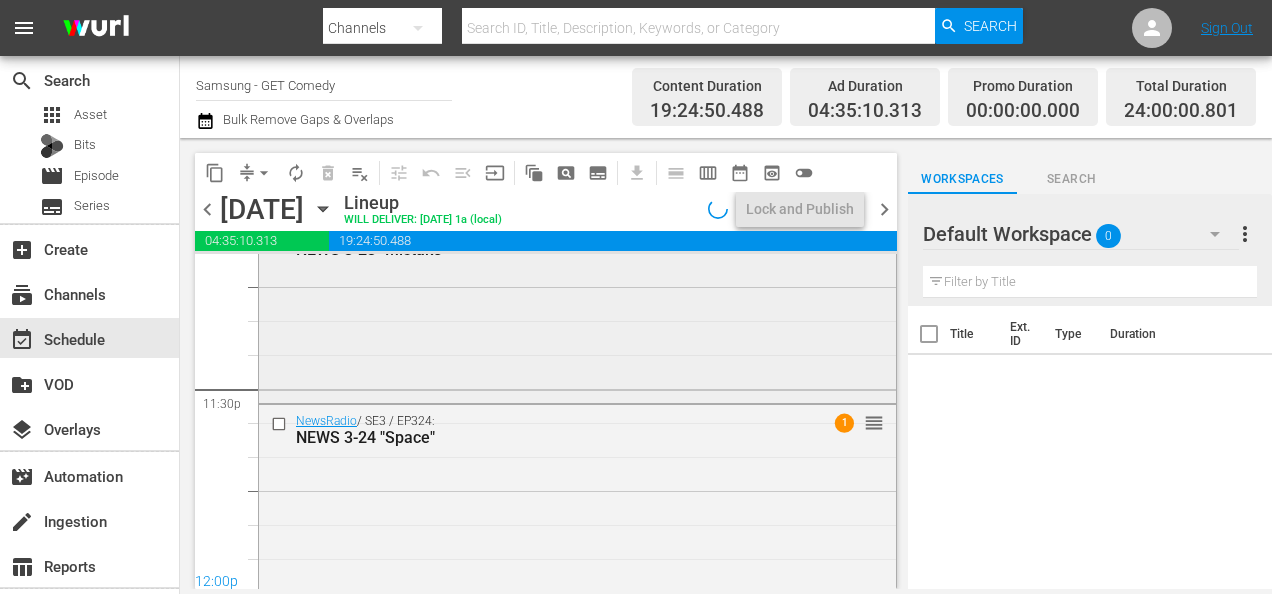 scroll, scrollTop: 9457, scrollLeft: 0, axis: vertical 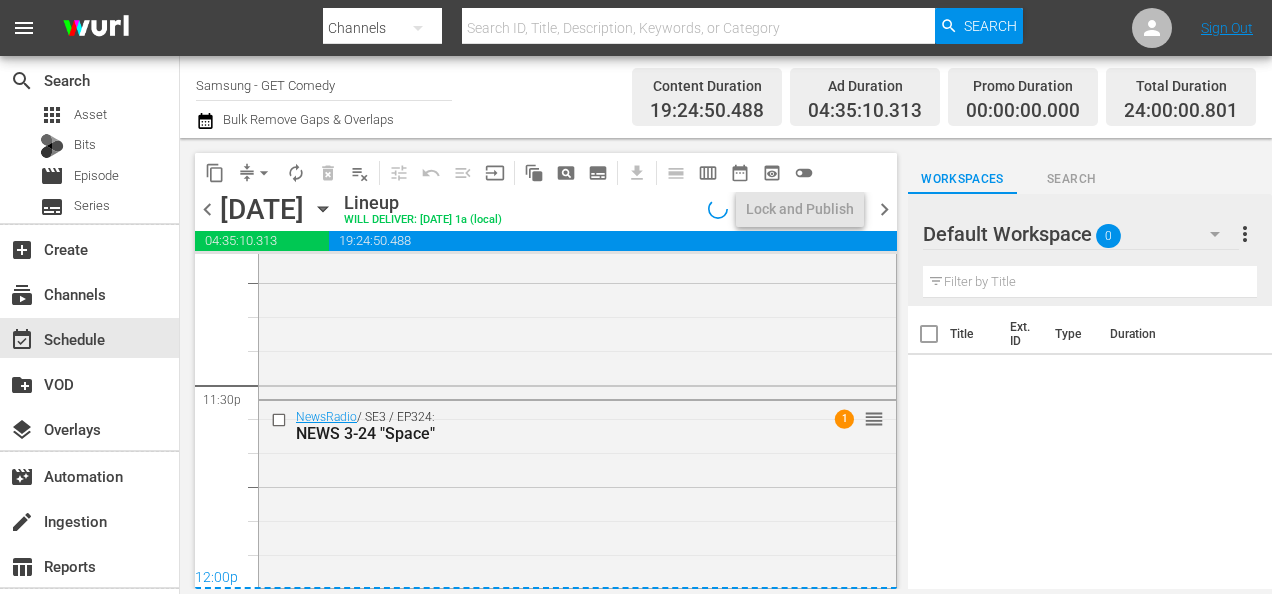 click 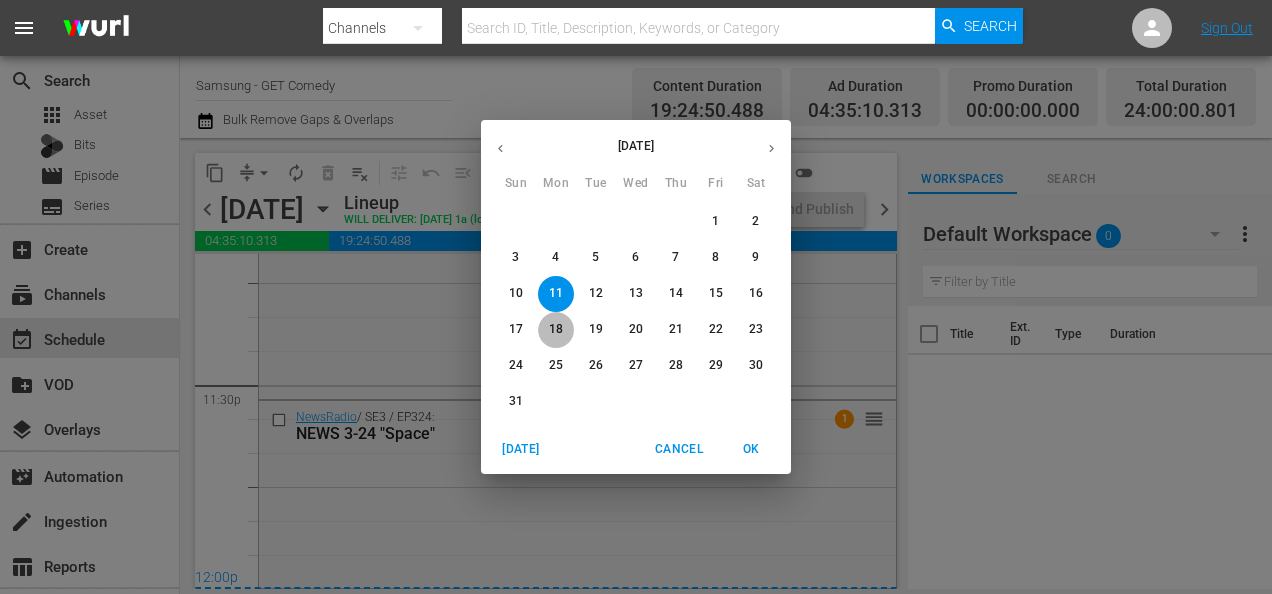 click on "18" at bounding box center (556, 329) 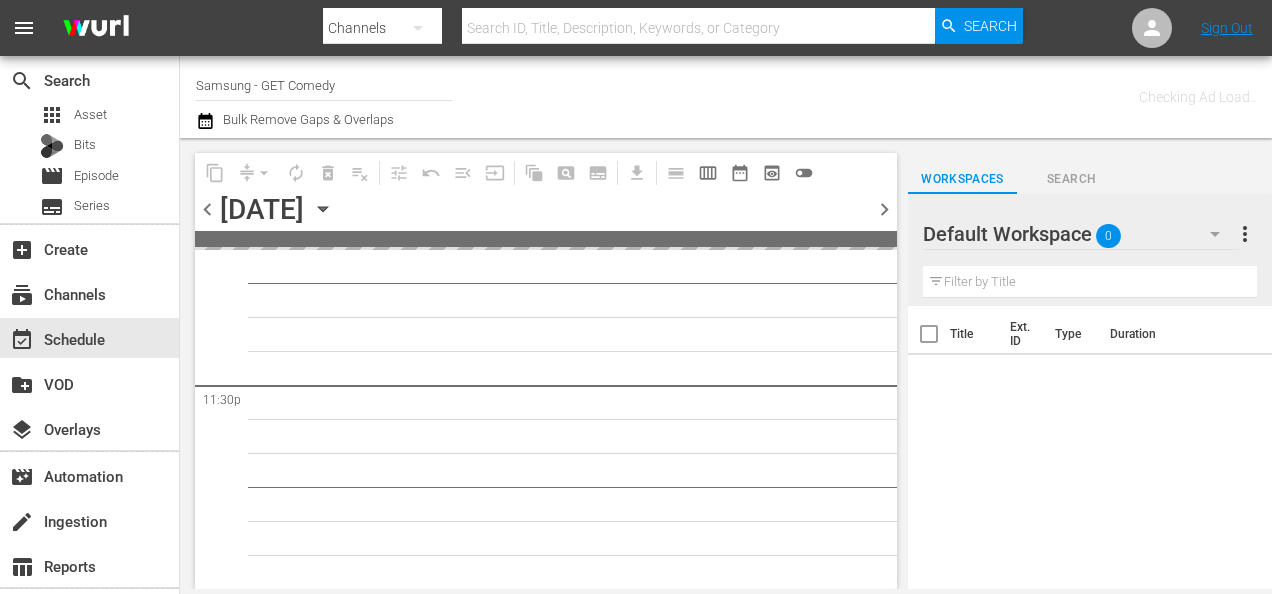scroll, scrollTop: 9453, scrollLeft: 0, axis: vertical 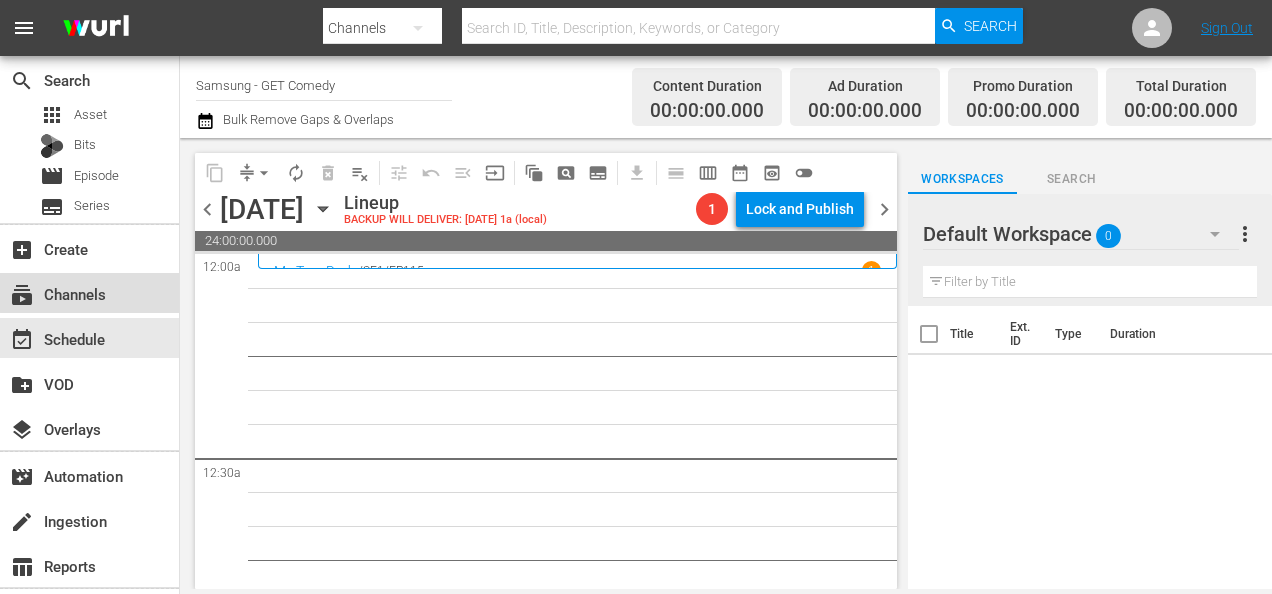 click on "subscriptions   Channels" at bounding box center [56, 291] 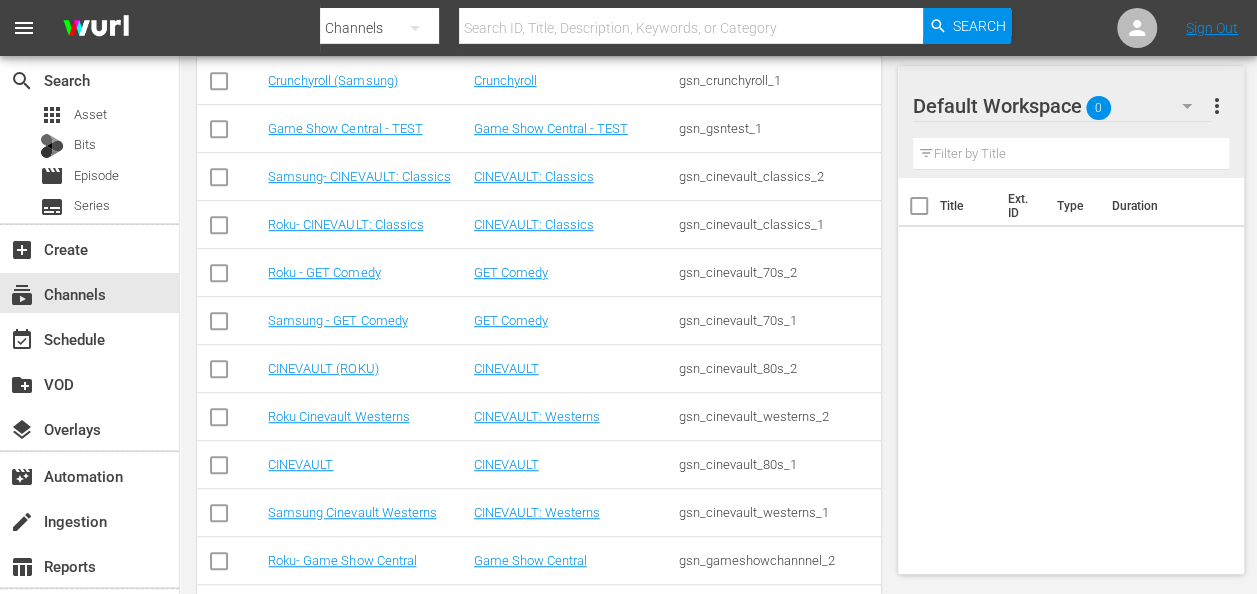 scroll, scrollTop: 500, scrollLeft: 0, axis: vertical 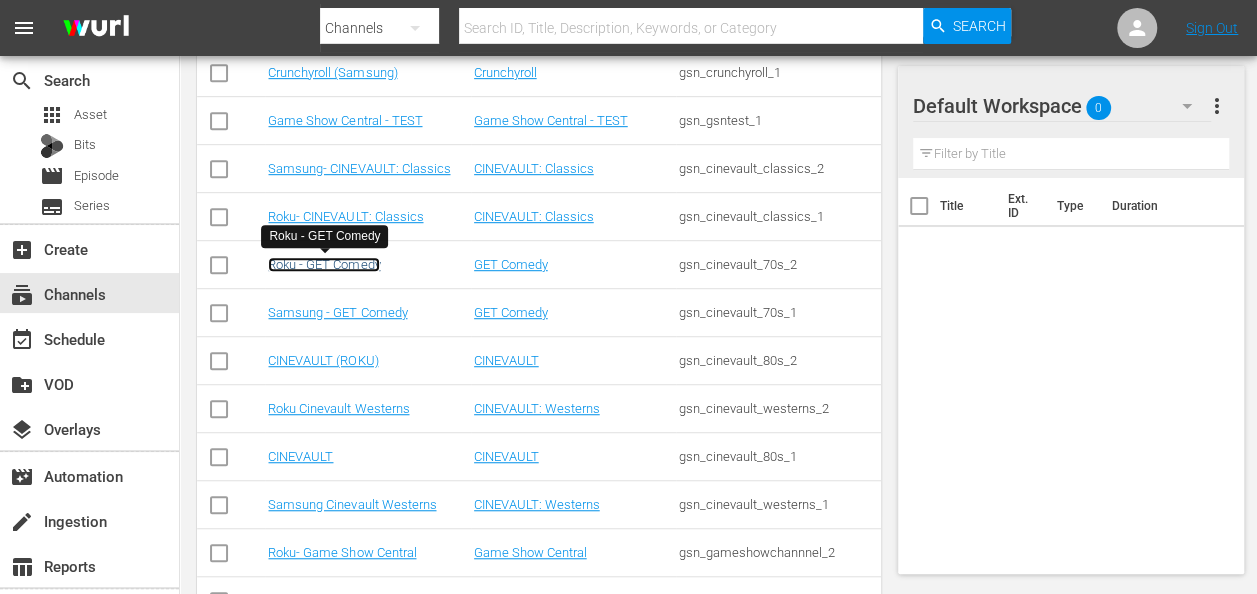 click on "Roku - GET Comedy" at bounding box center (324, 264) 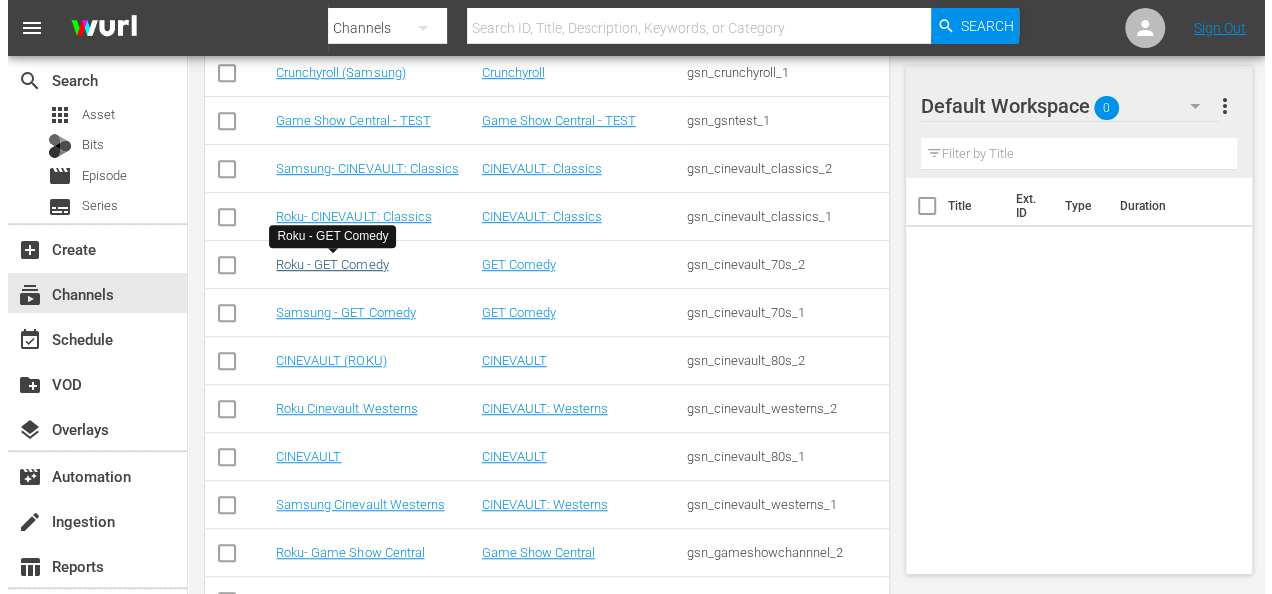 scroll, scrollTop: 0, scrollLeft: 0, axis: both 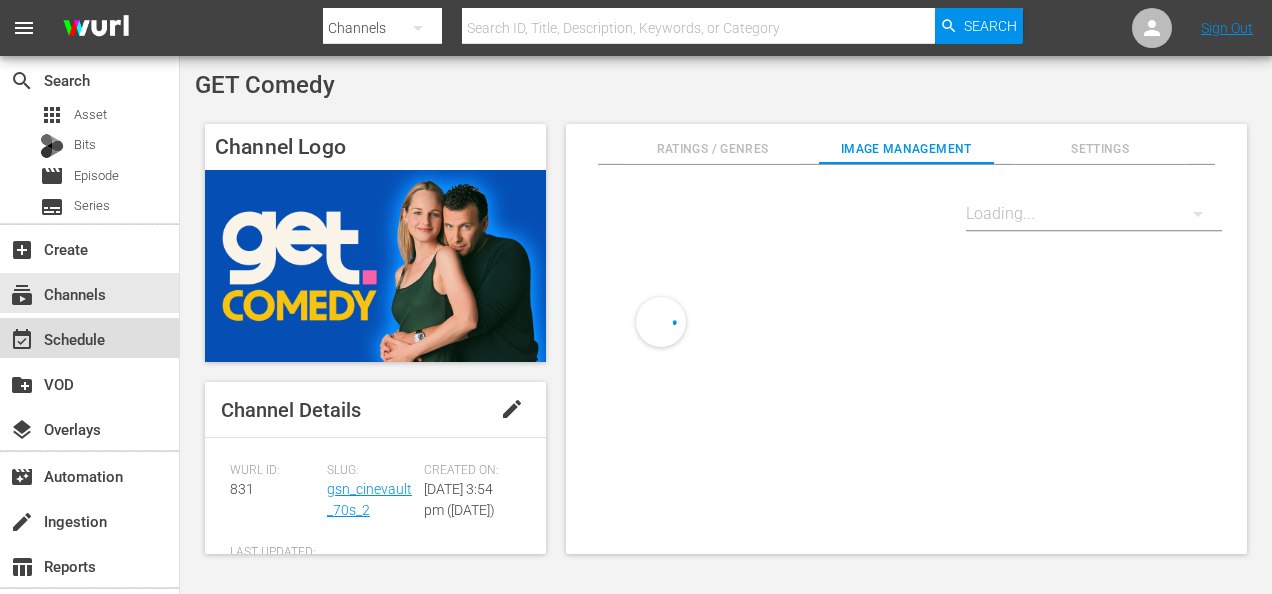 click on "event_available   Schedule" at bounding box center [56, 336] 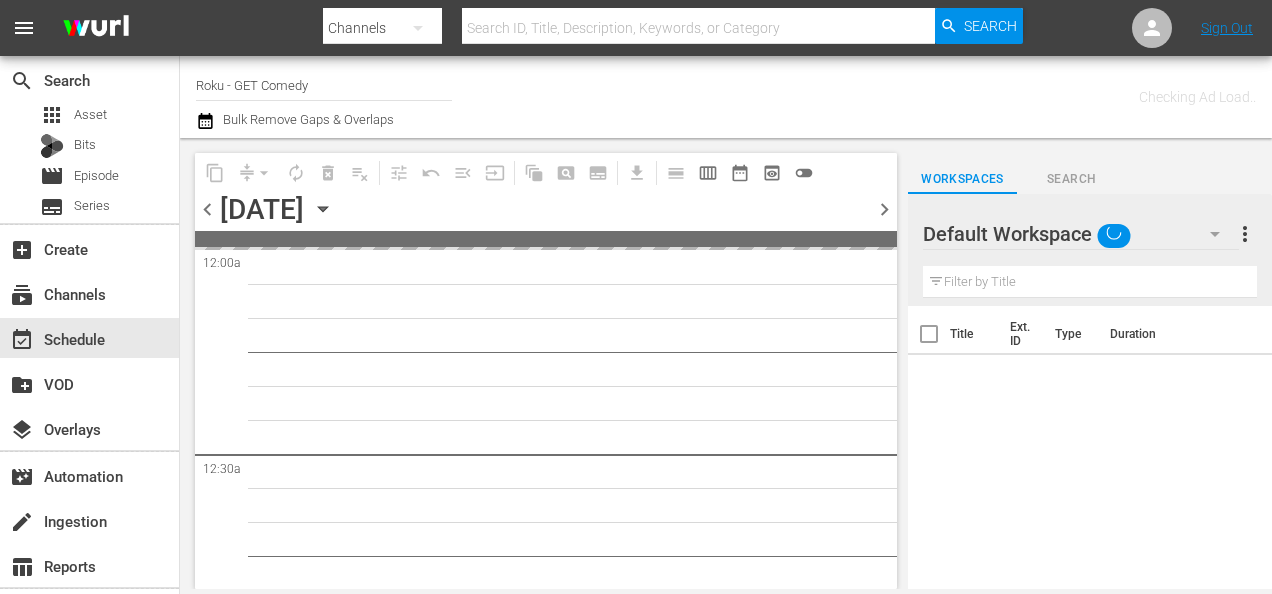 click 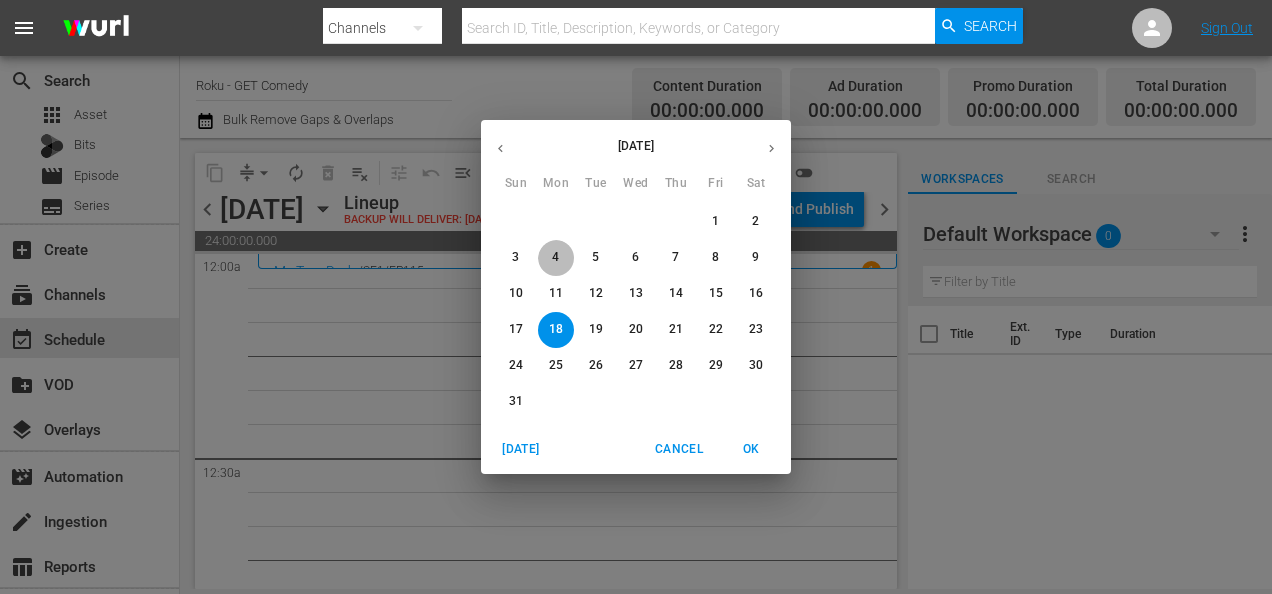 click on "4" at bounding box center [555, 257] 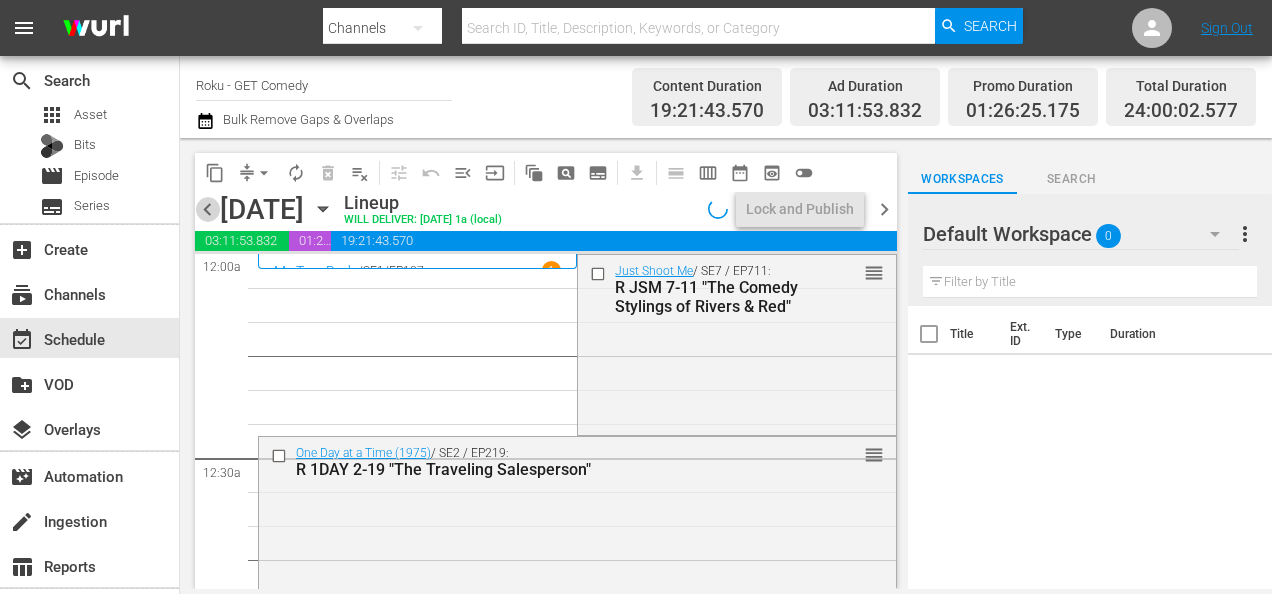 click on "chevron_left" at bounding box center [207, 209] 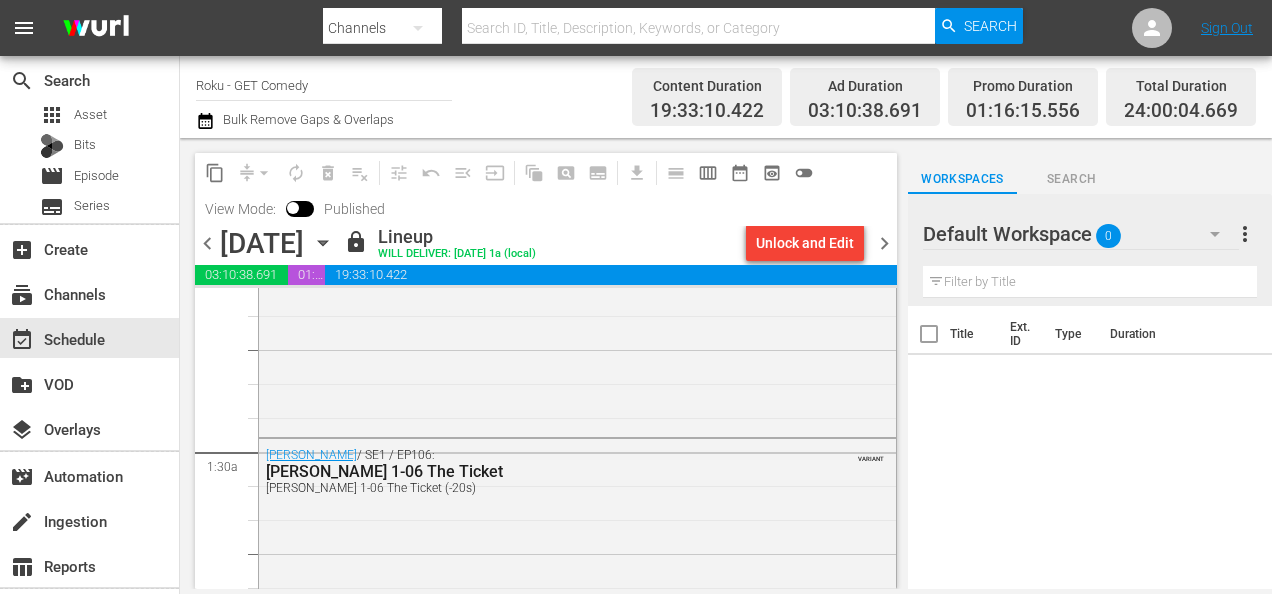 scroll, scrollTop: 700, scrollLeft: 0, axis: vertical 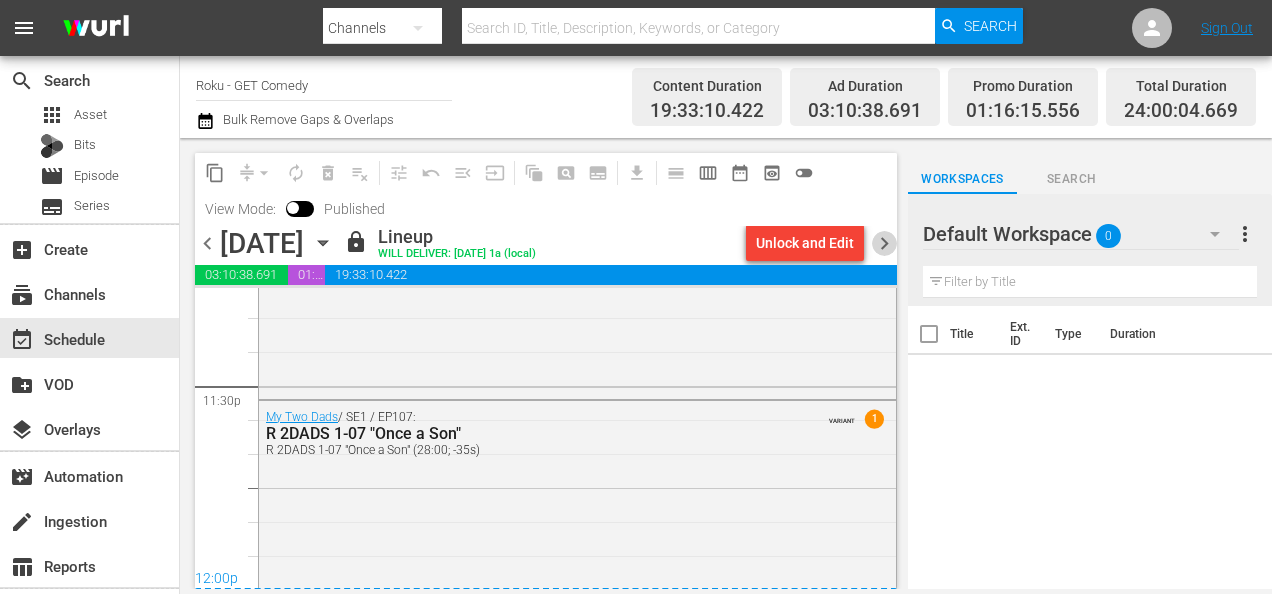 click on "chevron_right" at bounding box center (884, 243) 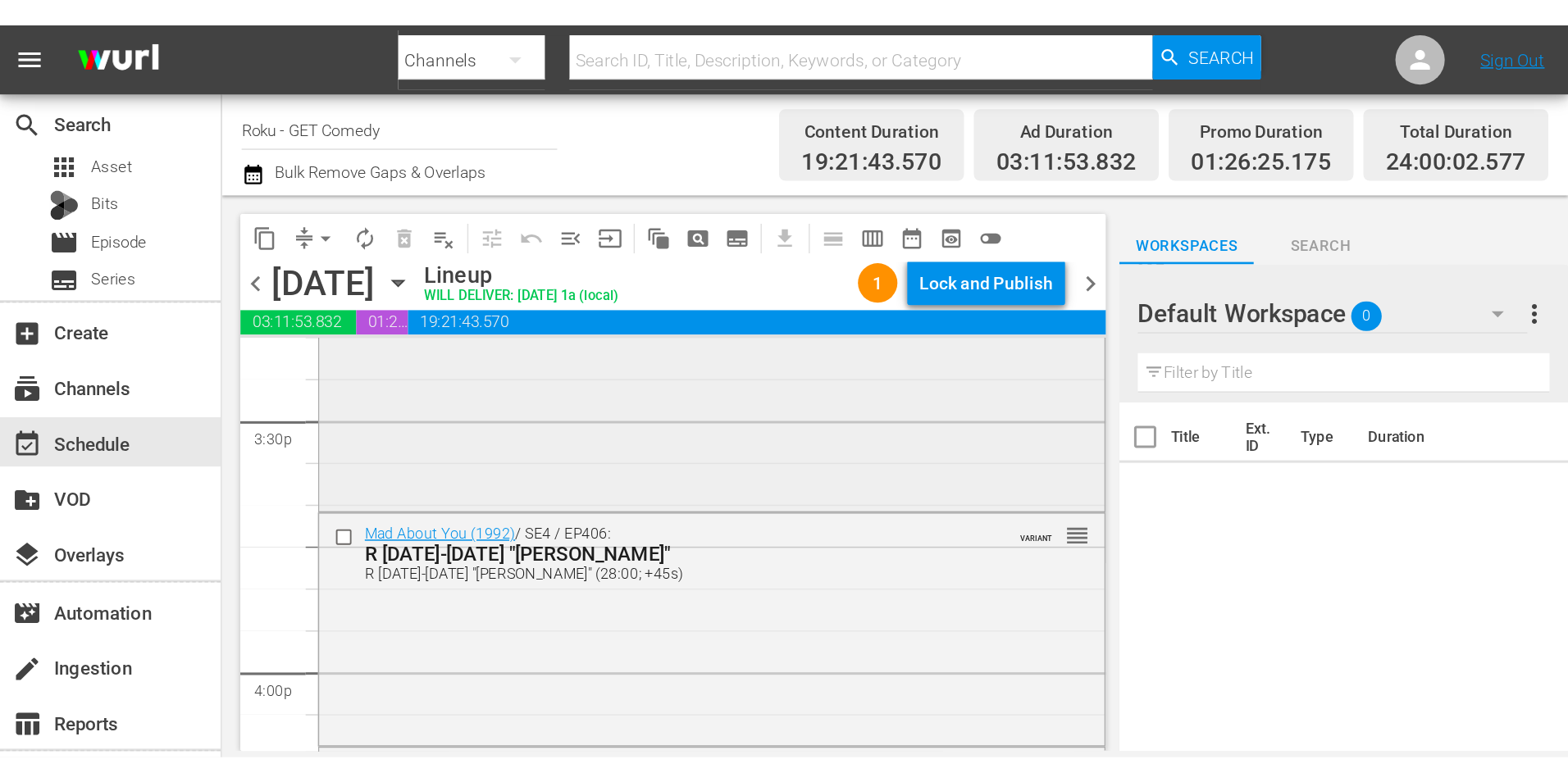 scroll, scrollTop: 5047, scrollLeft: 0, axis: vertical 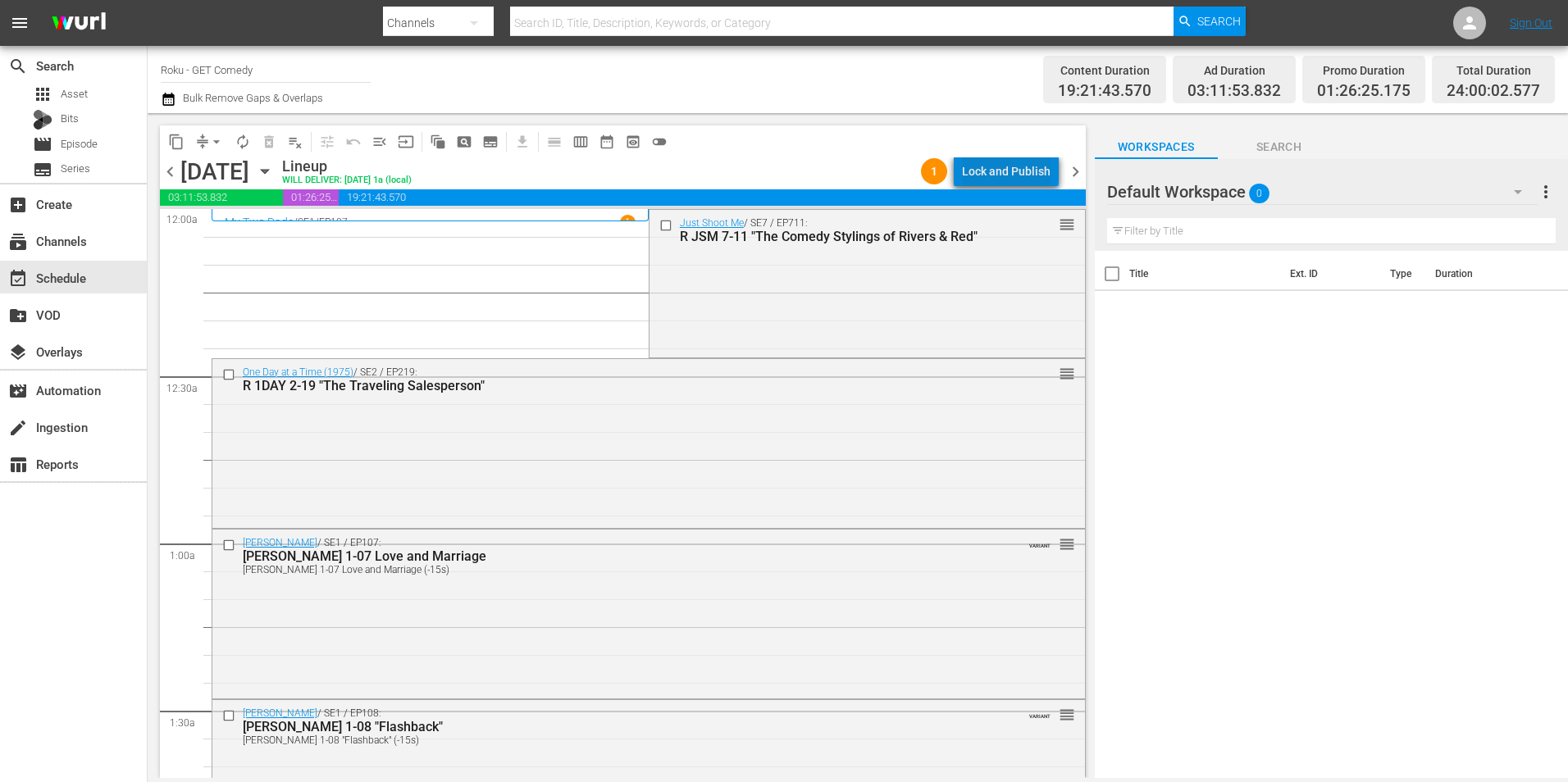 click on "Lock and Publish" at bounding box center (1006, 171) 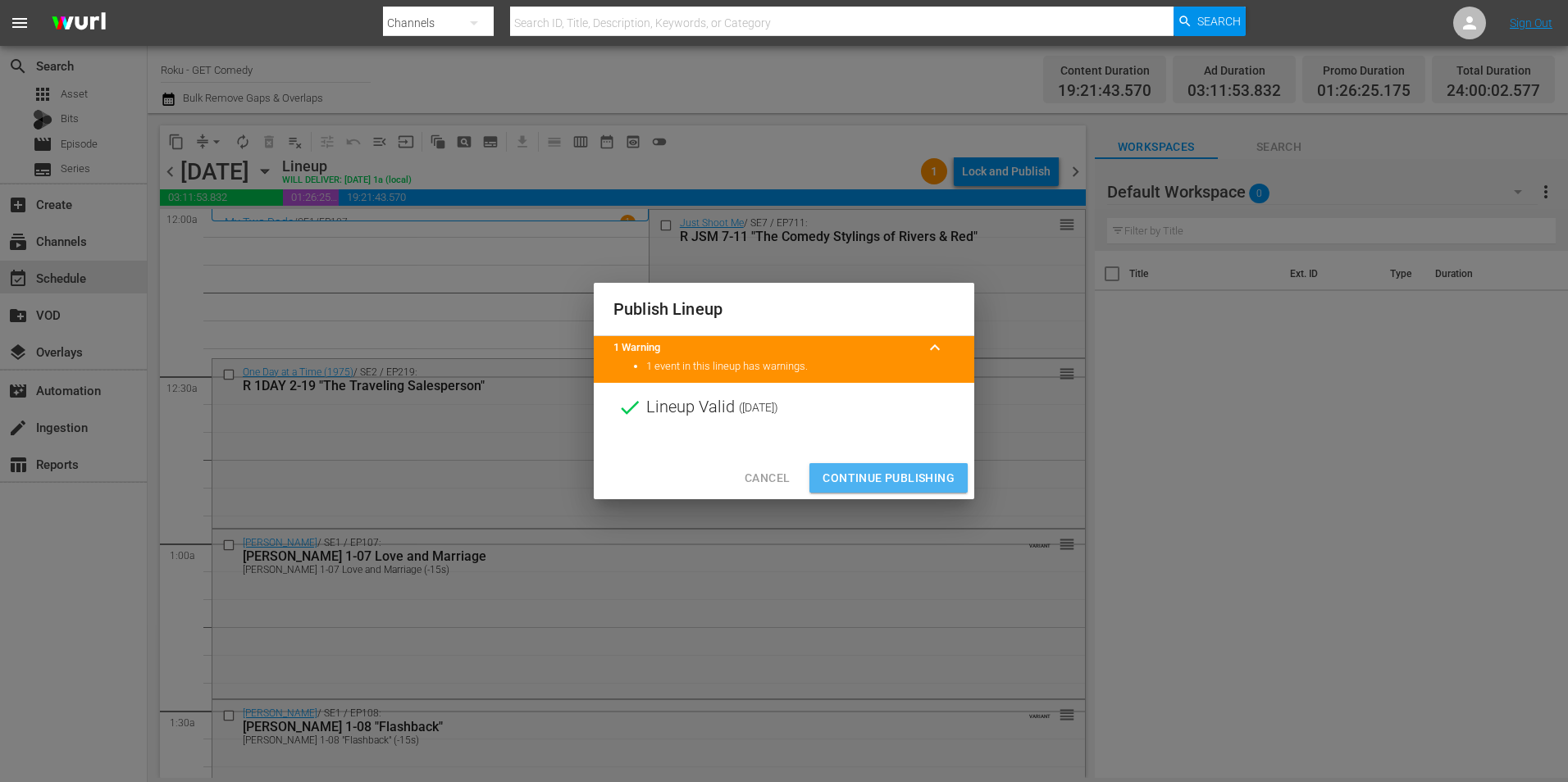click on "Continue Publishing" at bounding box center [888, 478] 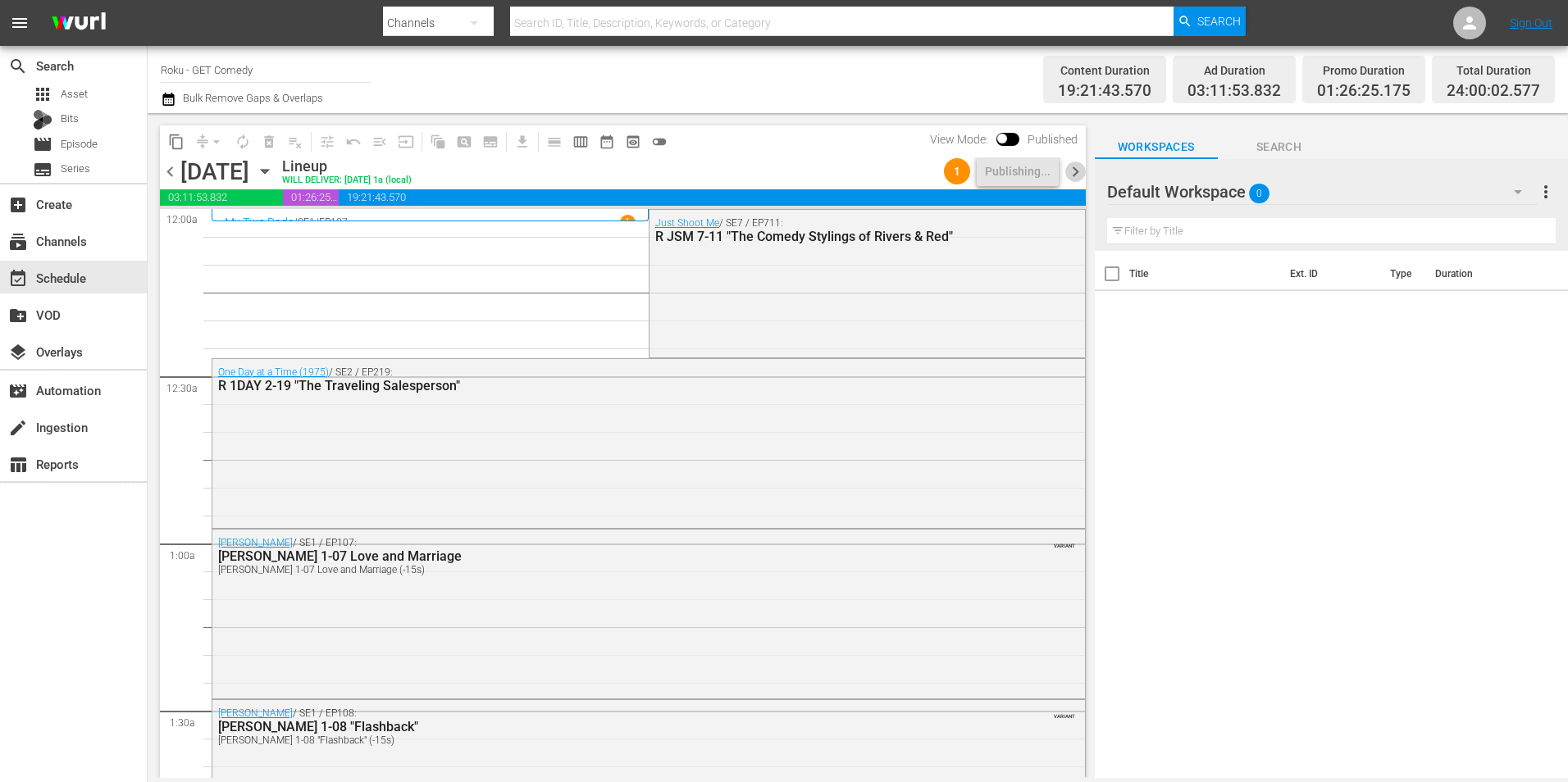 click on "chevron_right" at bounding box center [1075, 171] 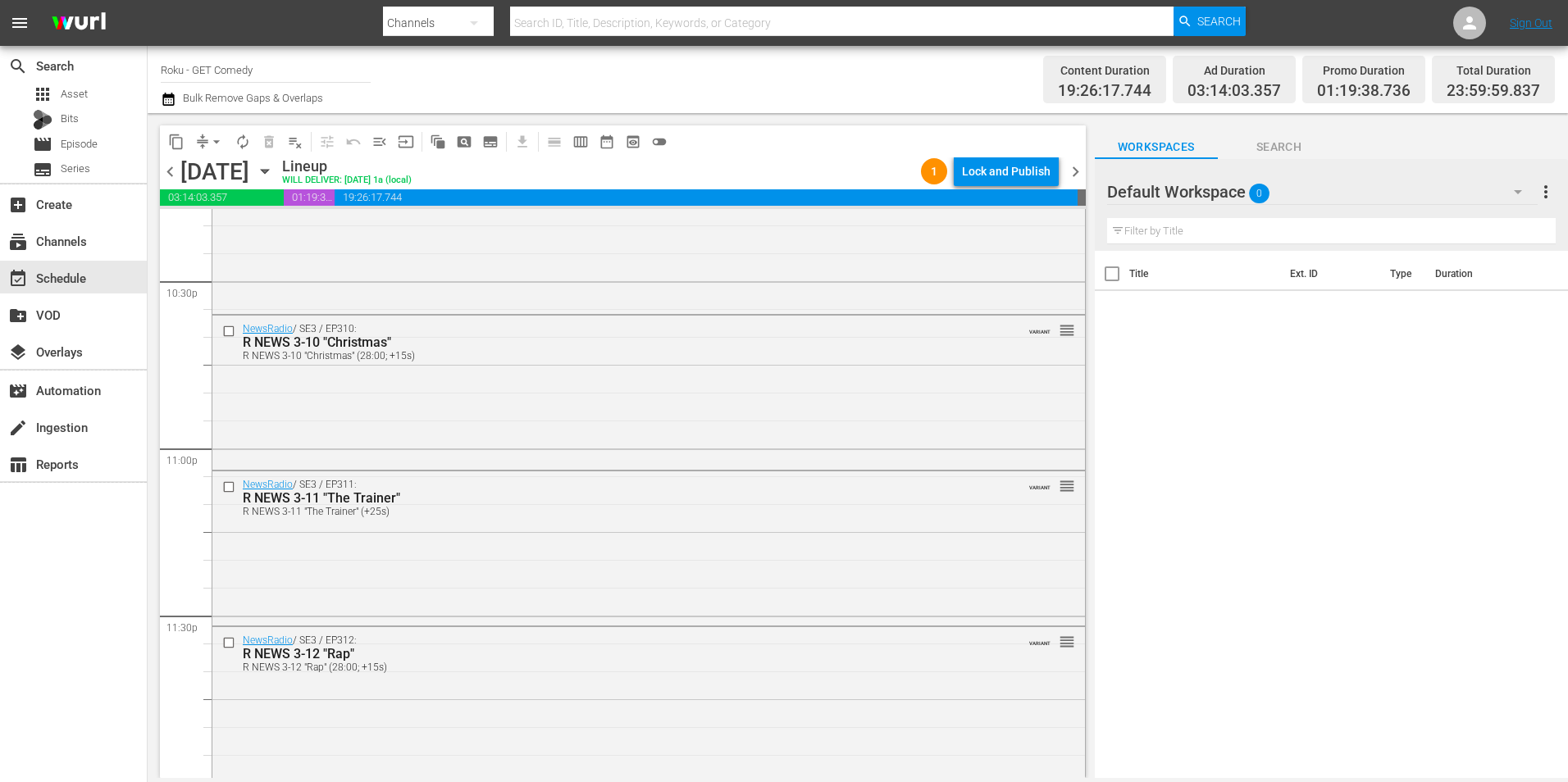 scroll, scrollTop: 7458, scrollLeft: 0, axis: vertical 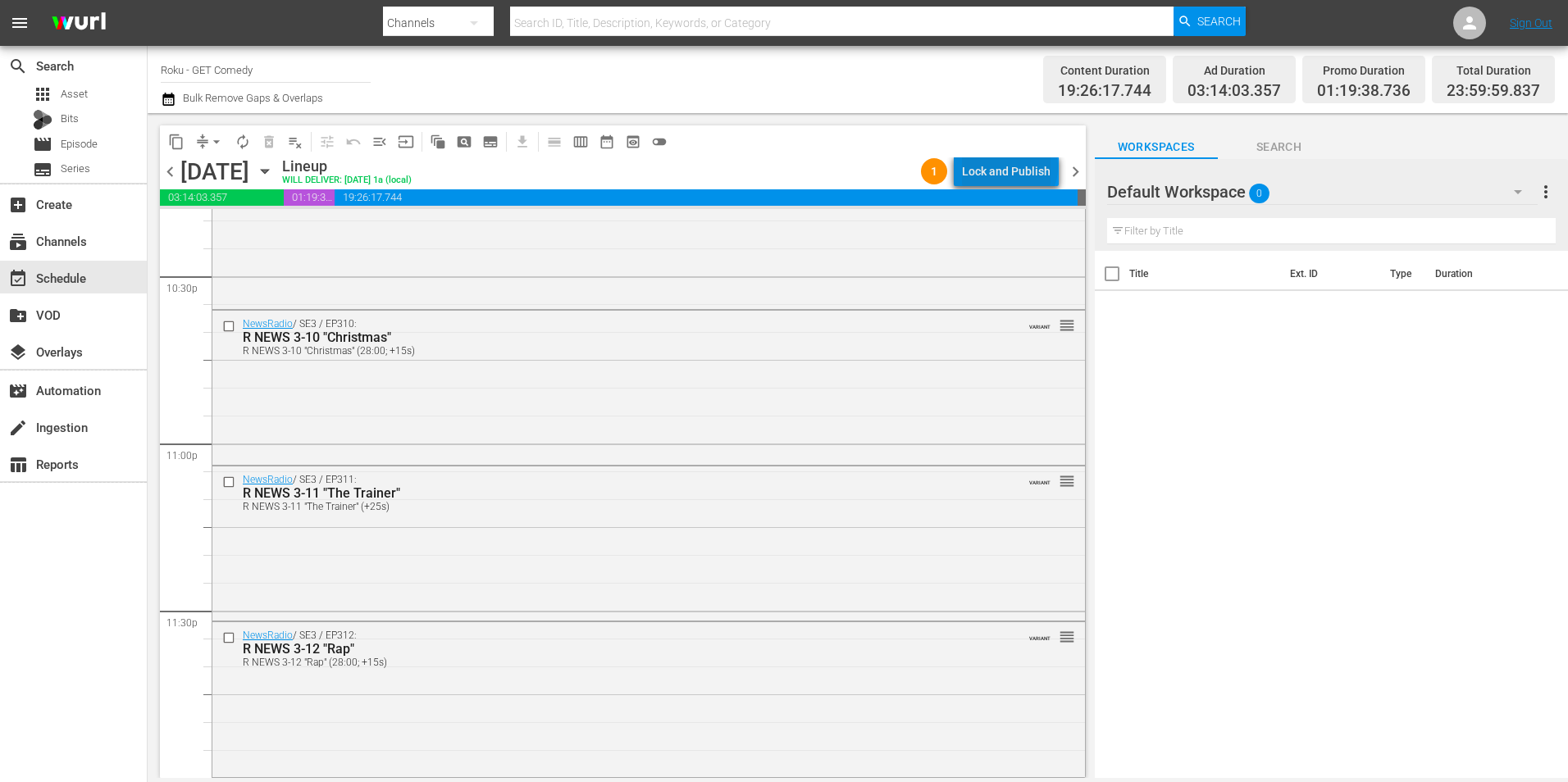 click on "Lock and Publish" at bounding box center (1006, 171) 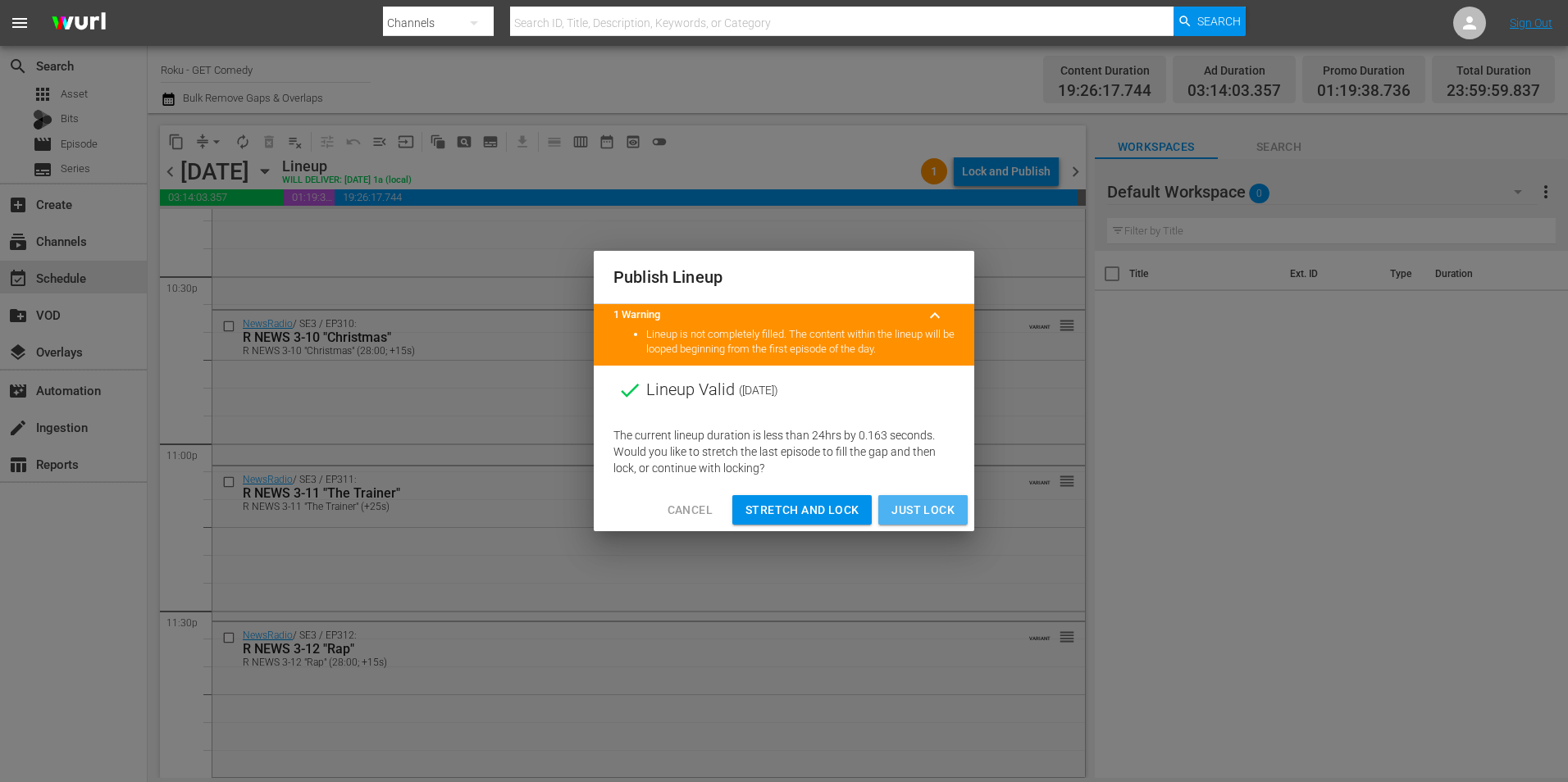 click on "Just Lock" at bounding box center (923, 510) 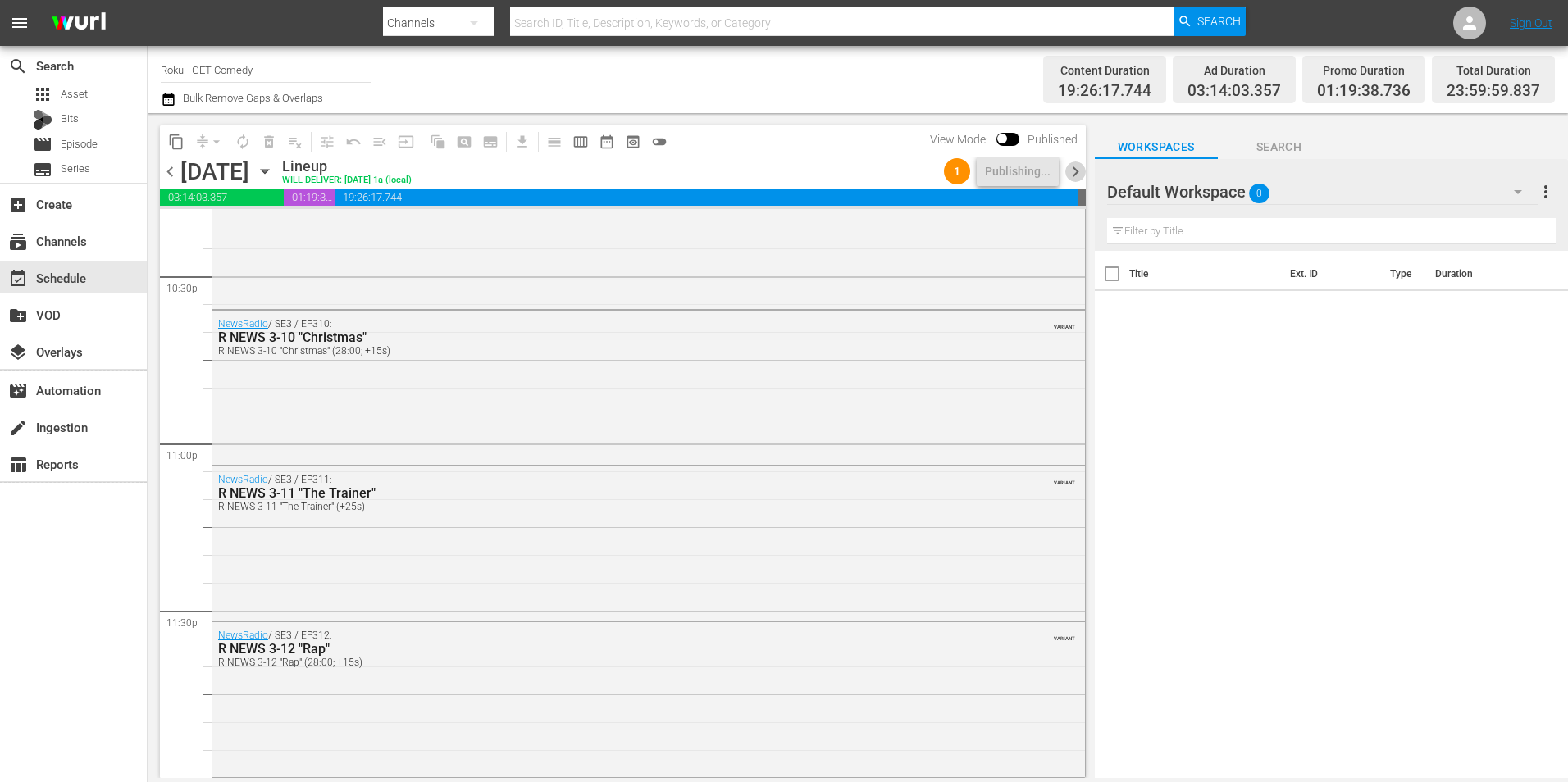 click on "chevron_right" at bounding box center (1075, 171) 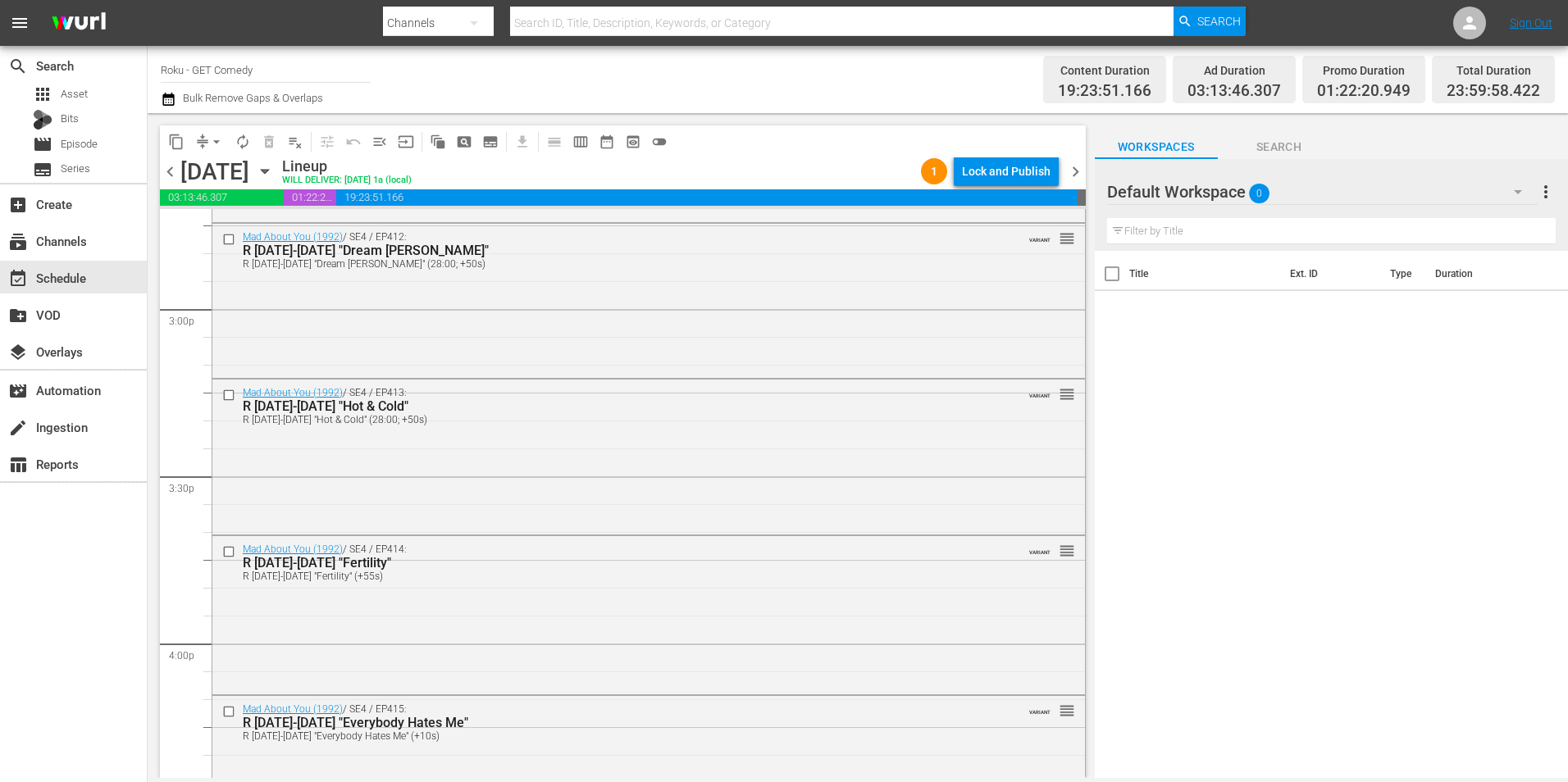 scroll, scrollTop: 4859, scrollLeft: 0, axis: vertical 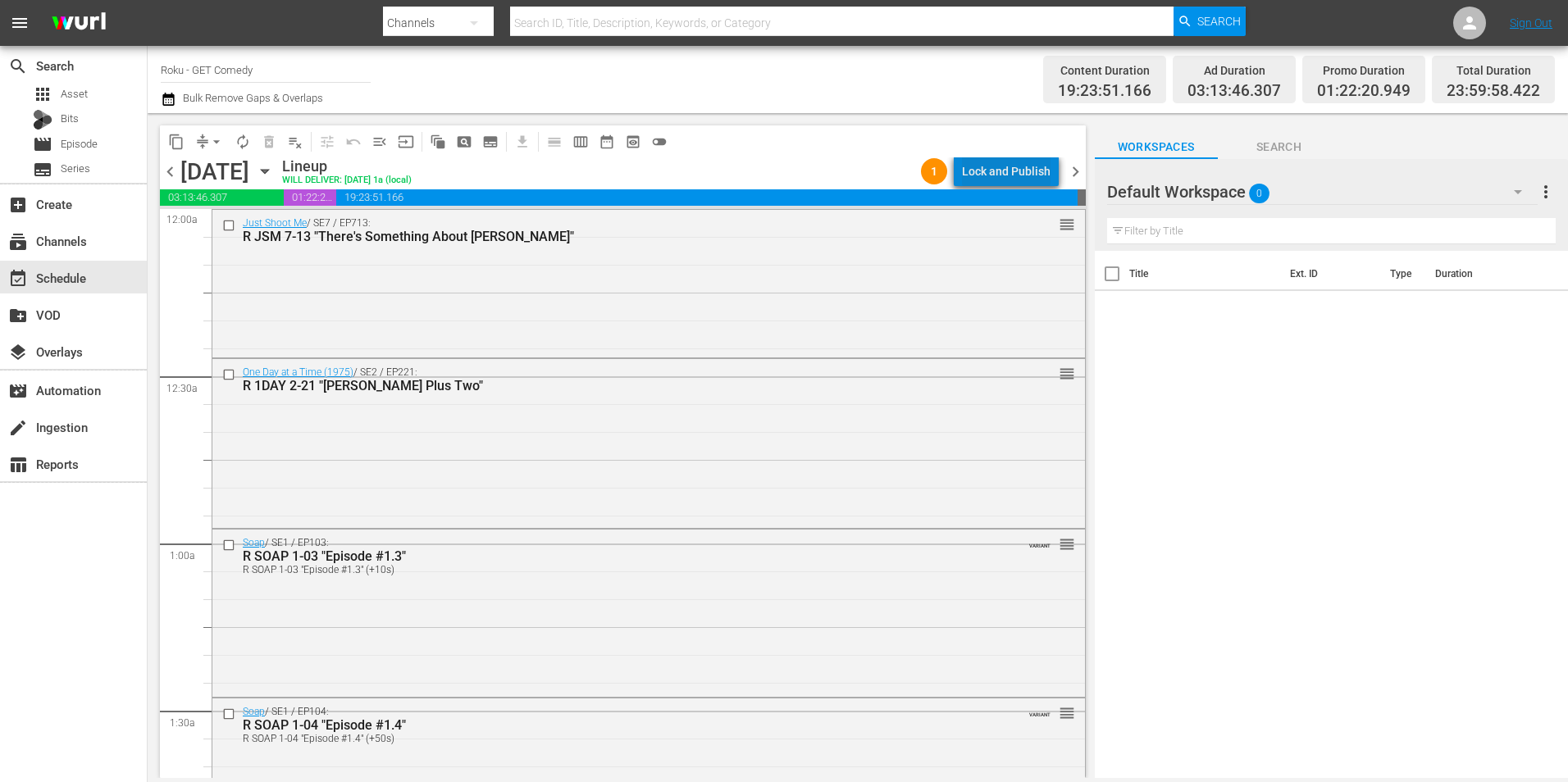 click on "Lock and Publish" at bounding box center (1006, 171) 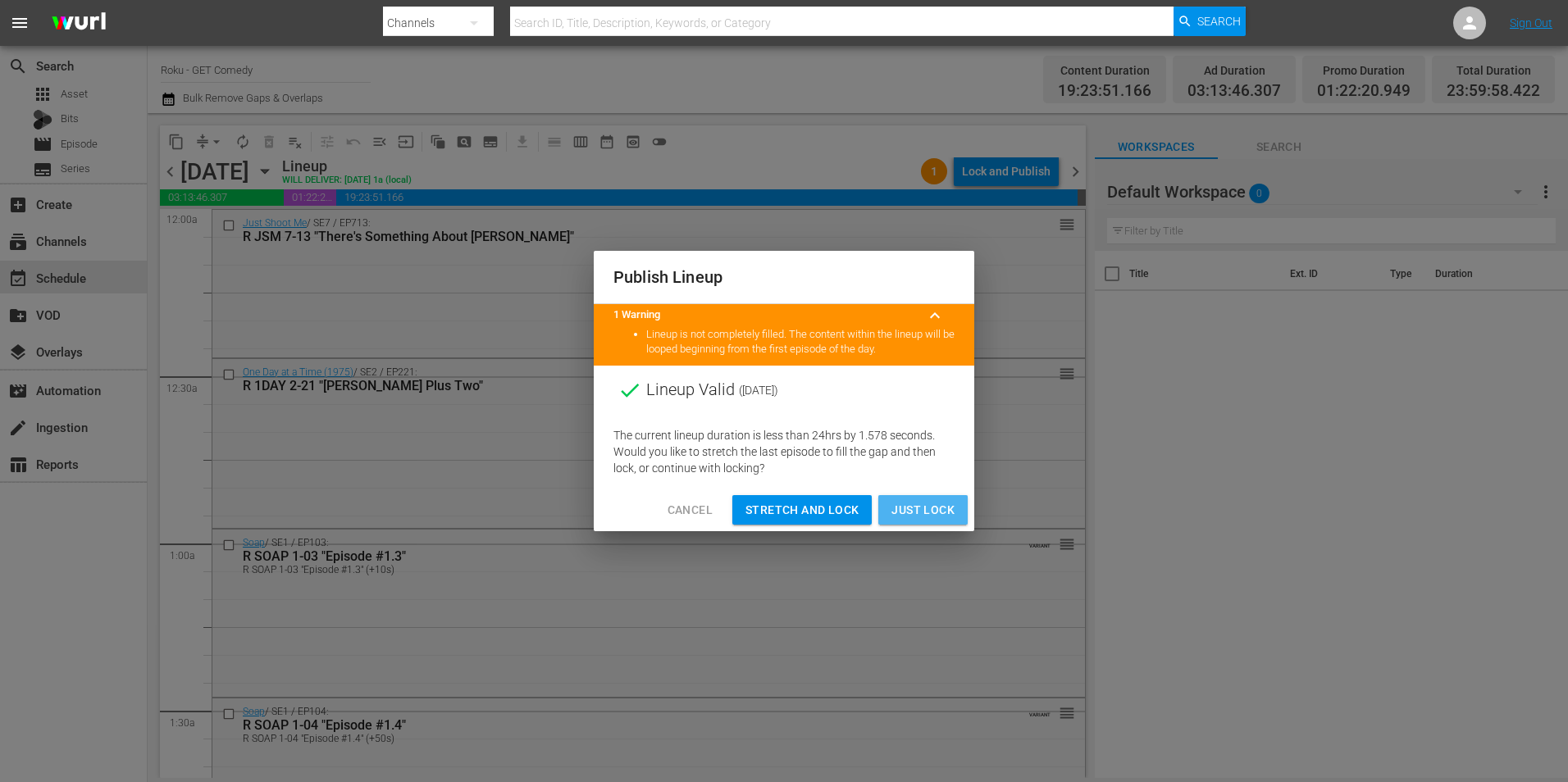 click on "Just Lock" at bounding box center (923, 510) 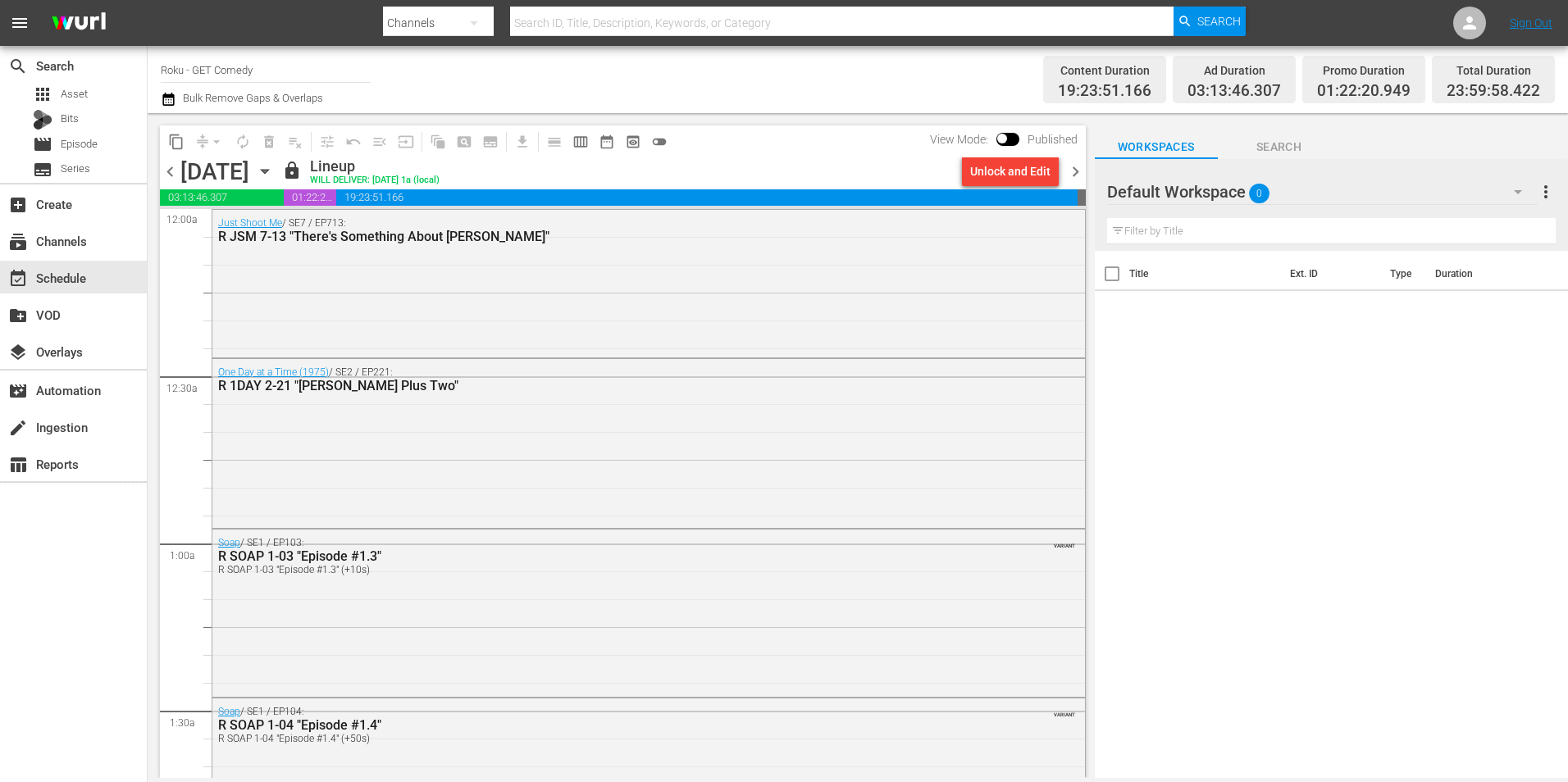 click on "chevron_right" at bounding box center (1075, 171) 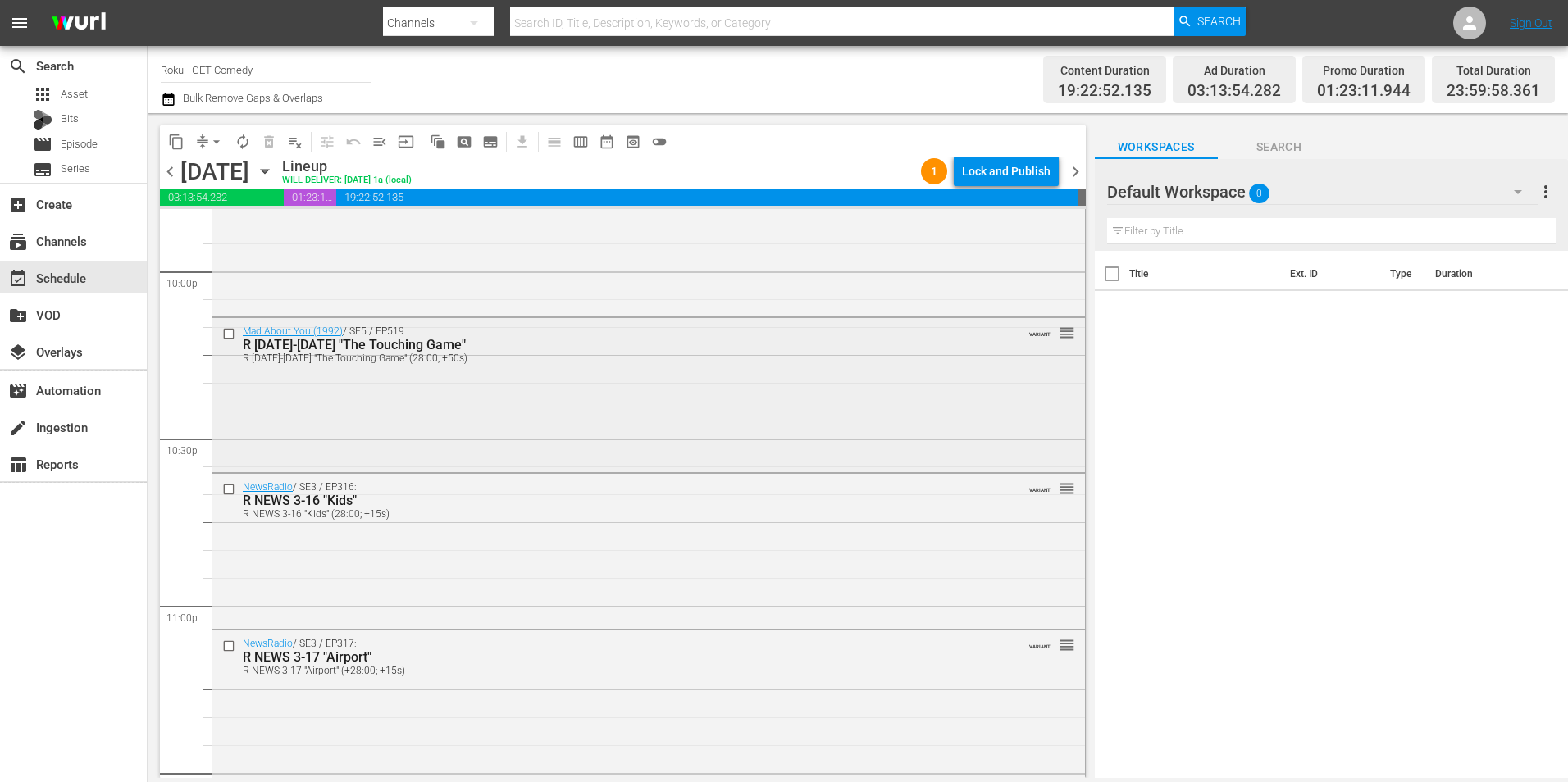 scroll, scrollTop: 7458, scrollLeft: 0, axis: vertical 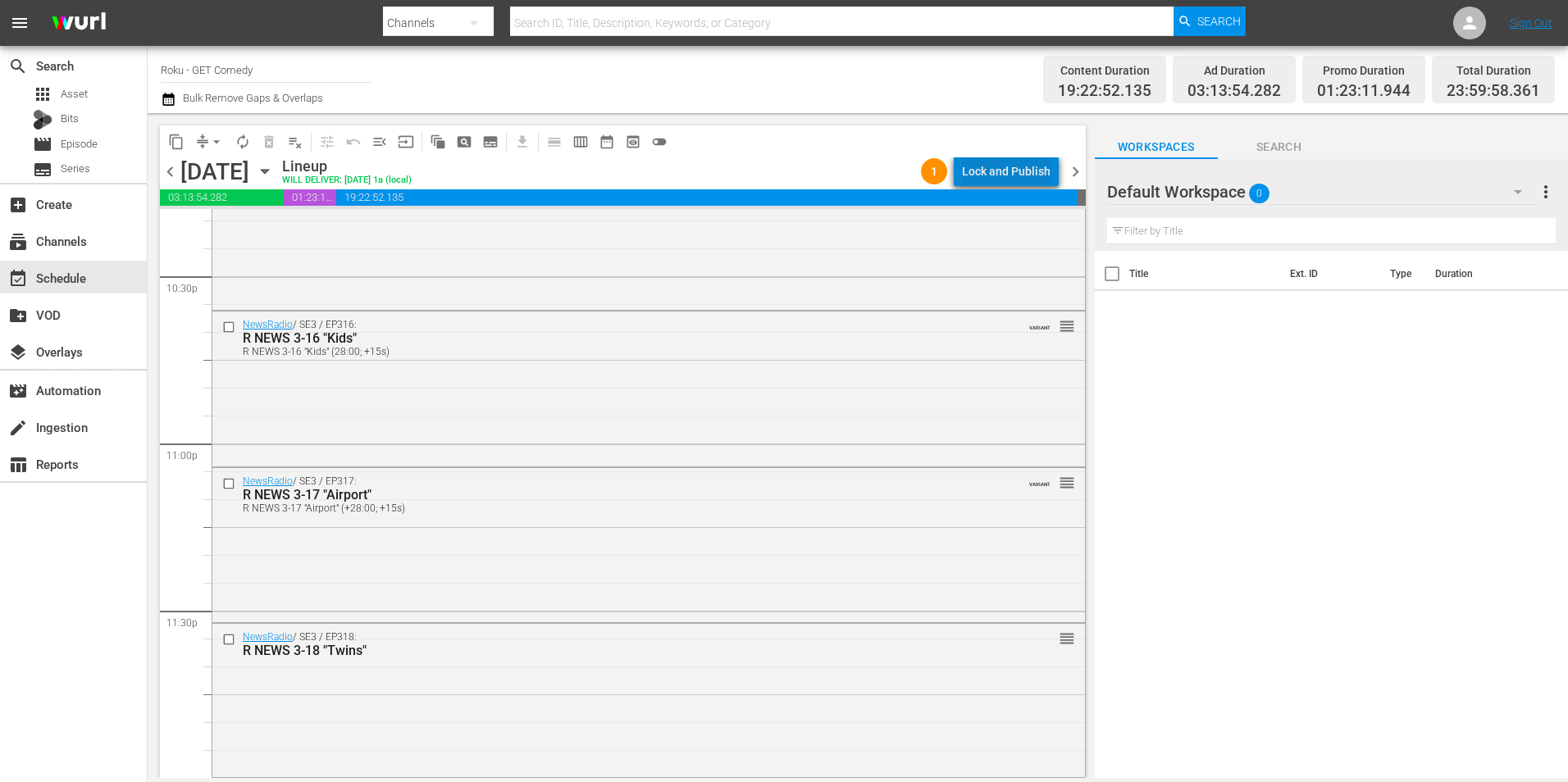 click on "Lock and Publish" at bounding box center (1006, 171) 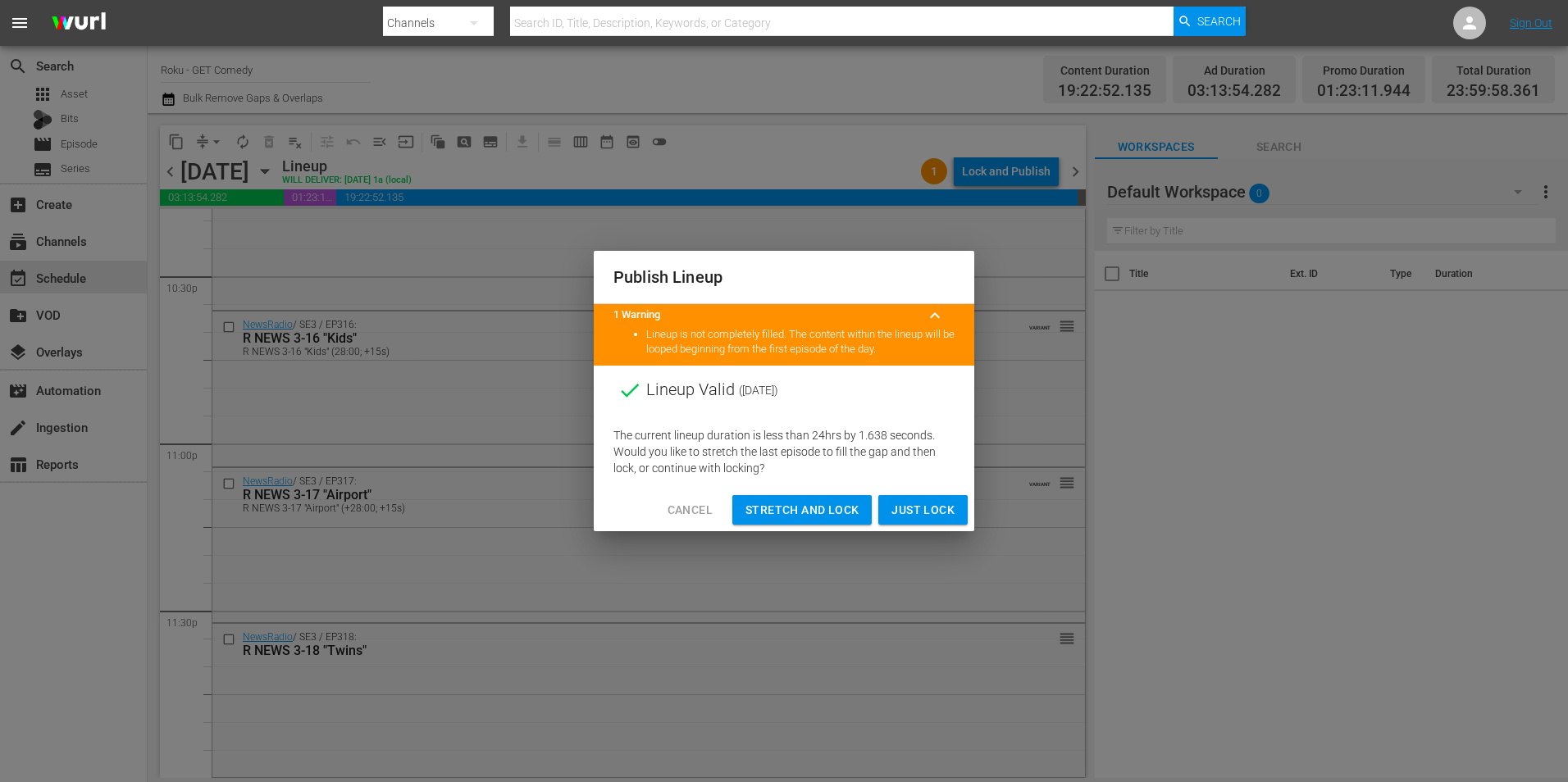 drag, startPoint x: 959, startPoint y: 516, endPoint x: 586, endPoint y: 452, distance: 378.4508 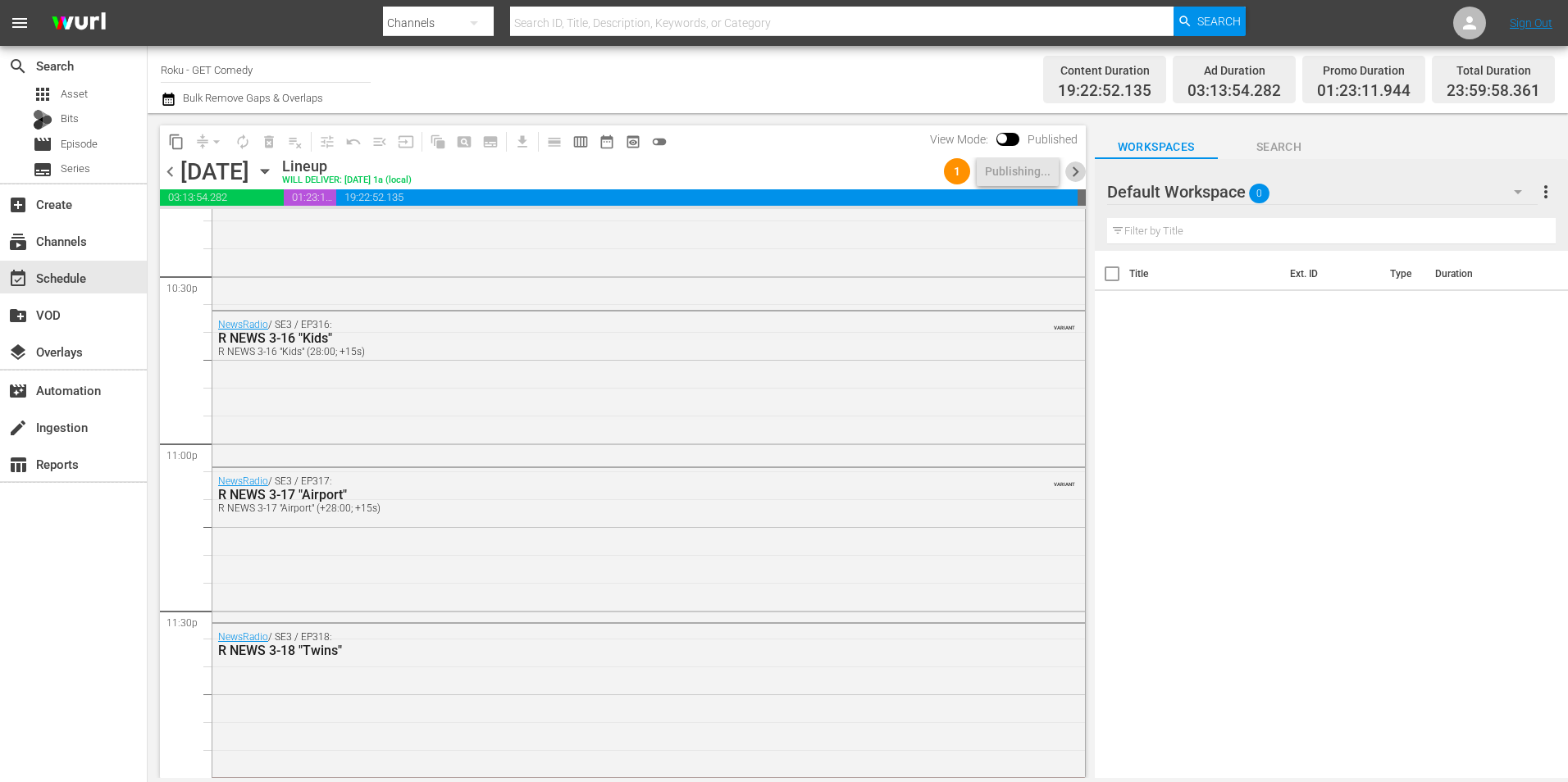 click on "chevron_right" at bounding box center (1075, 171) 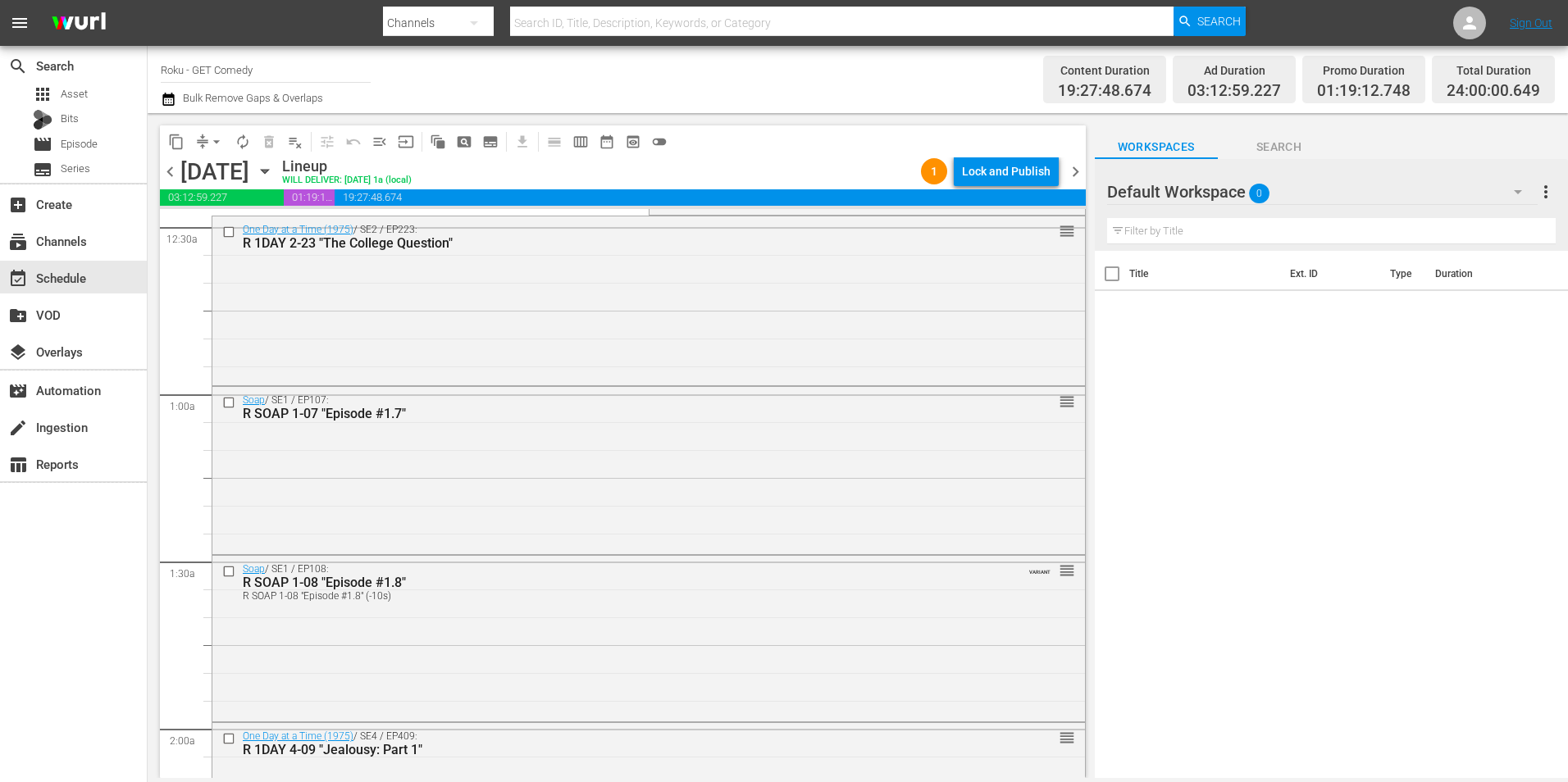 scroll, scrollTop: 0, scrollLeft: 0, axis: both 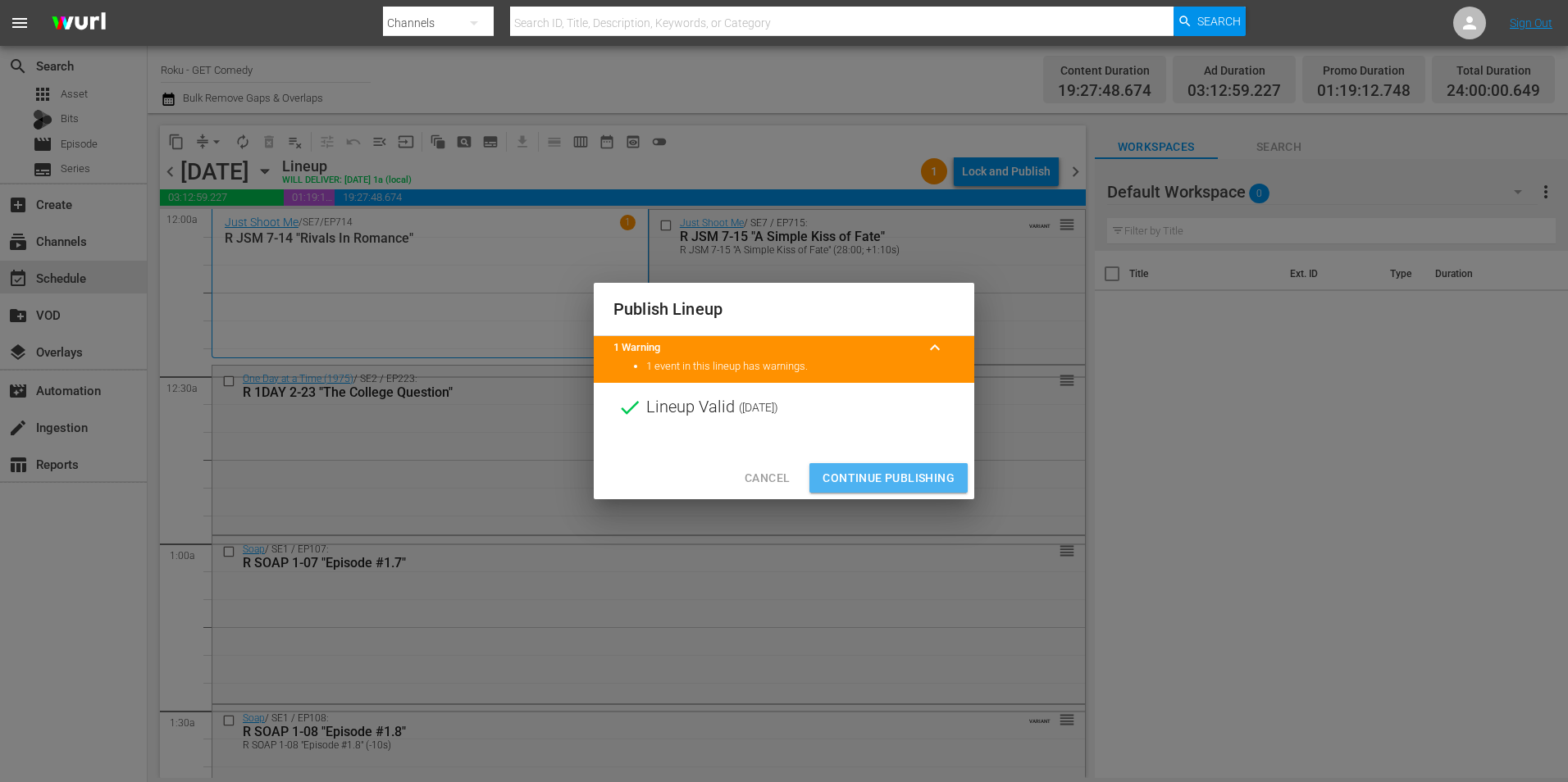 click on "Continue Publishing" at bounding box center [888, 478] 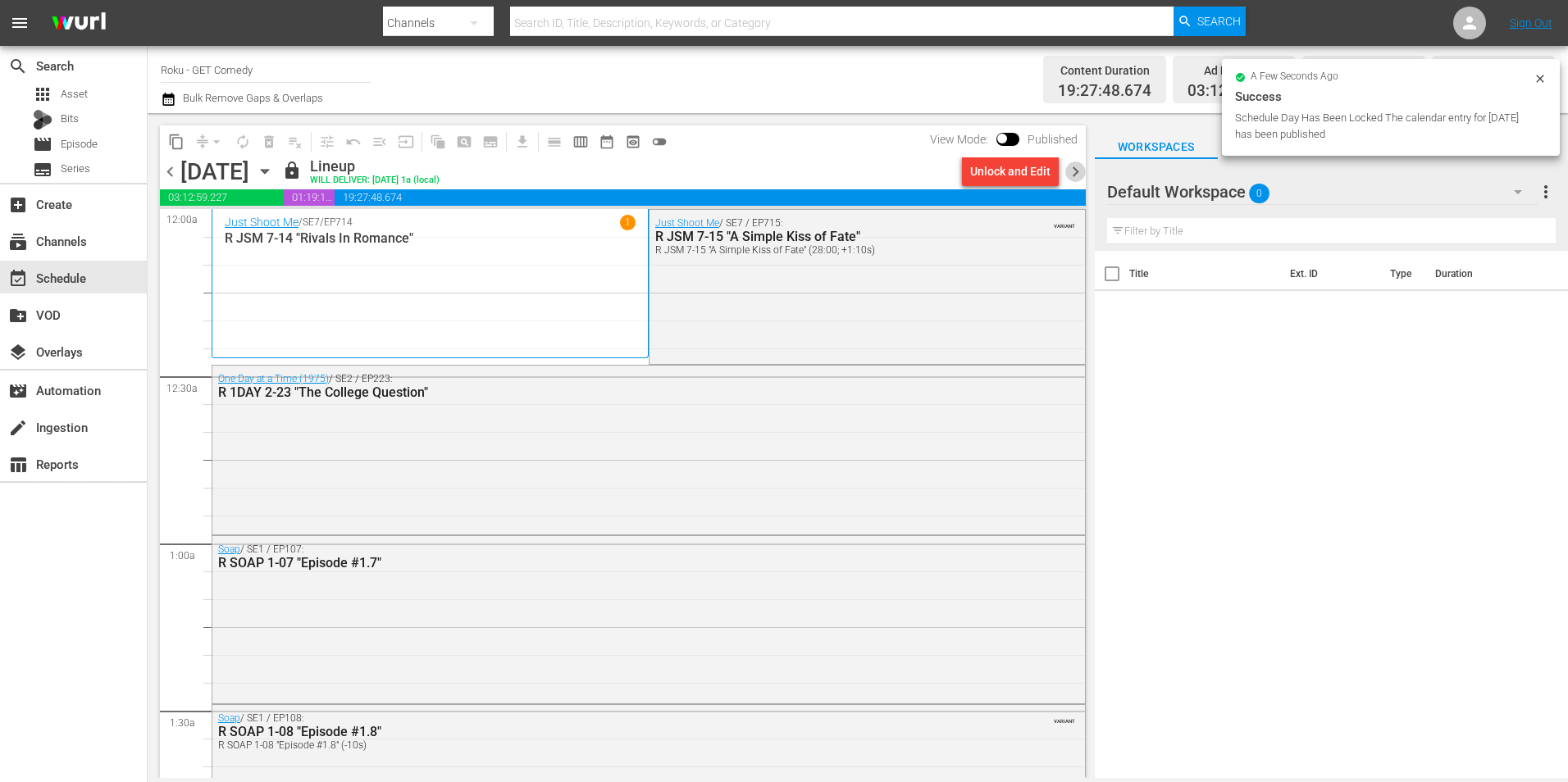 click on "chevron_right" at bounding box center (1075, 171) 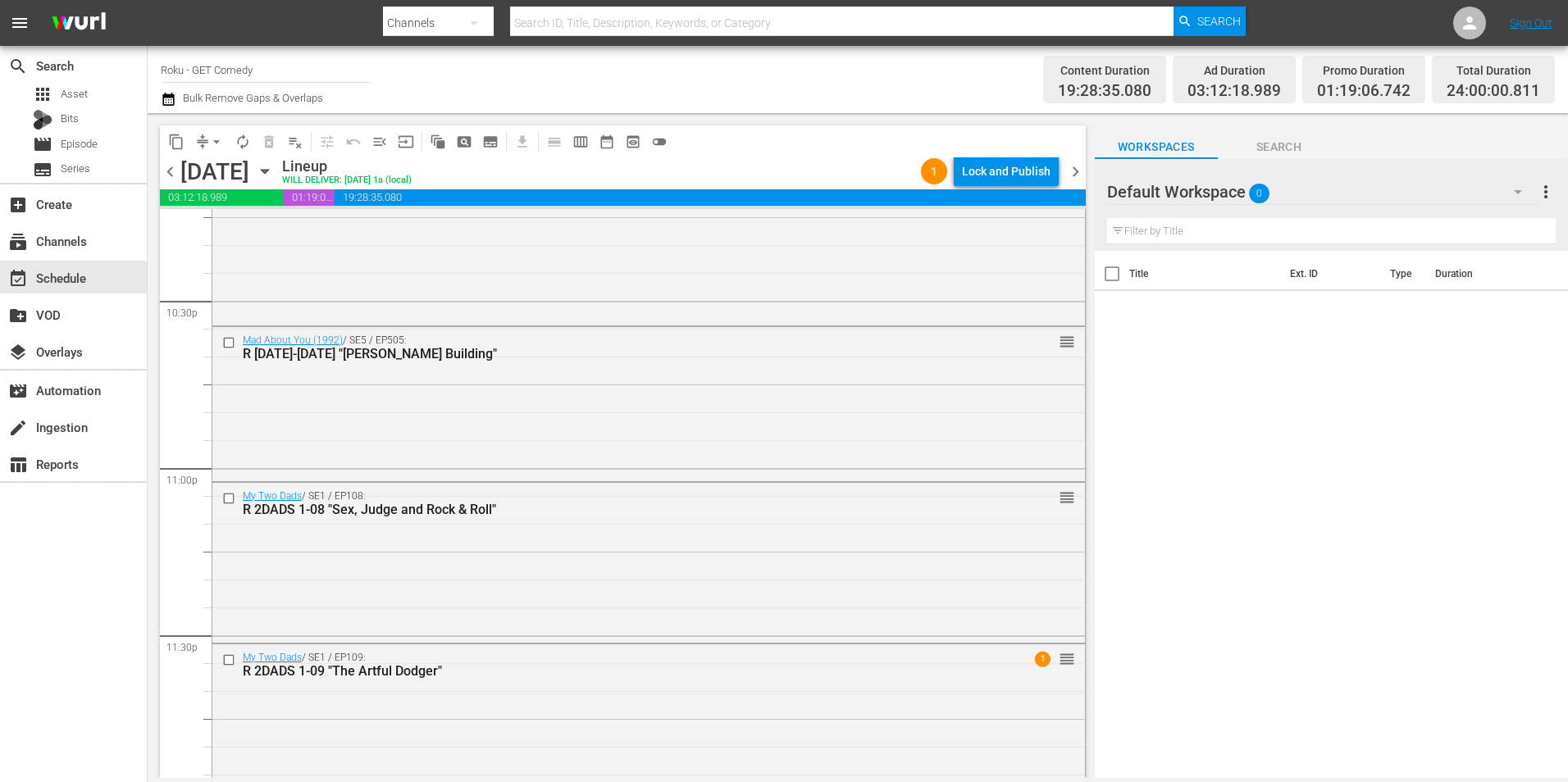 scroll, scrollTop: 7458, scrollLeft: 0, axis: vertical 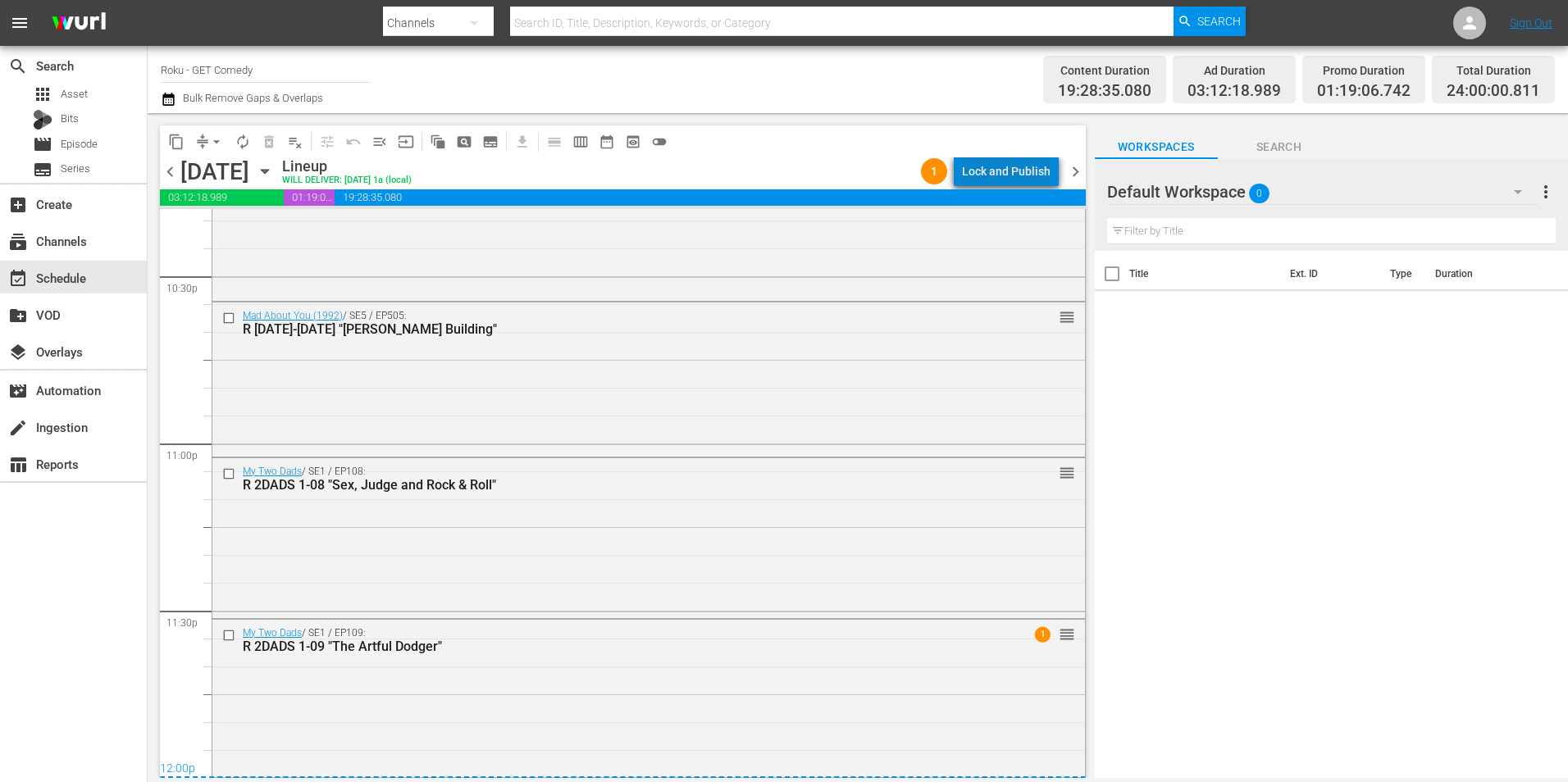 click on "Lock and Publish" at bounding box center (1006, 171) 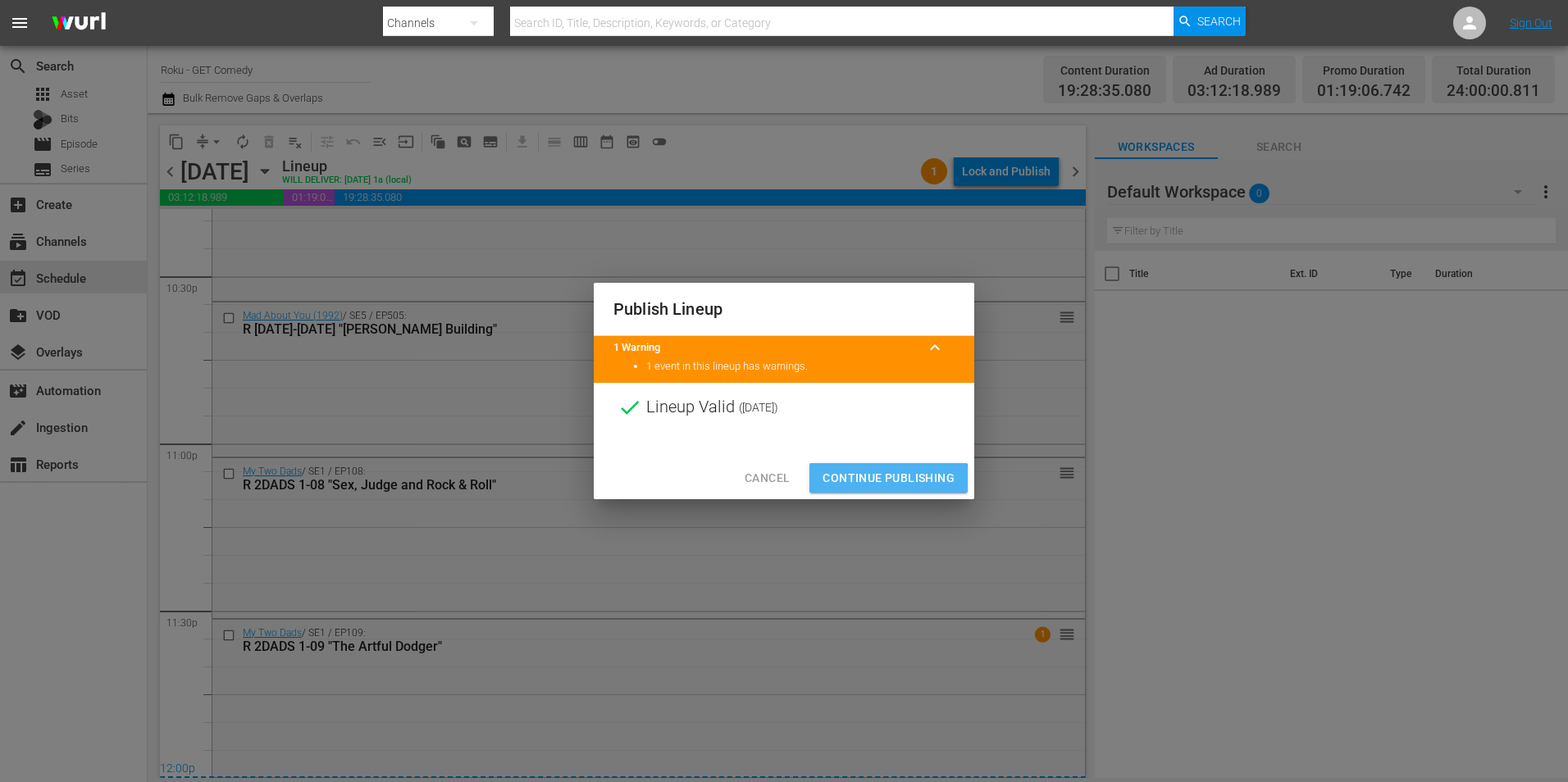 click on "Continue Publishing" at bounding box center [888, 478] 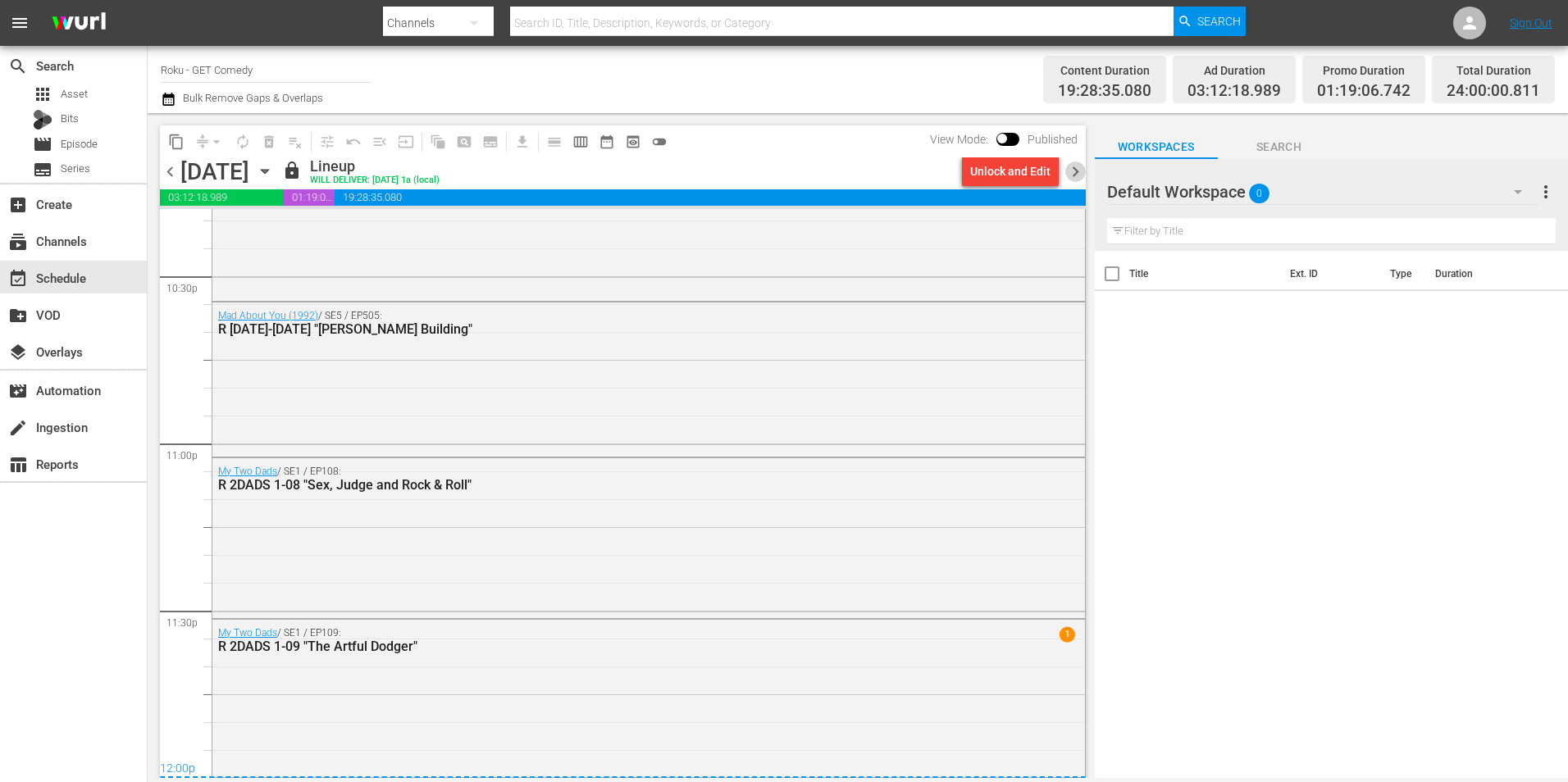 click on "chevron_right" at bounding box center [1075, 171] 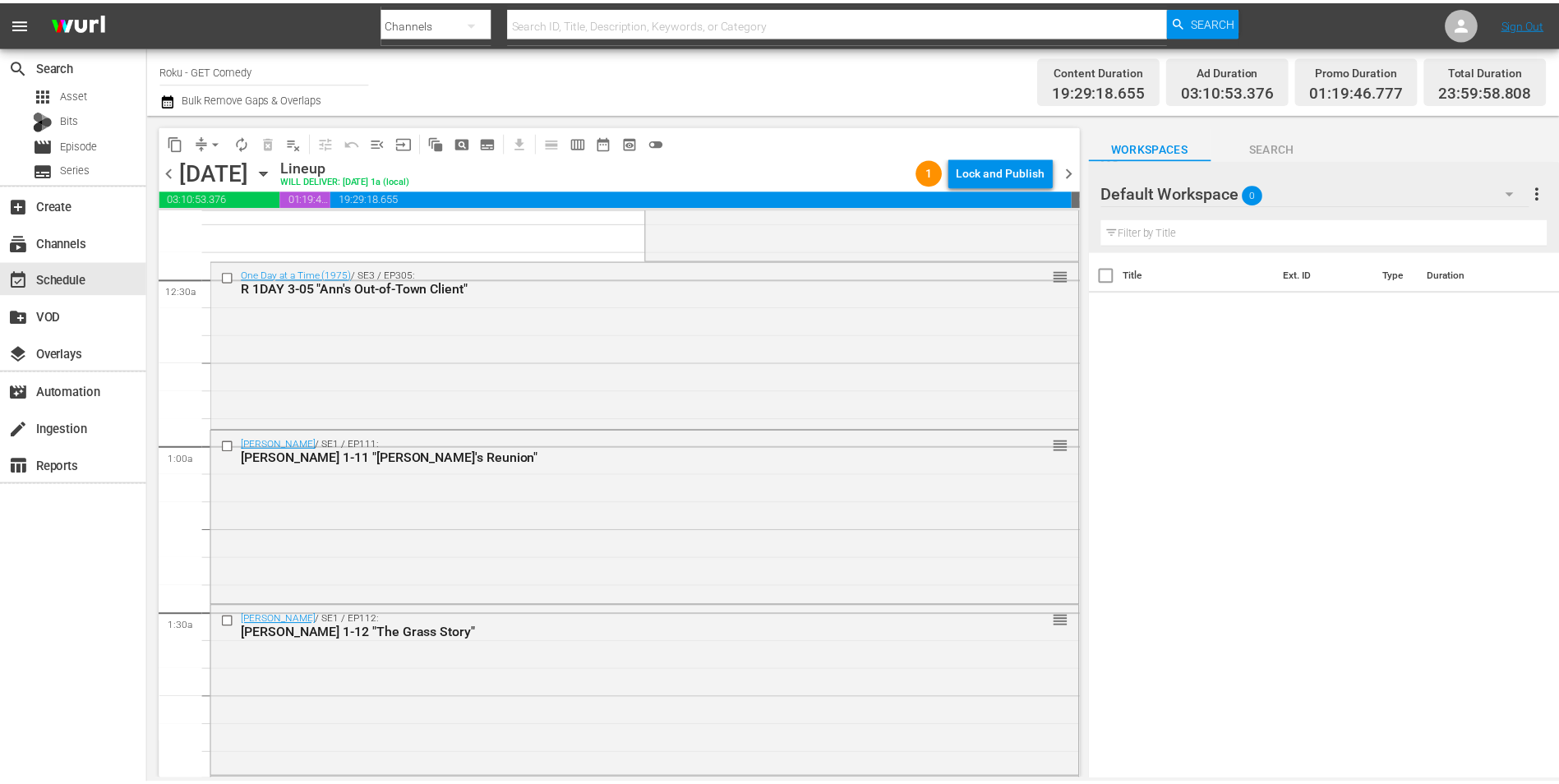 scroll, scrollTop: 0, scrollLeft: 0, axis: both 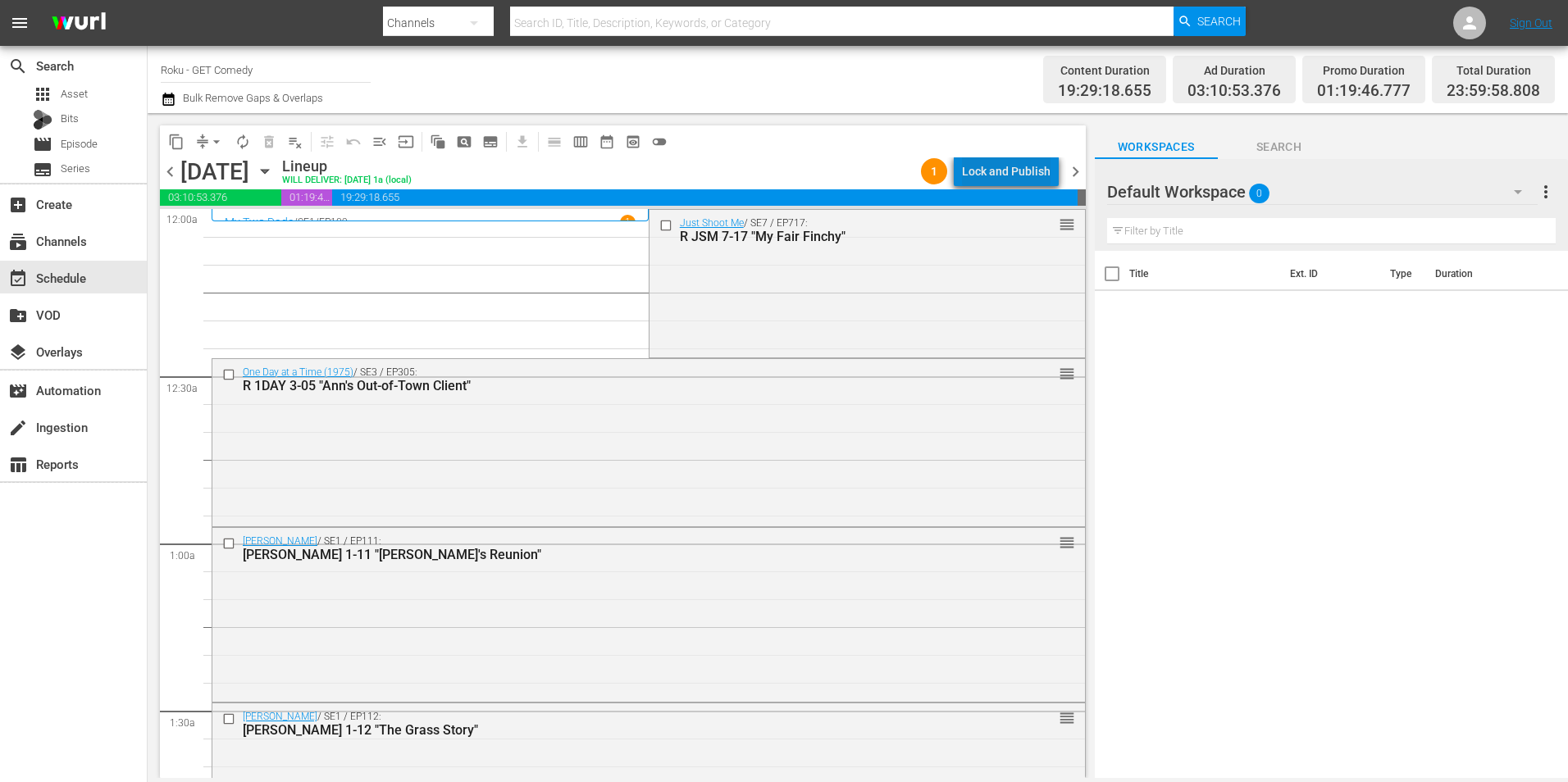 click on "Lock and Publish" at bounding box center (1006, 171) 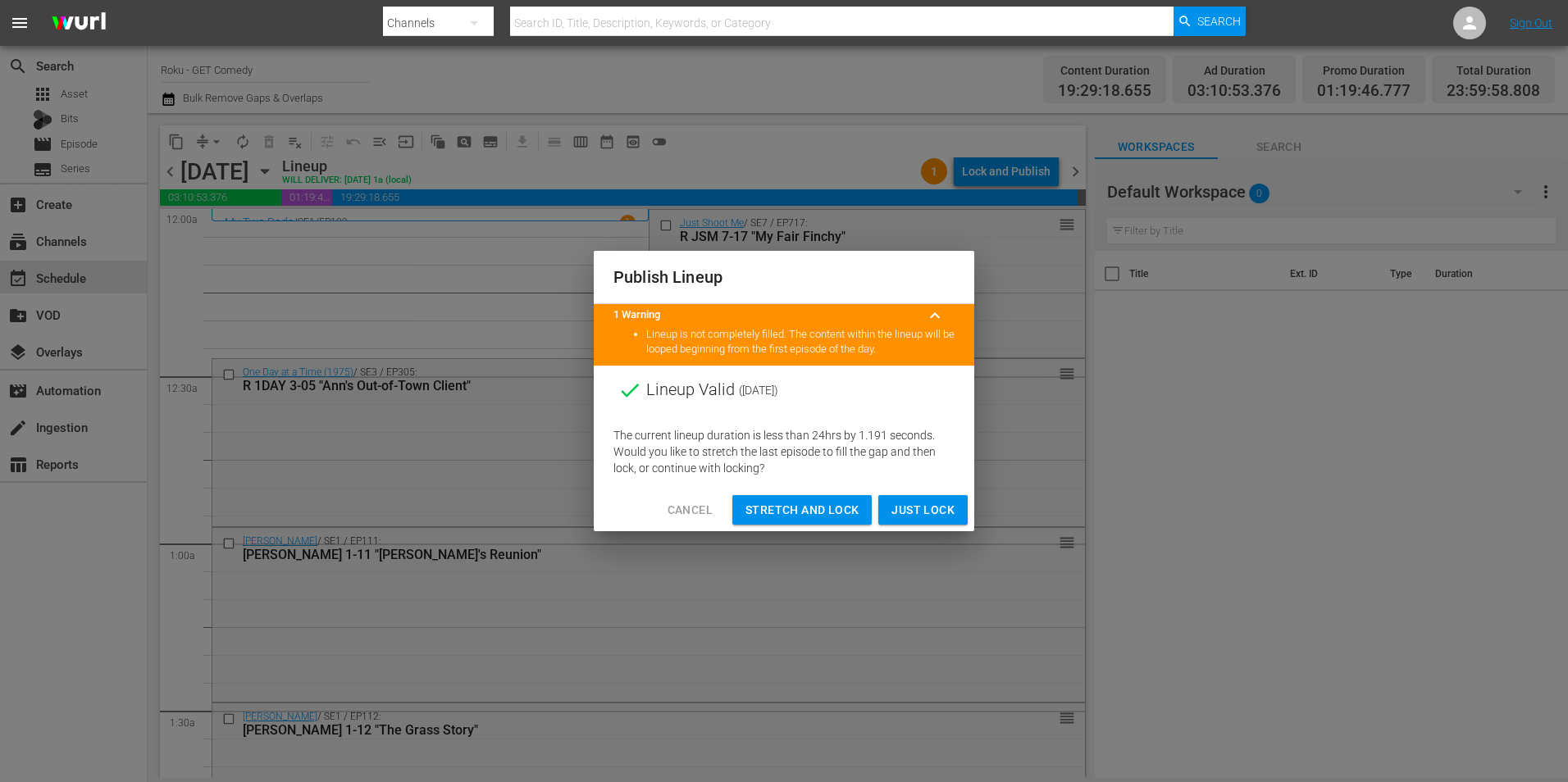 click on "Just Lock" at bounding box center (923, 510) 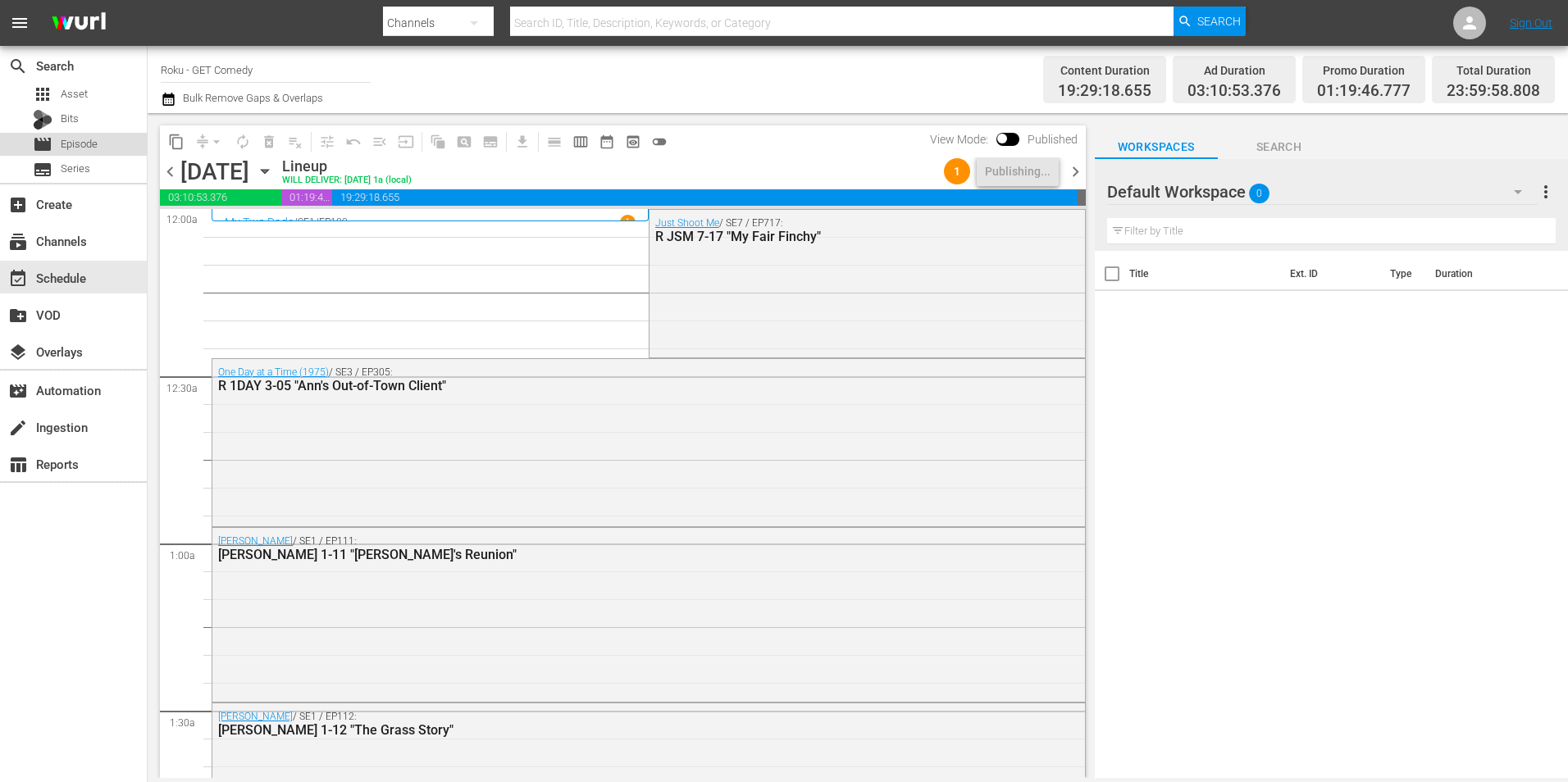 click on "movie Episode" at bounding box center [73, 144] 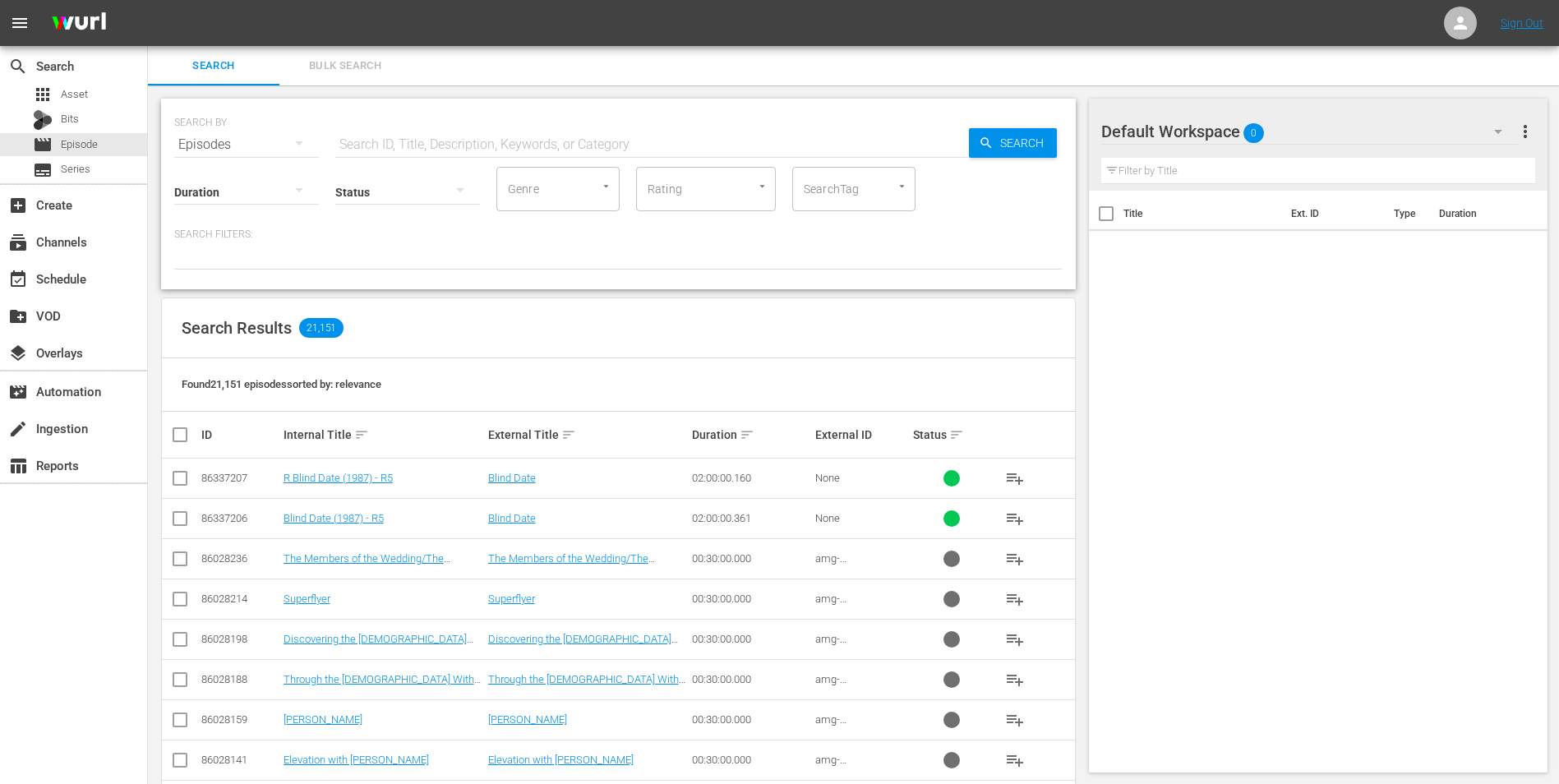 click on "Default Workspace 0" at bounding box center [1310, 131] 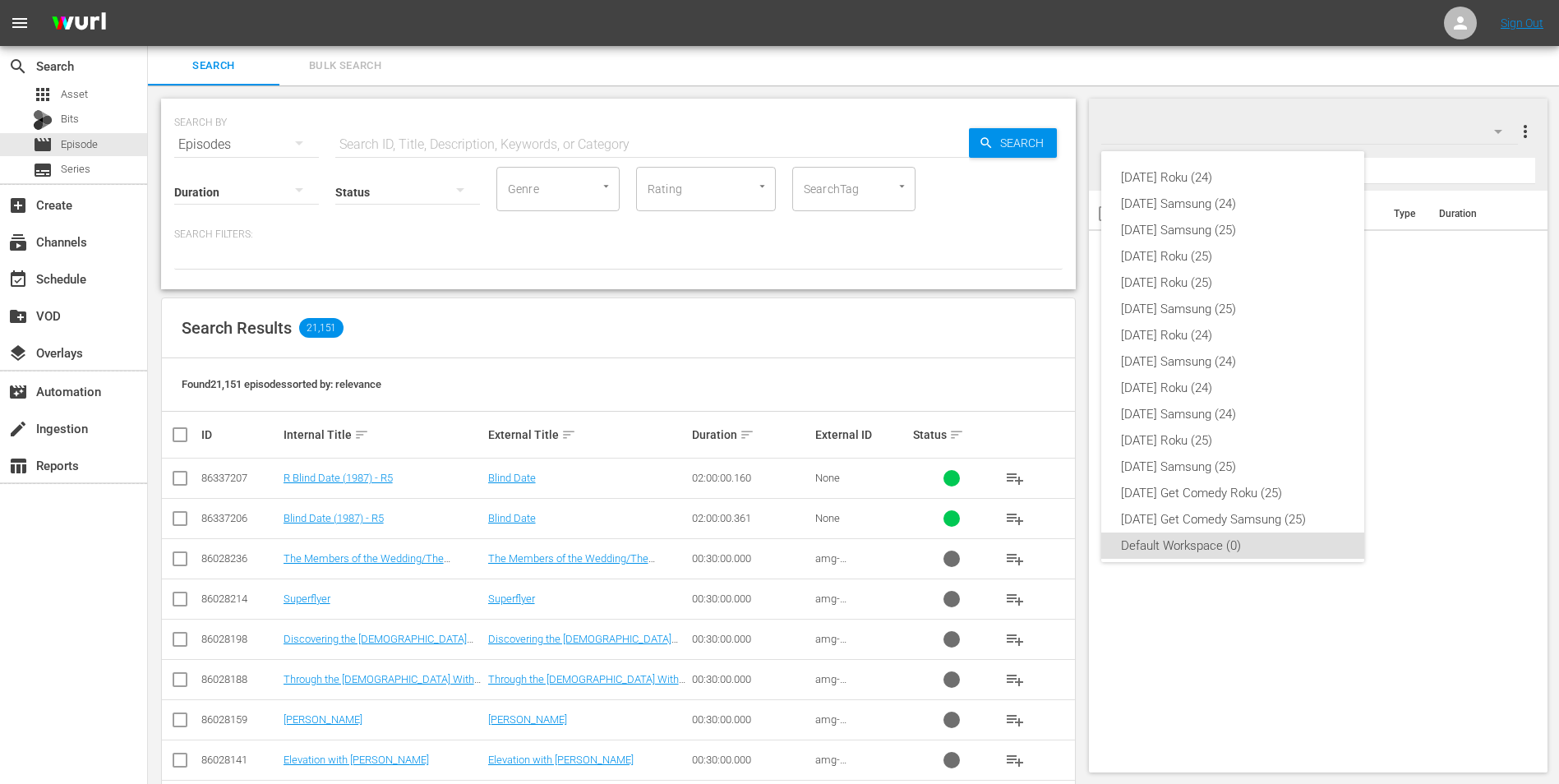 scroll, scrollTop: 10, scrollLeft: 0, axis: vertical 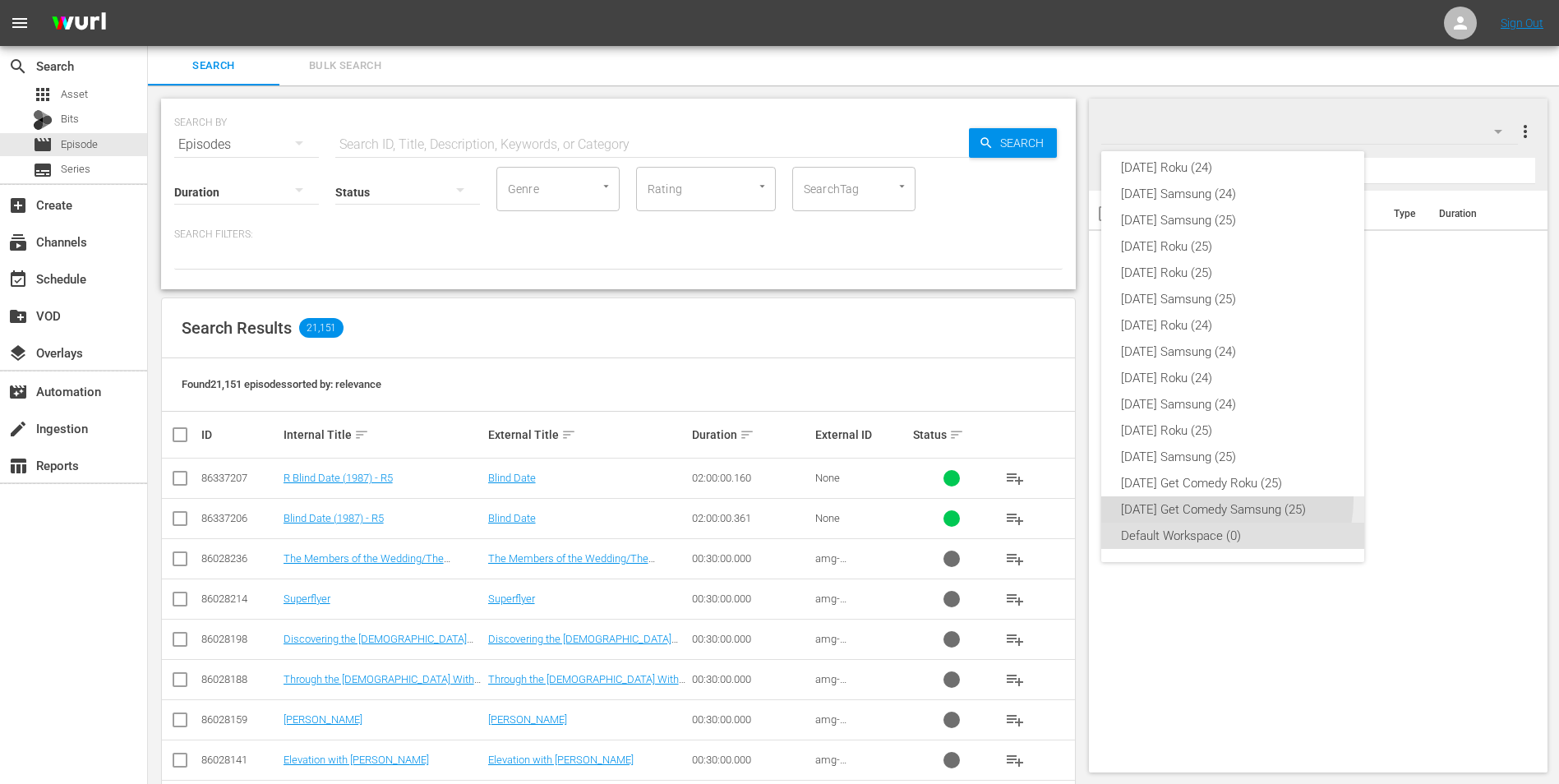 click on "Monday Get Comedy Samsung (25)" at bounding box center (1233, 510) 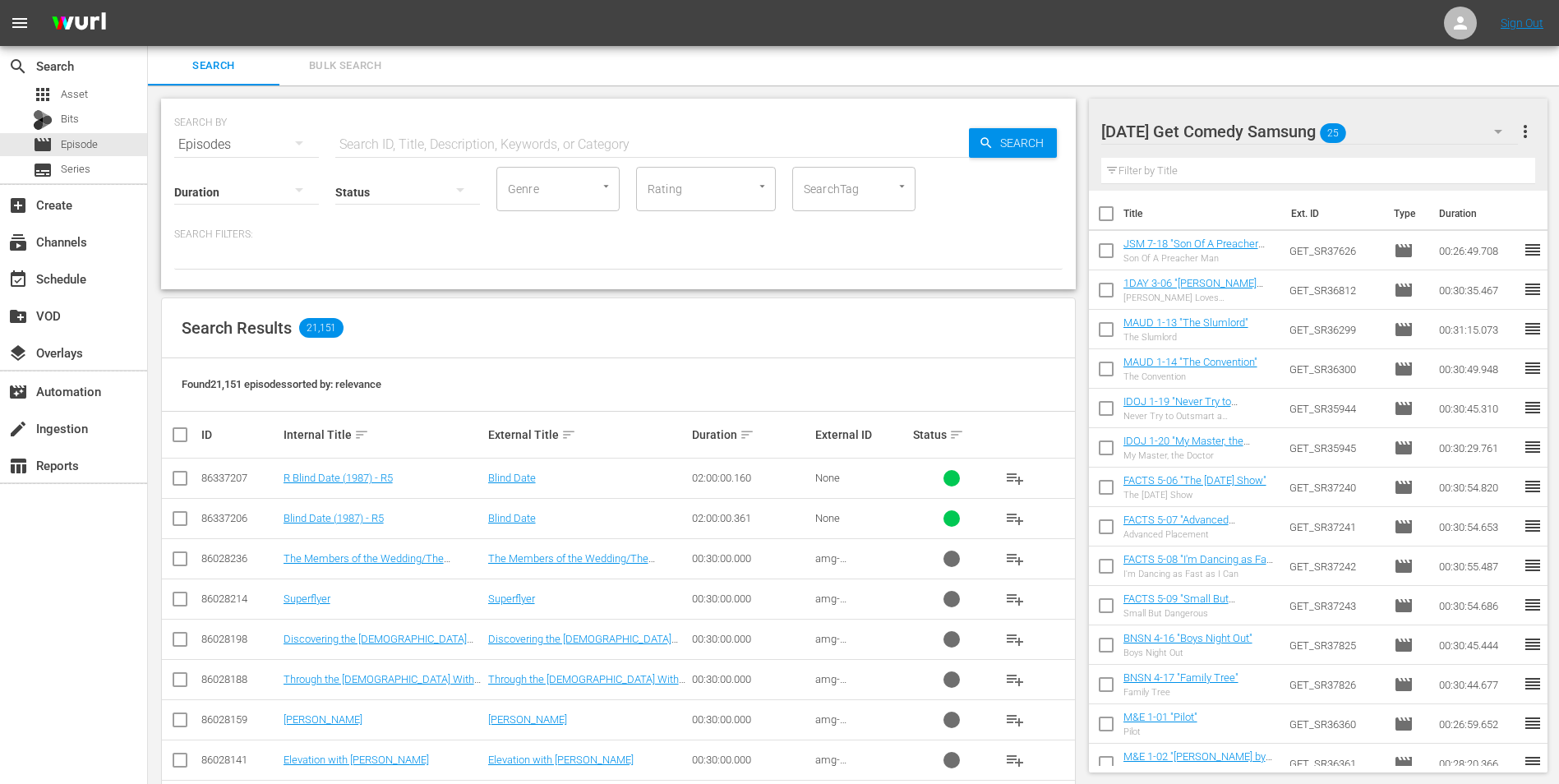 click at bounding box center [1106, 217] 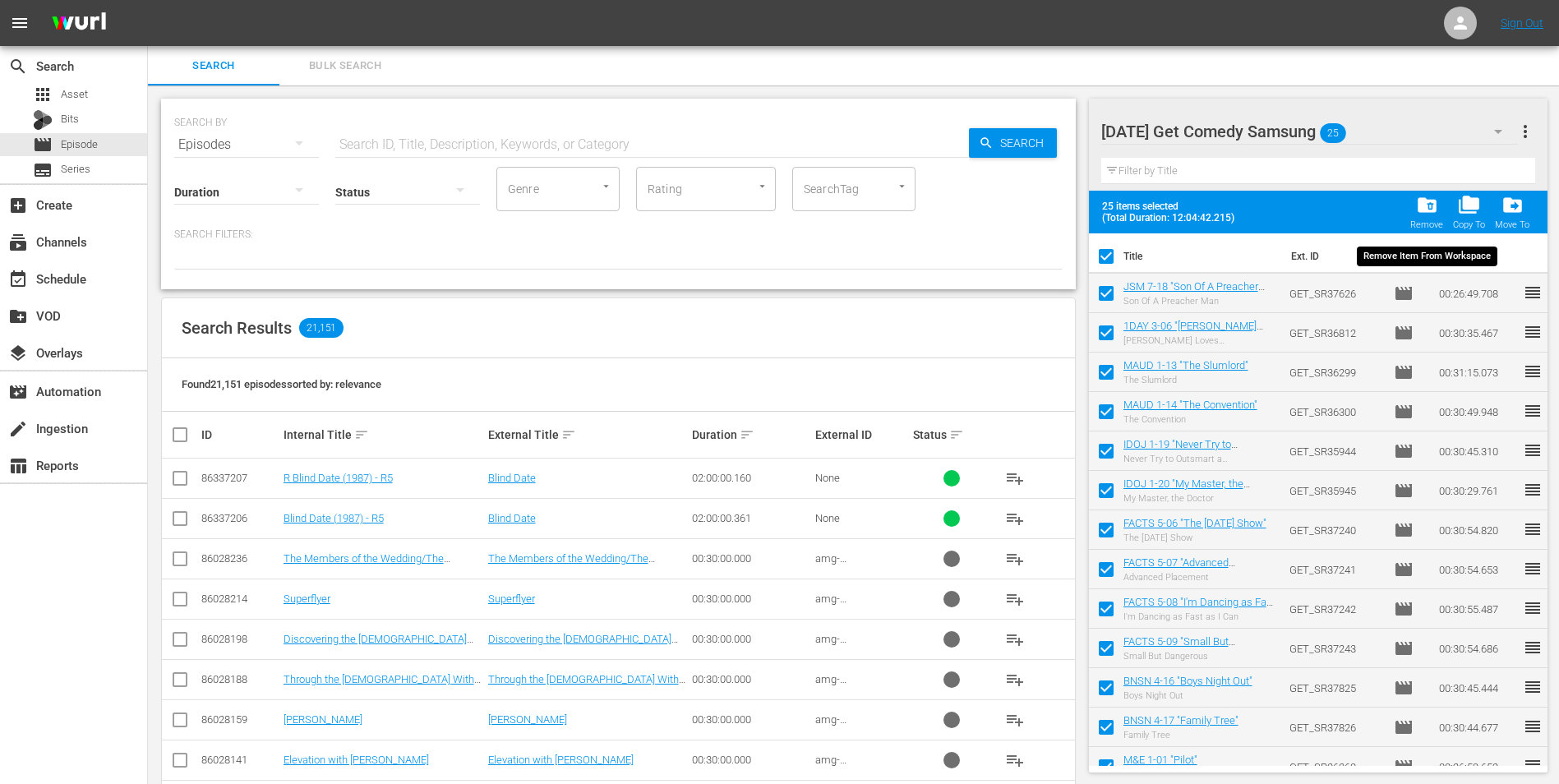 click on "folder_delete" at bounding box center [1427, 205] 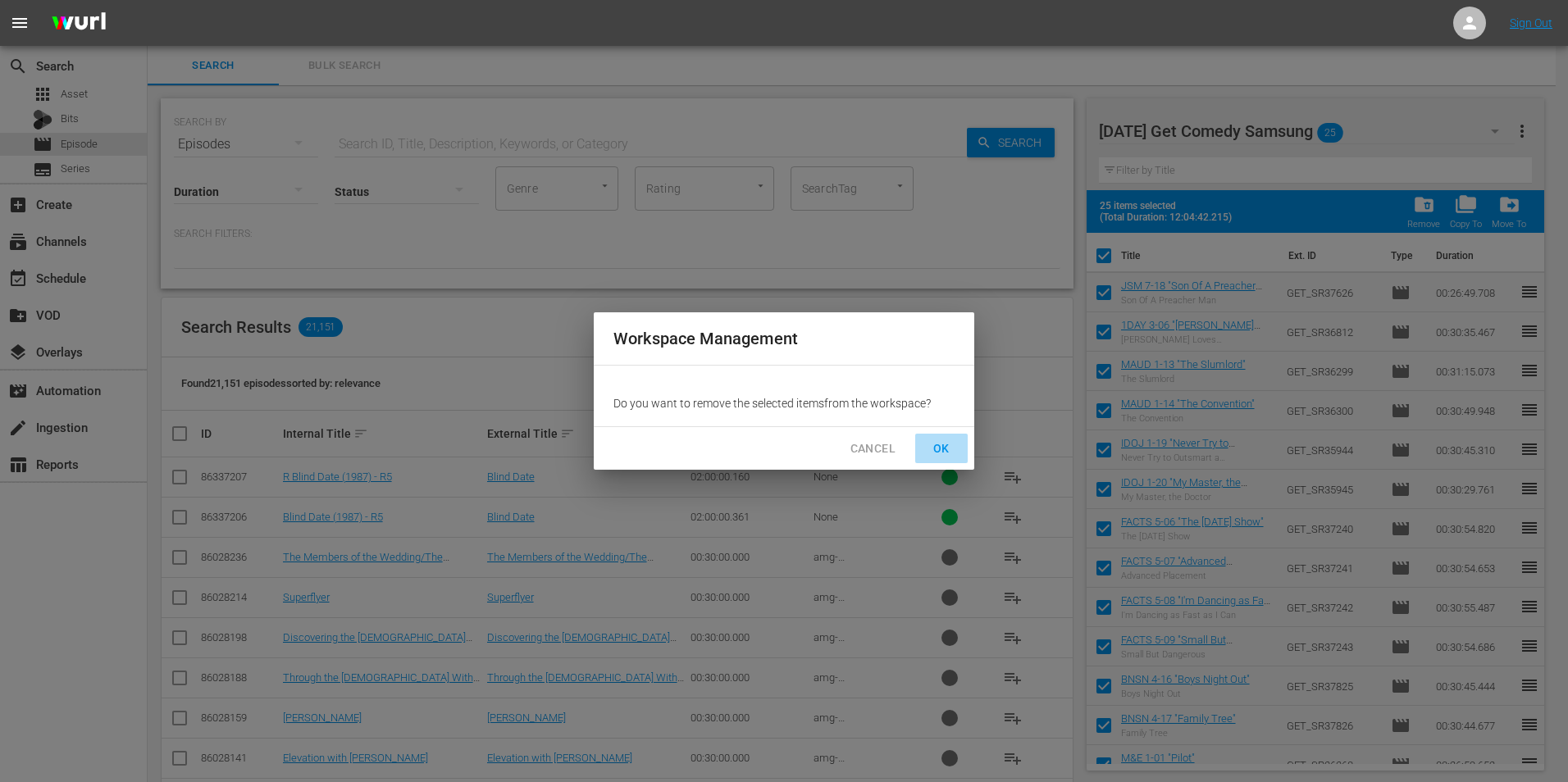 click on "OK" at bounding box center (941, 448) 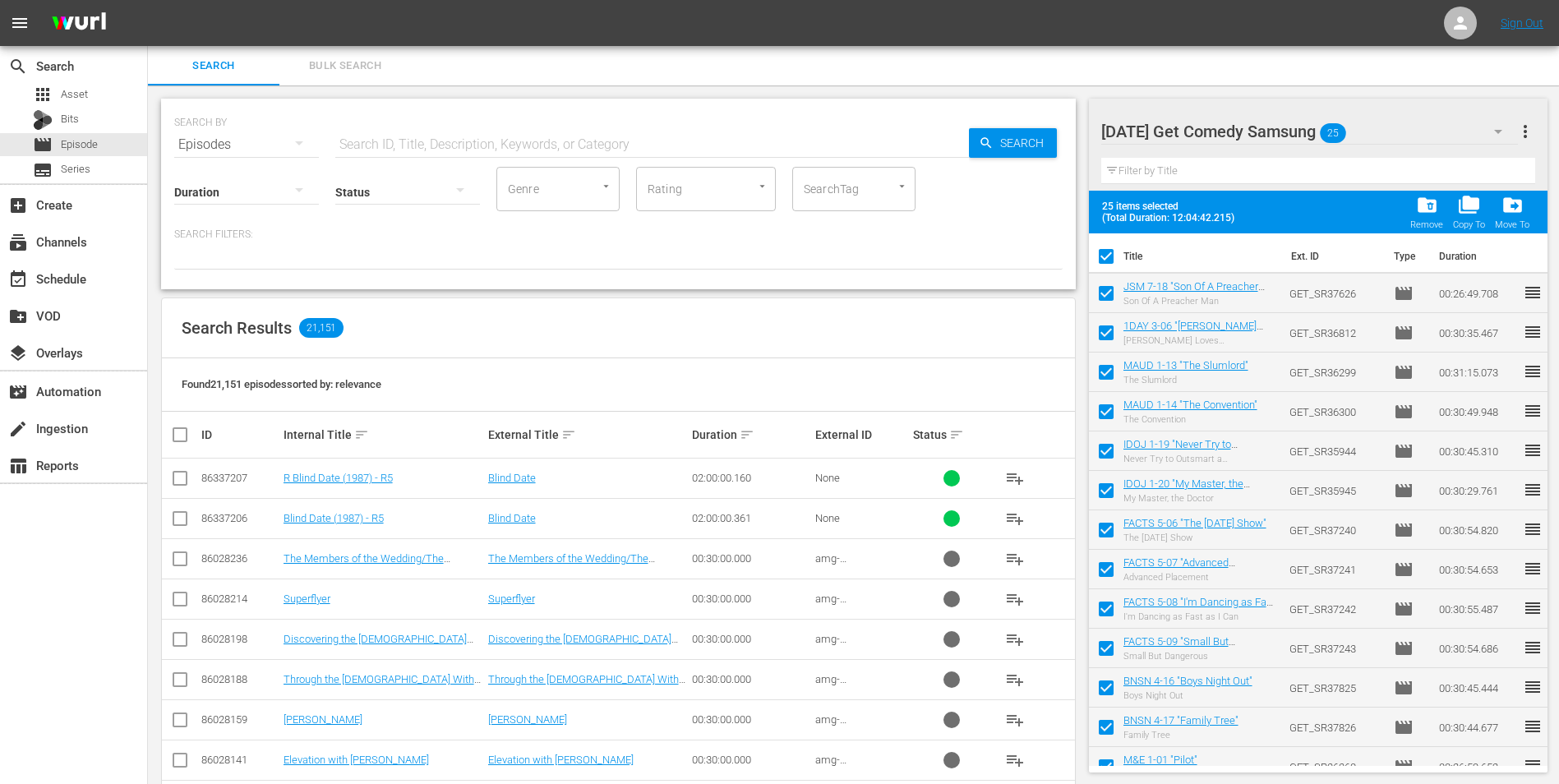 checkbox on "false" 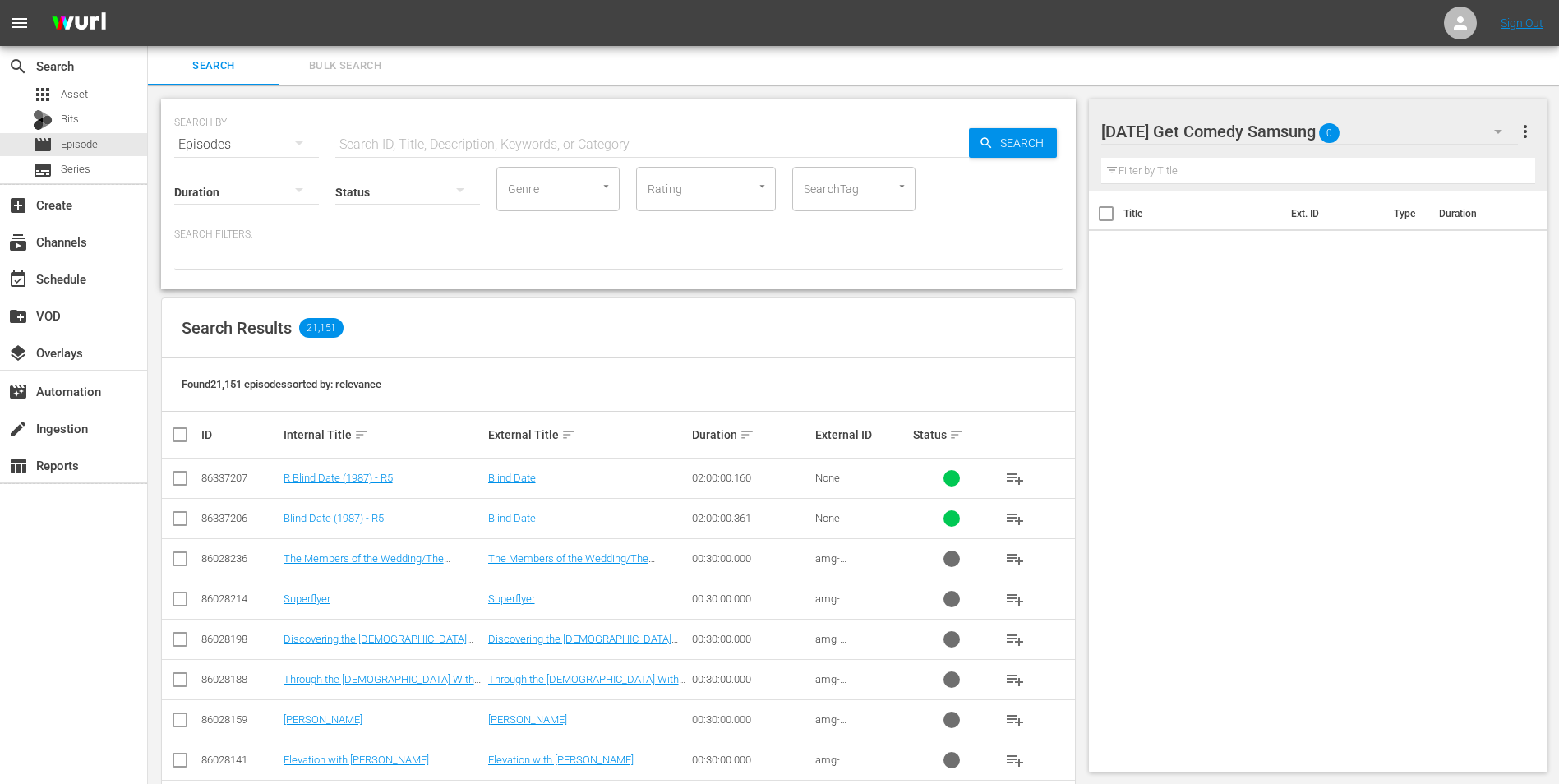 click on "Monday Get Comedy Samsung 0" at bounding box center (1310, 131) 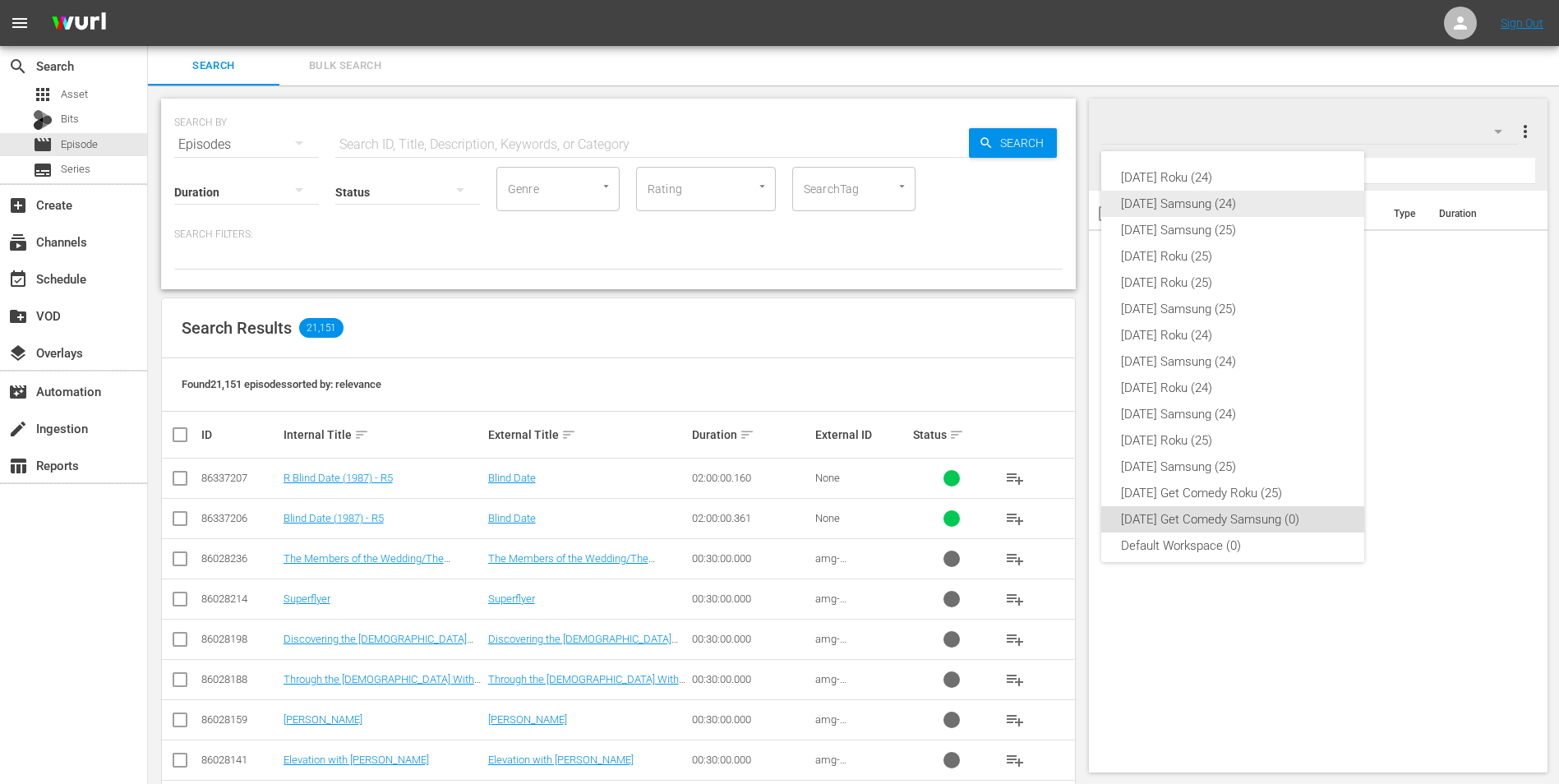 scroll, scrollTop: 10, scrollLeft: 0, axis: vertical 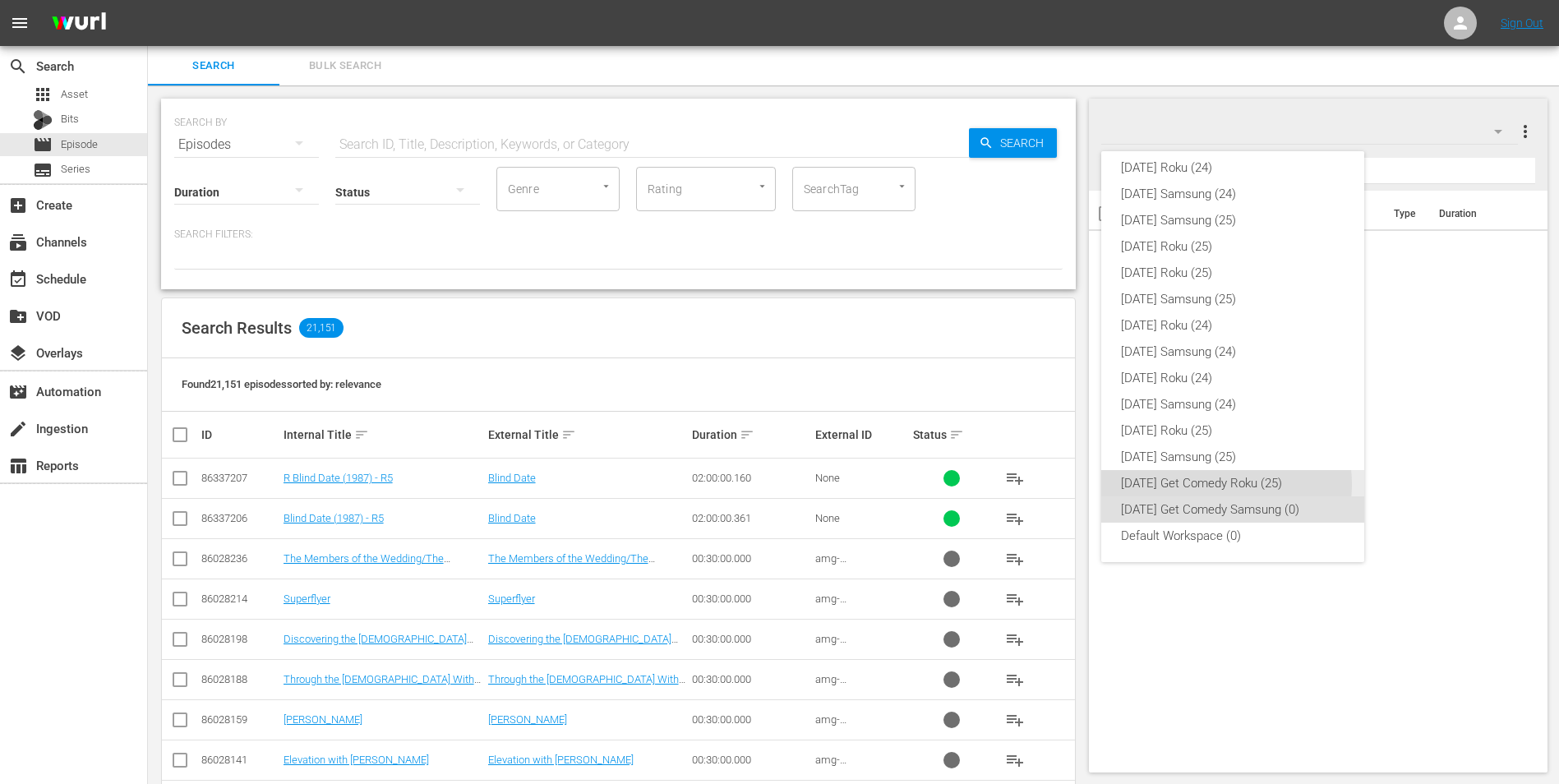 click on "Monday Get Comedy Roku (25)" at bounding box center (1233, 483) 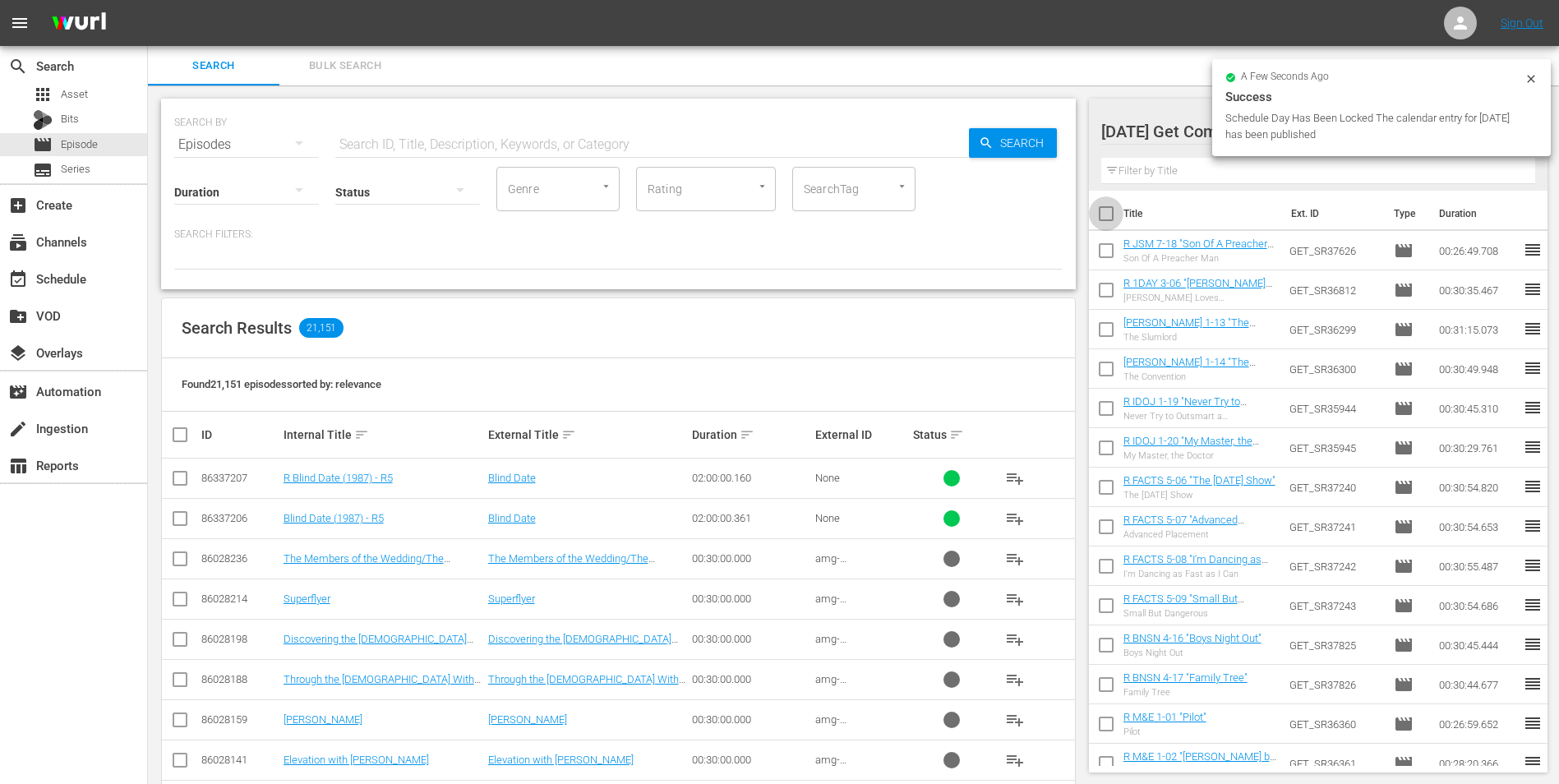 click at bounding box center (1106, 217) 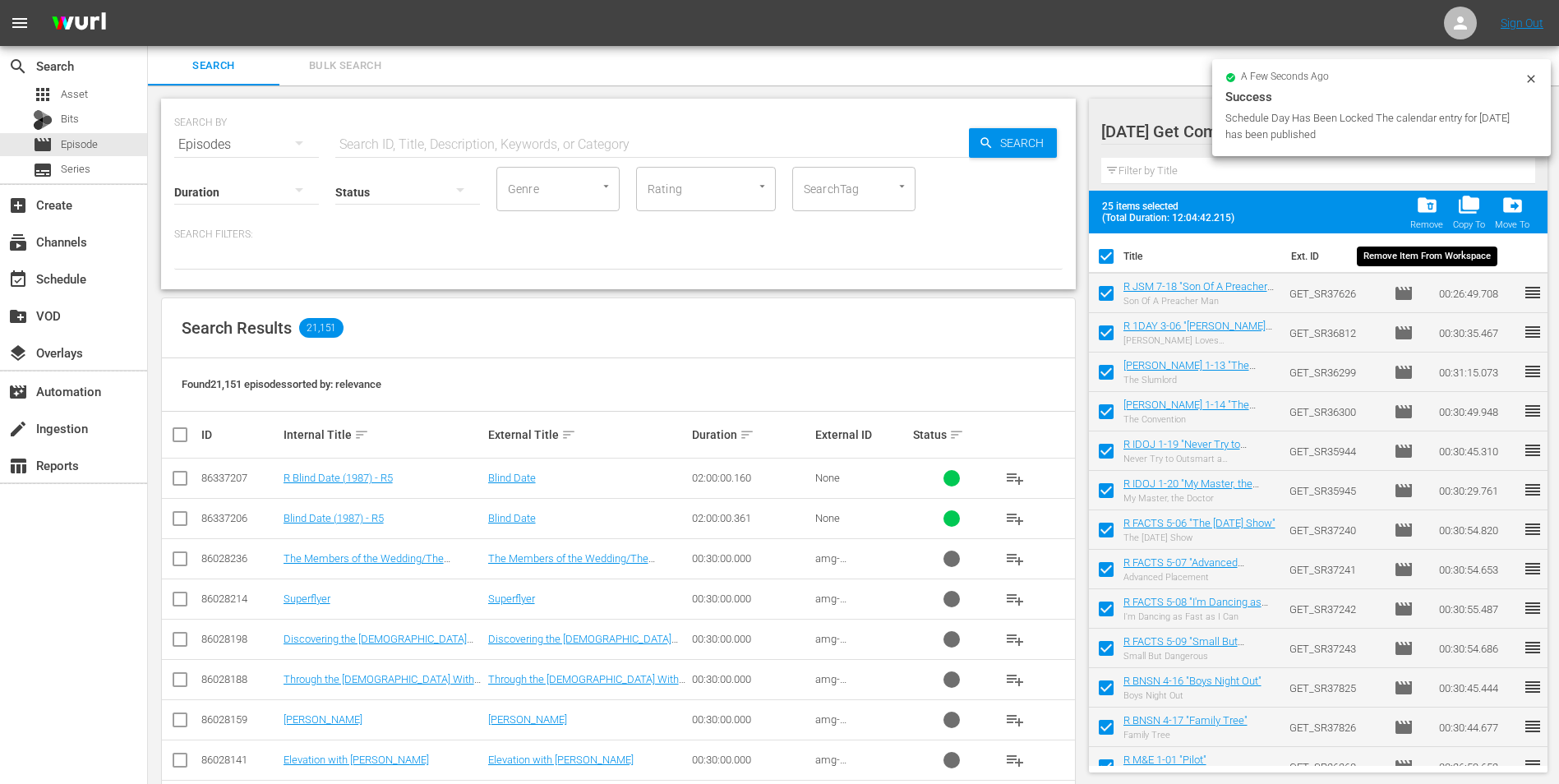 click on "folder_delete Remove" at bounding box center (1427, 212) 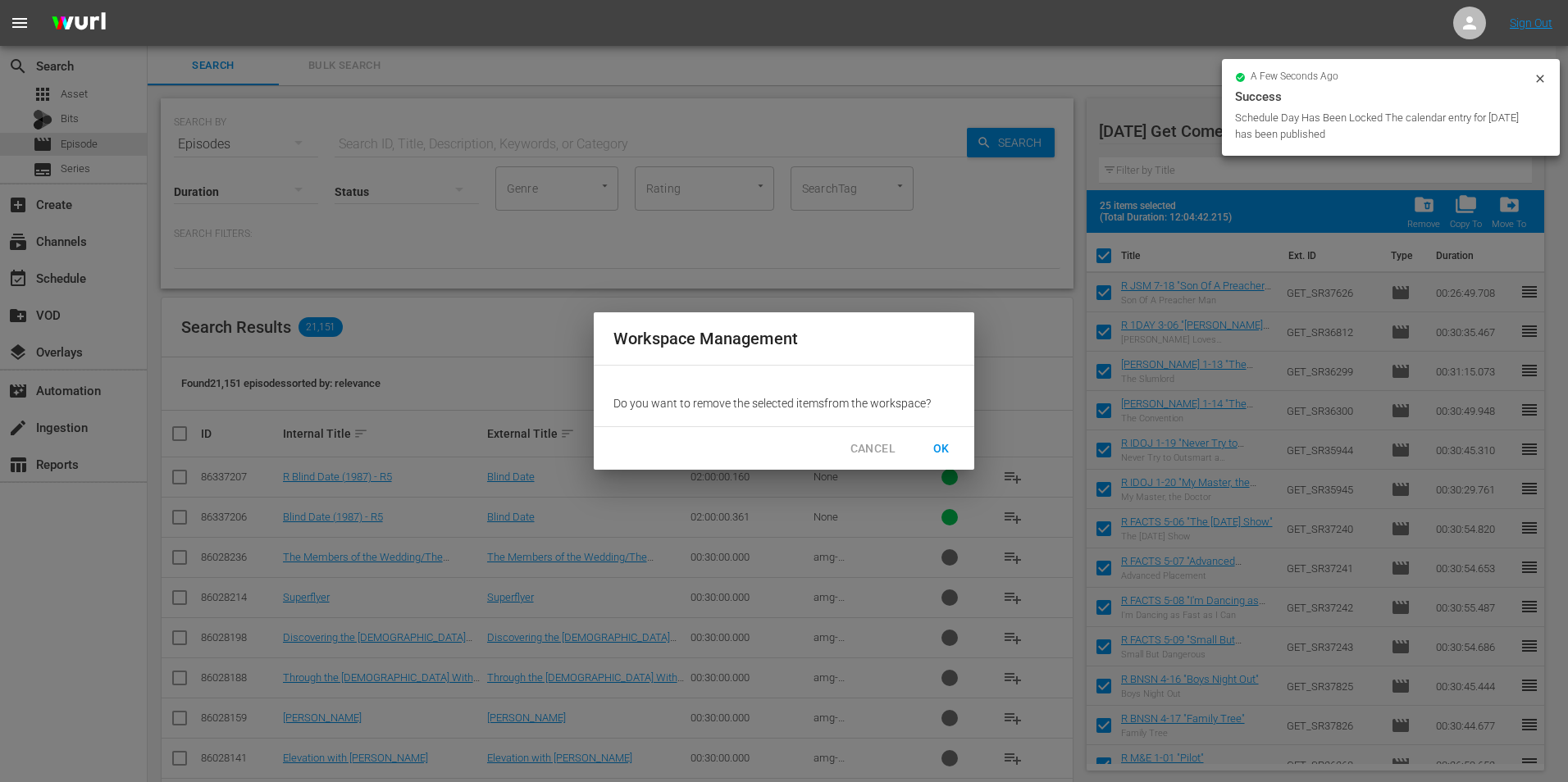 click on "OK" at bounding box center (941, 448) 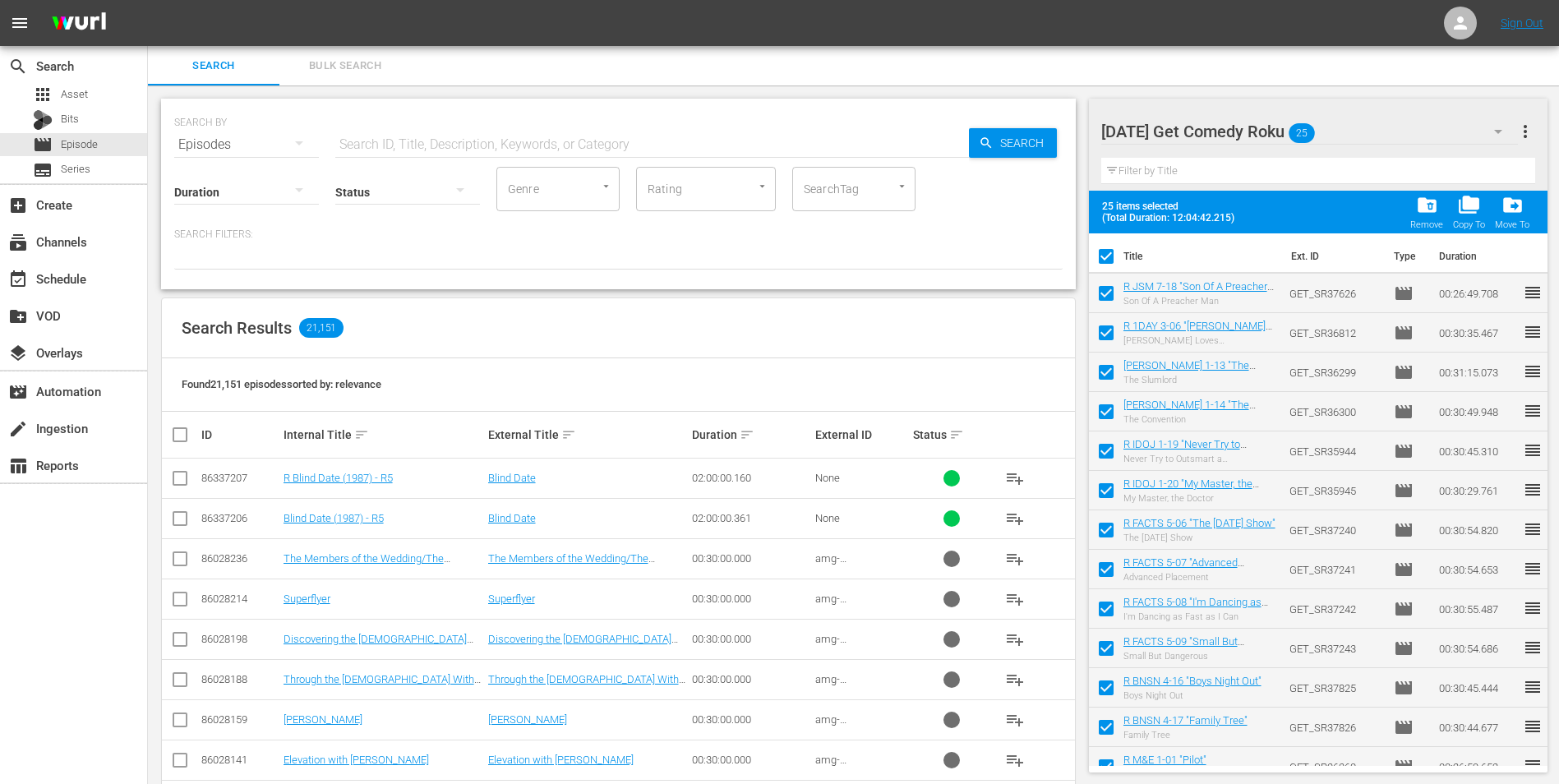 checkbox on "false" 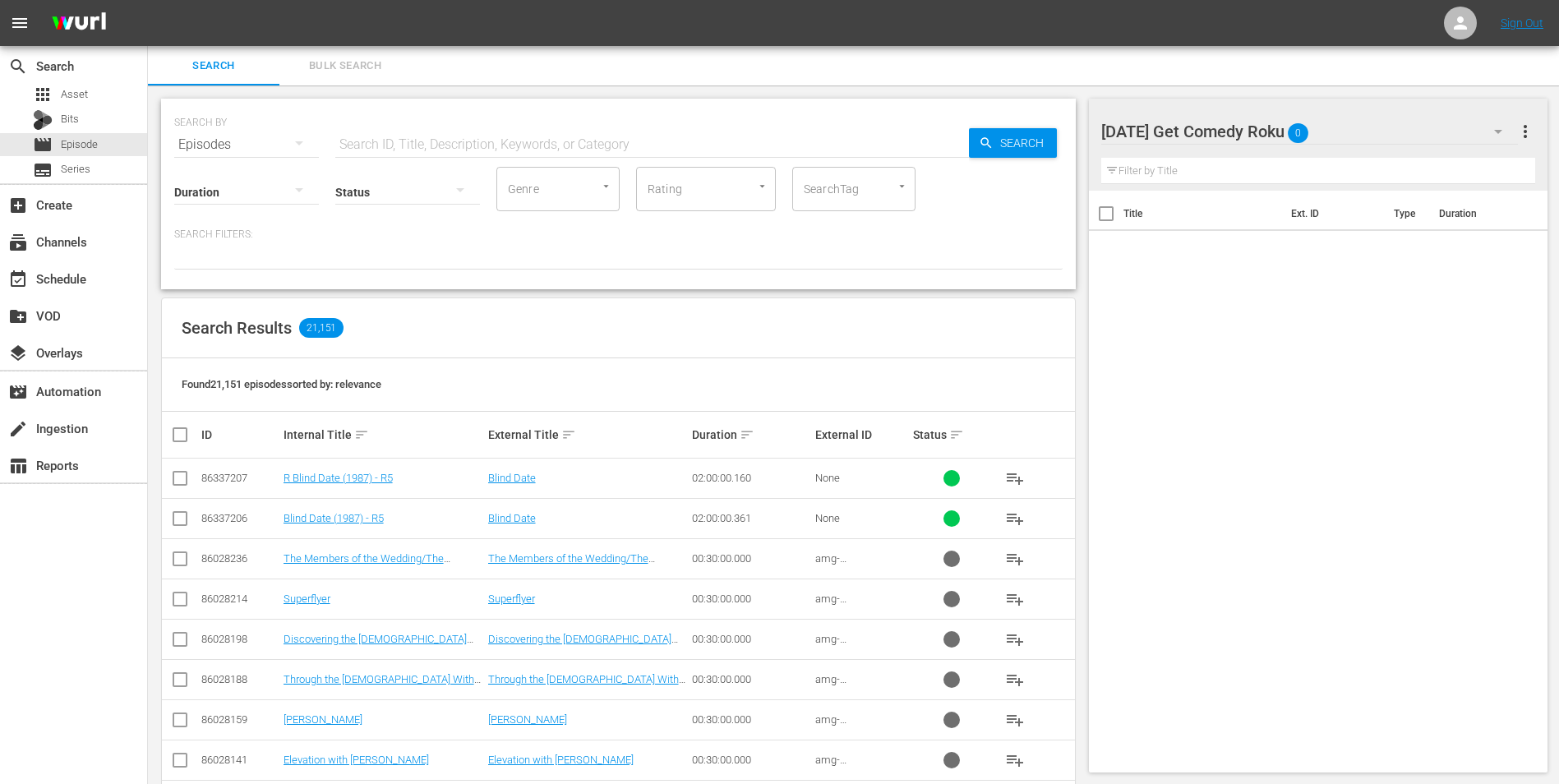 click on "Monday Get Comedy Roku 0" at bounding box center [1310, 131] 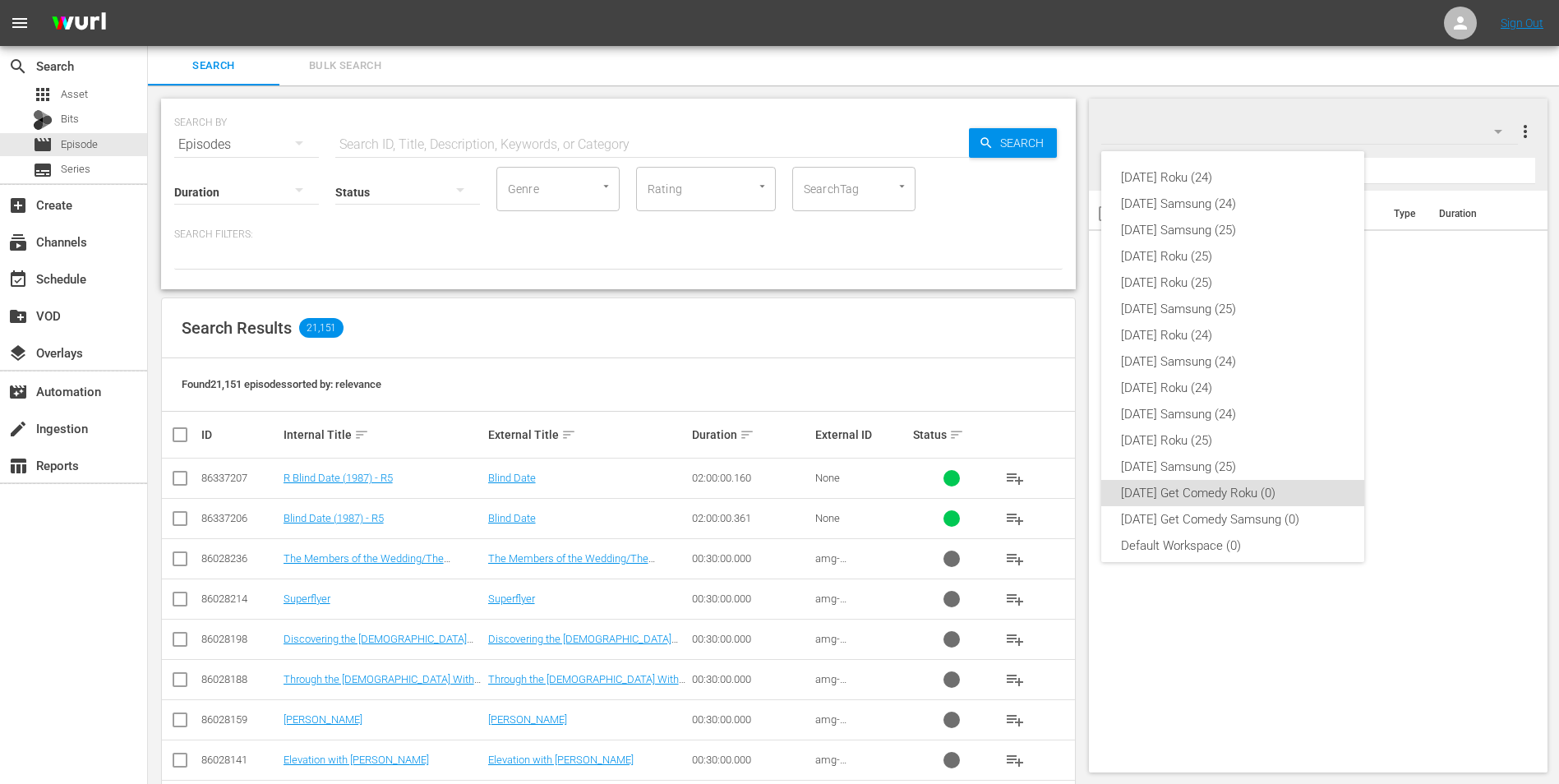 scroll, scrollTop: 10, scrollLeft: 0, axis: vertical 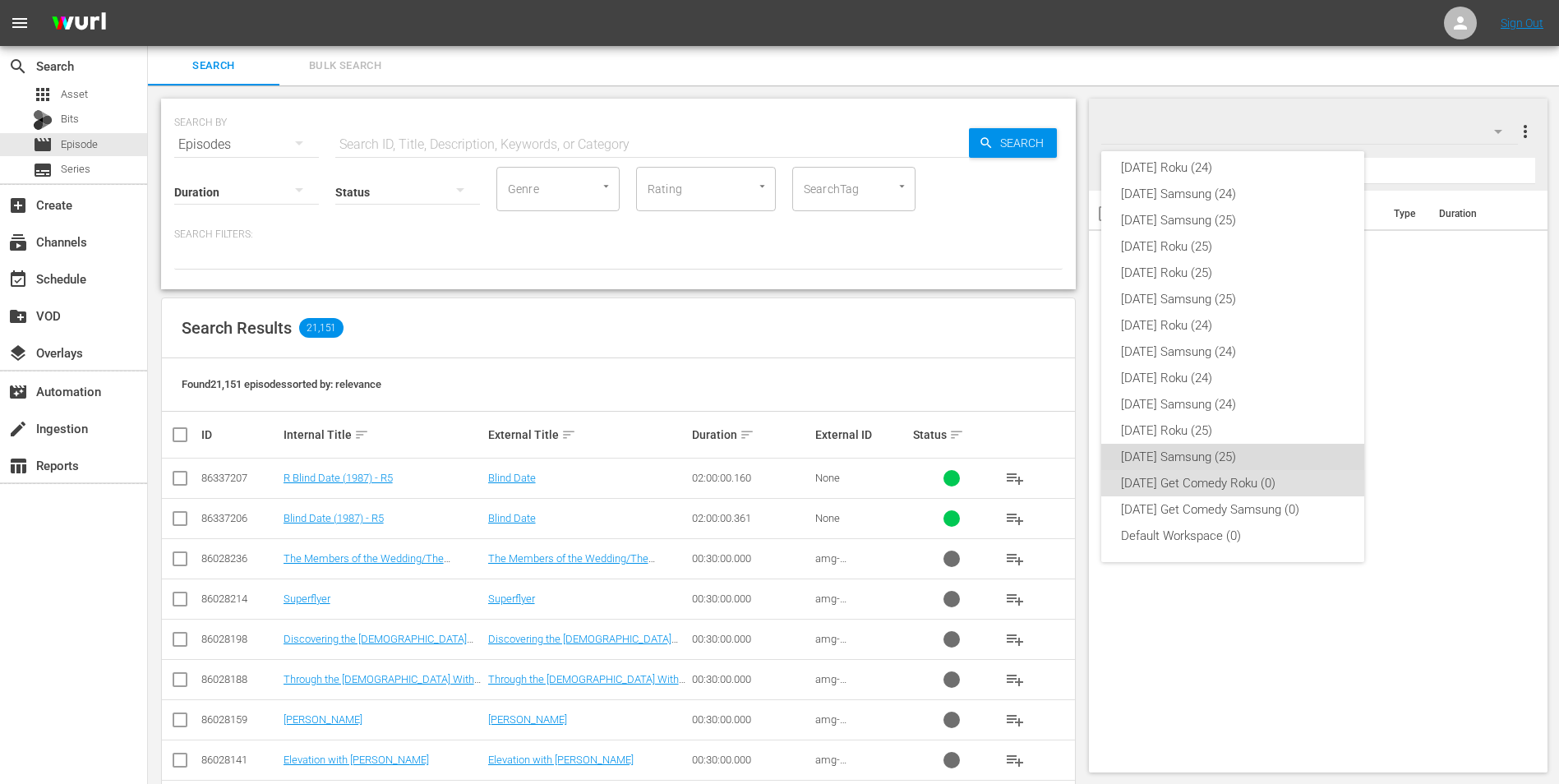 click on "Tuesday Samsung (25)" at bounding box center [1233, 457] 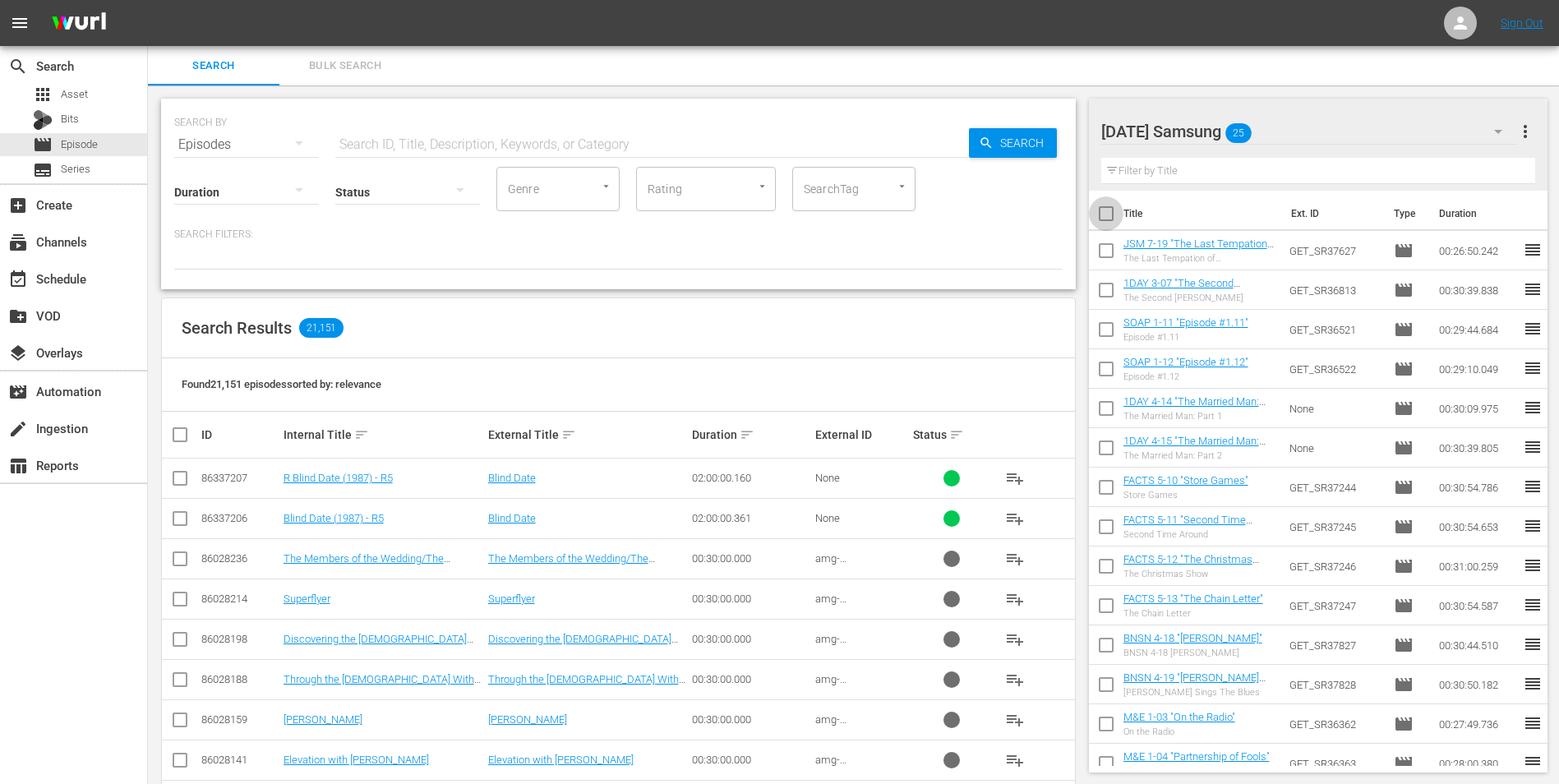 click at bounding box center [1106, 217] 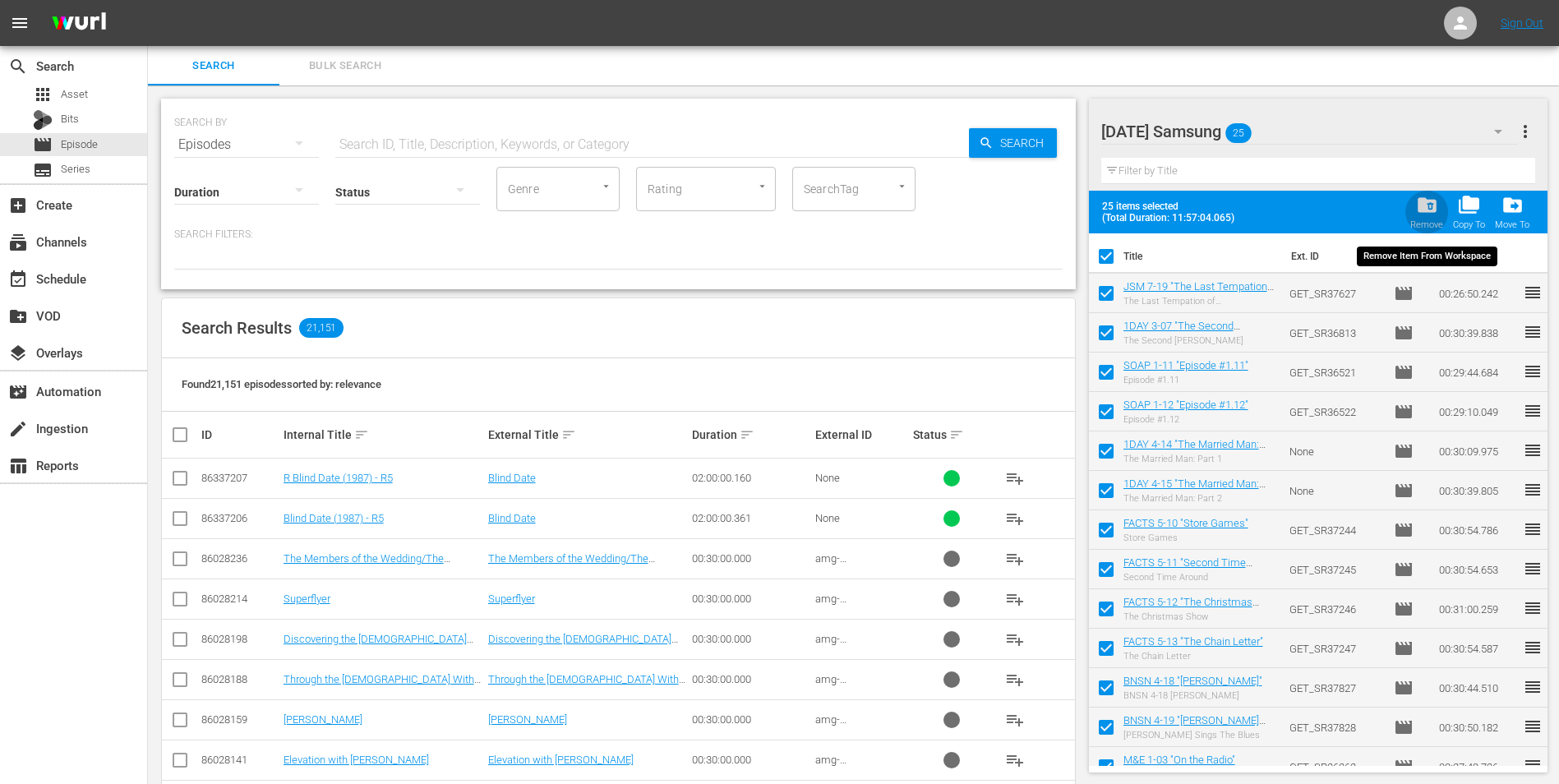 click on "folder_delete" at bounding box center (1427, 205) 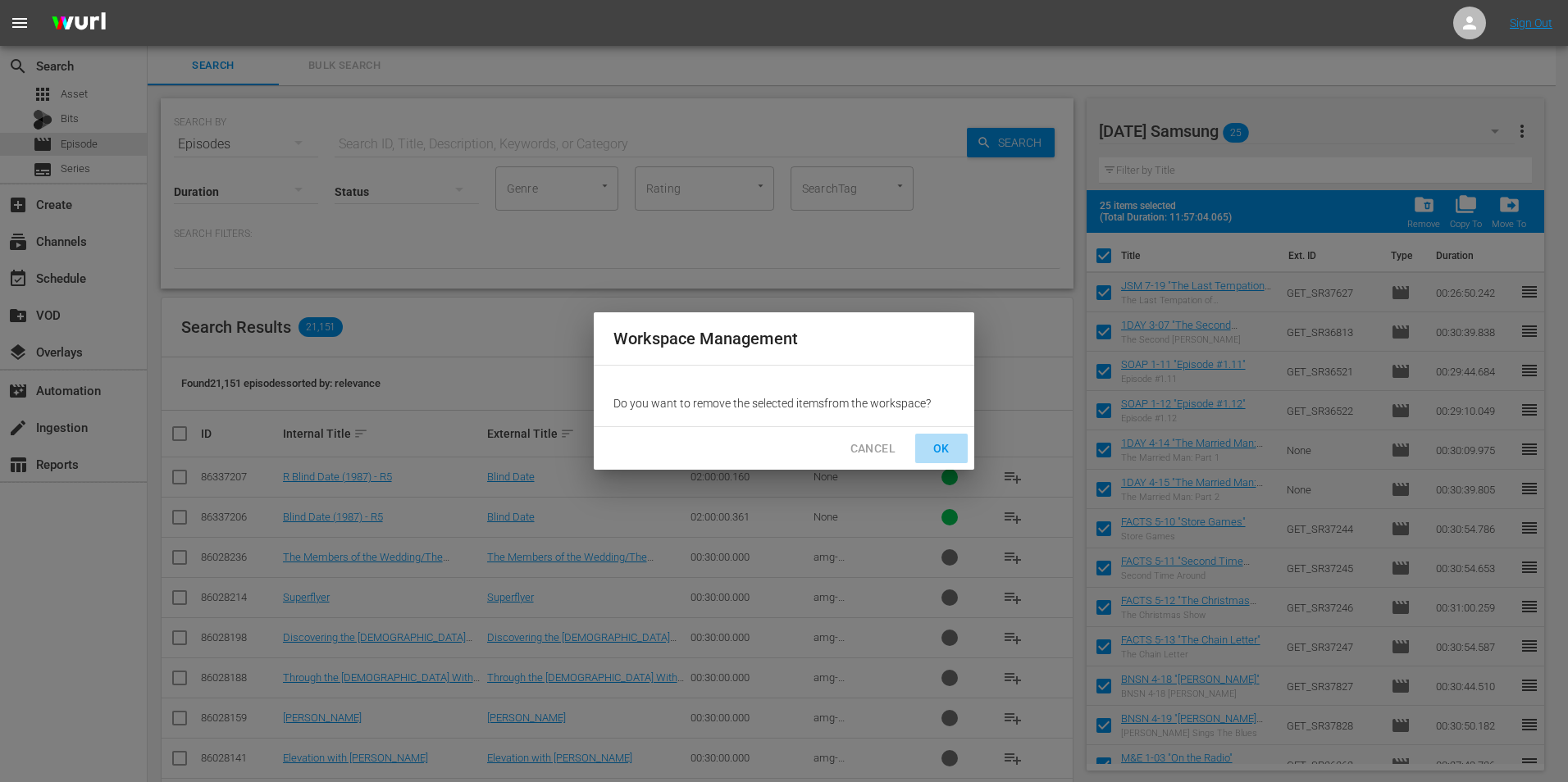 click on "OK" at bounding box center [941, 448] 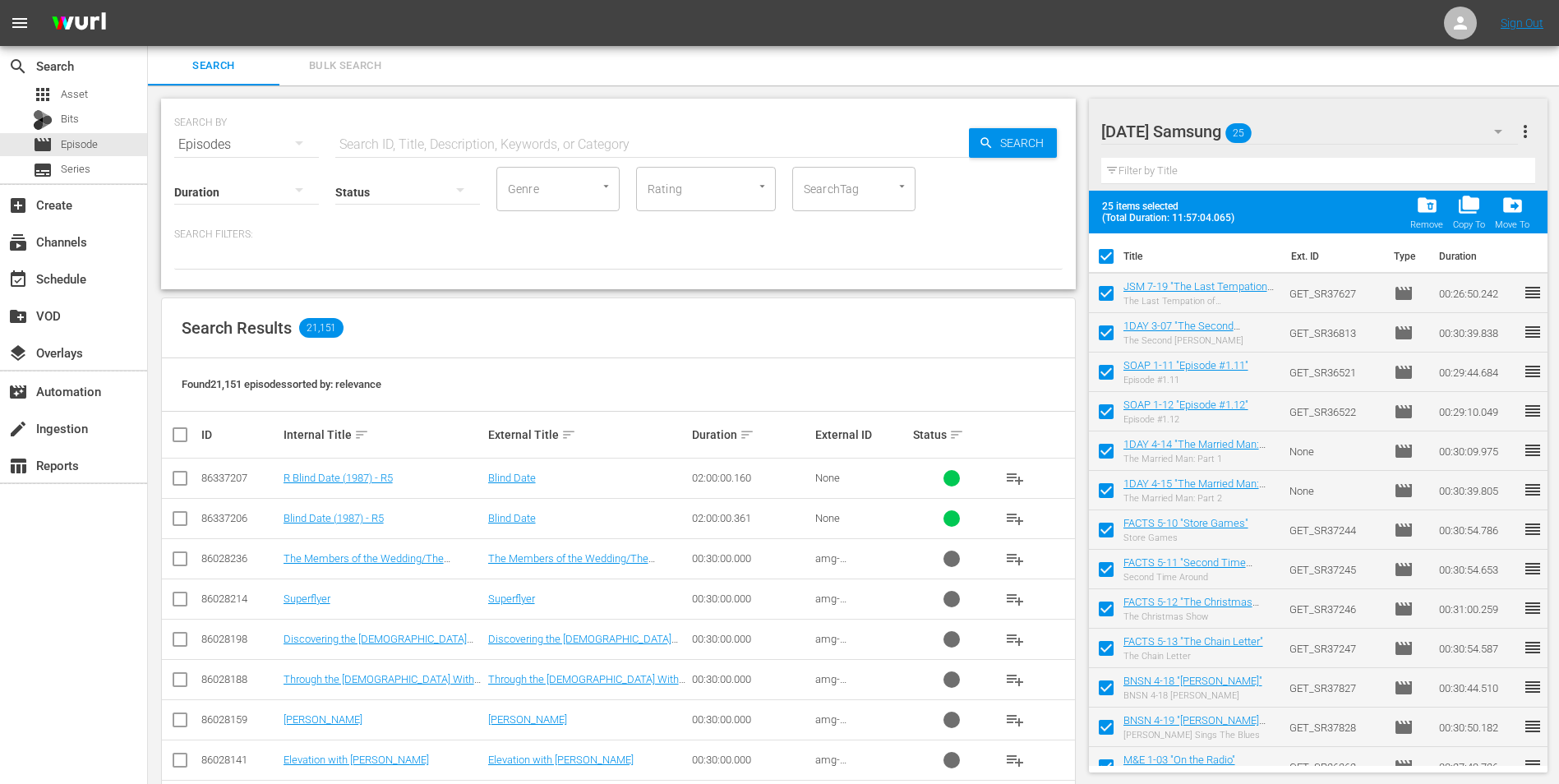 checkbox on "false" 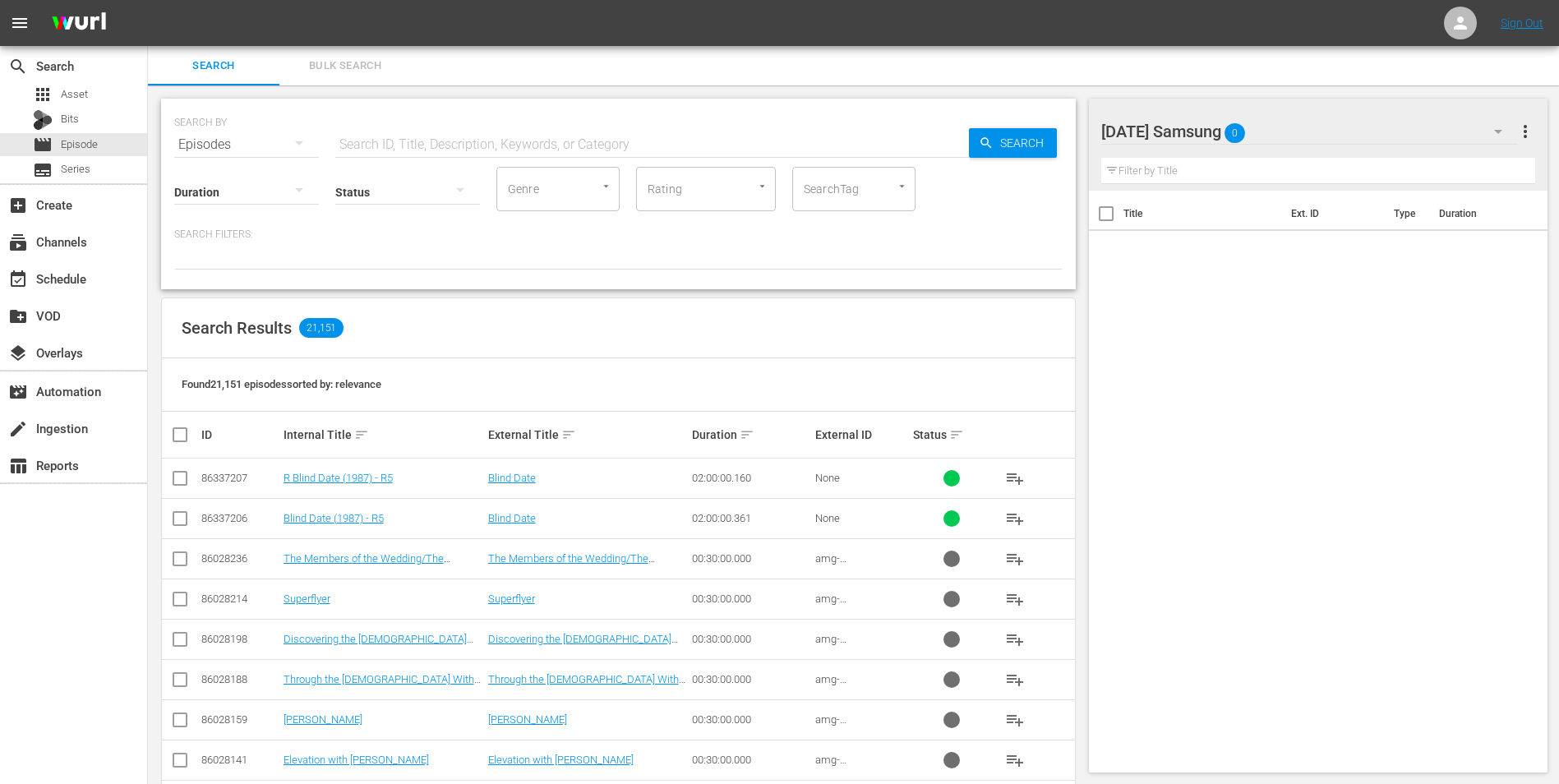 click on "Tuesday Samsung 0" at bounding box center [1310, 131] 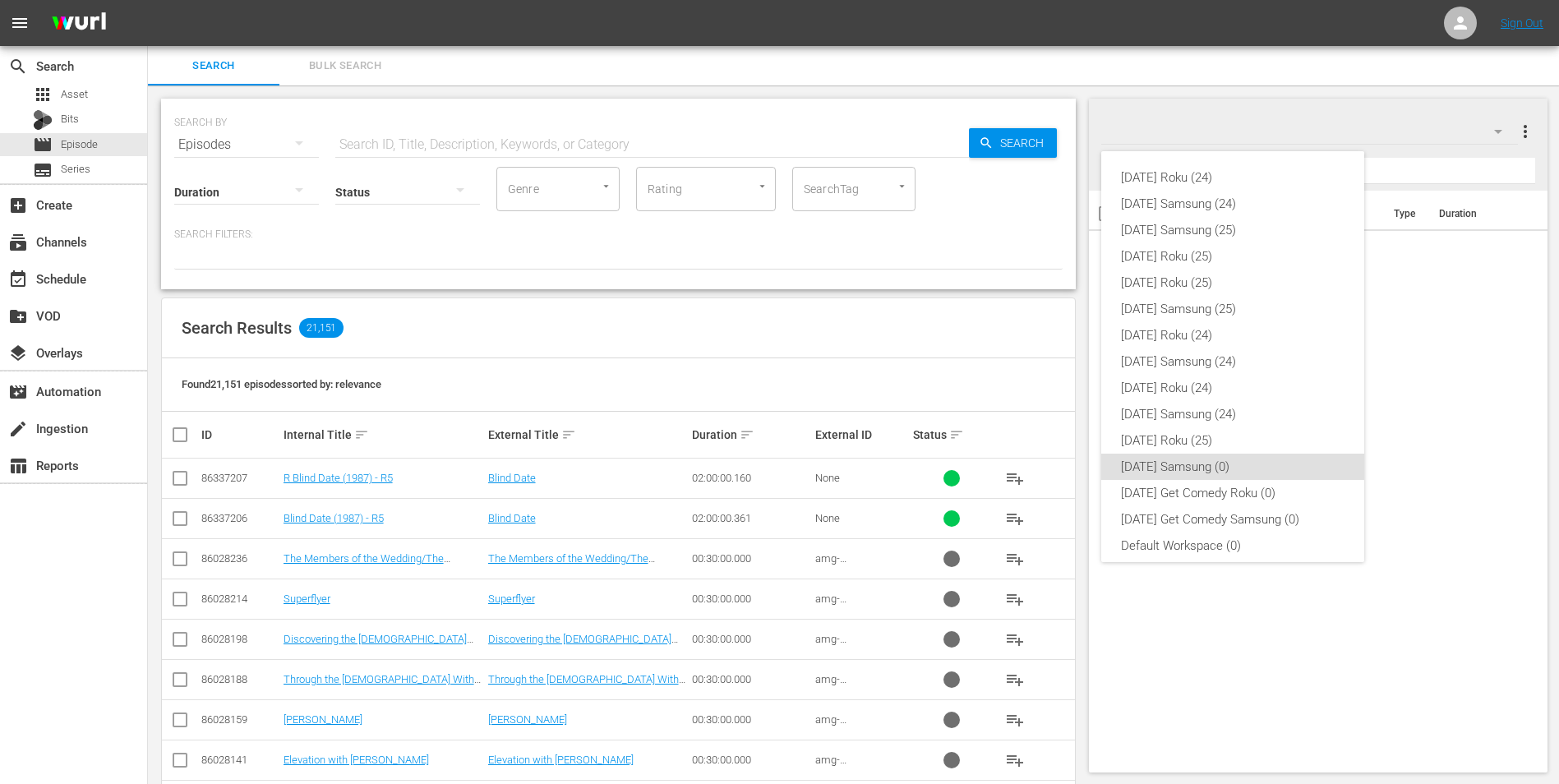 scroll, scrollTop: 10, scrollLeft: 0, axis: vertical 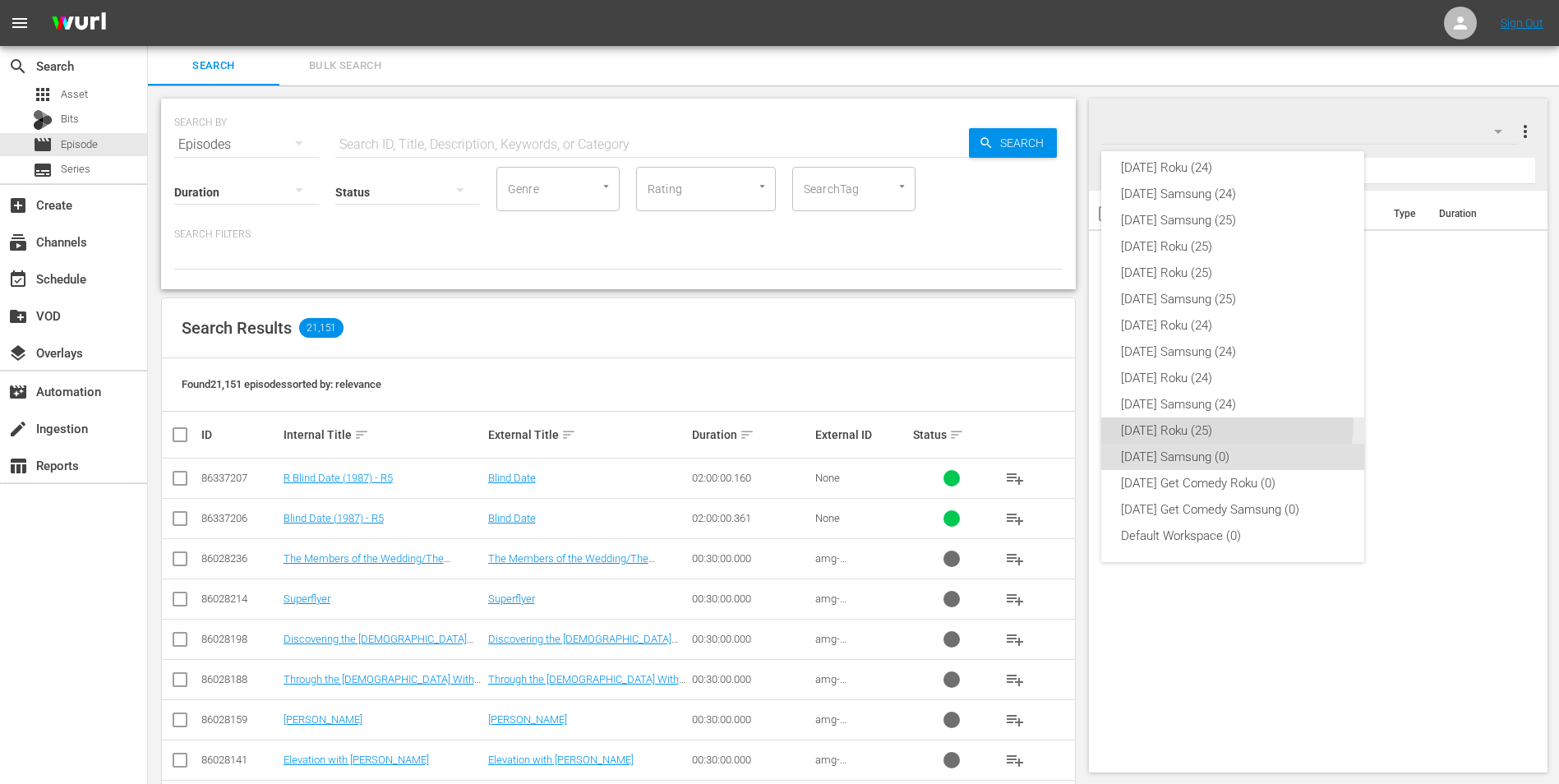 click on "Tuesday Roku (25)" at bounding box center [1233, 431] 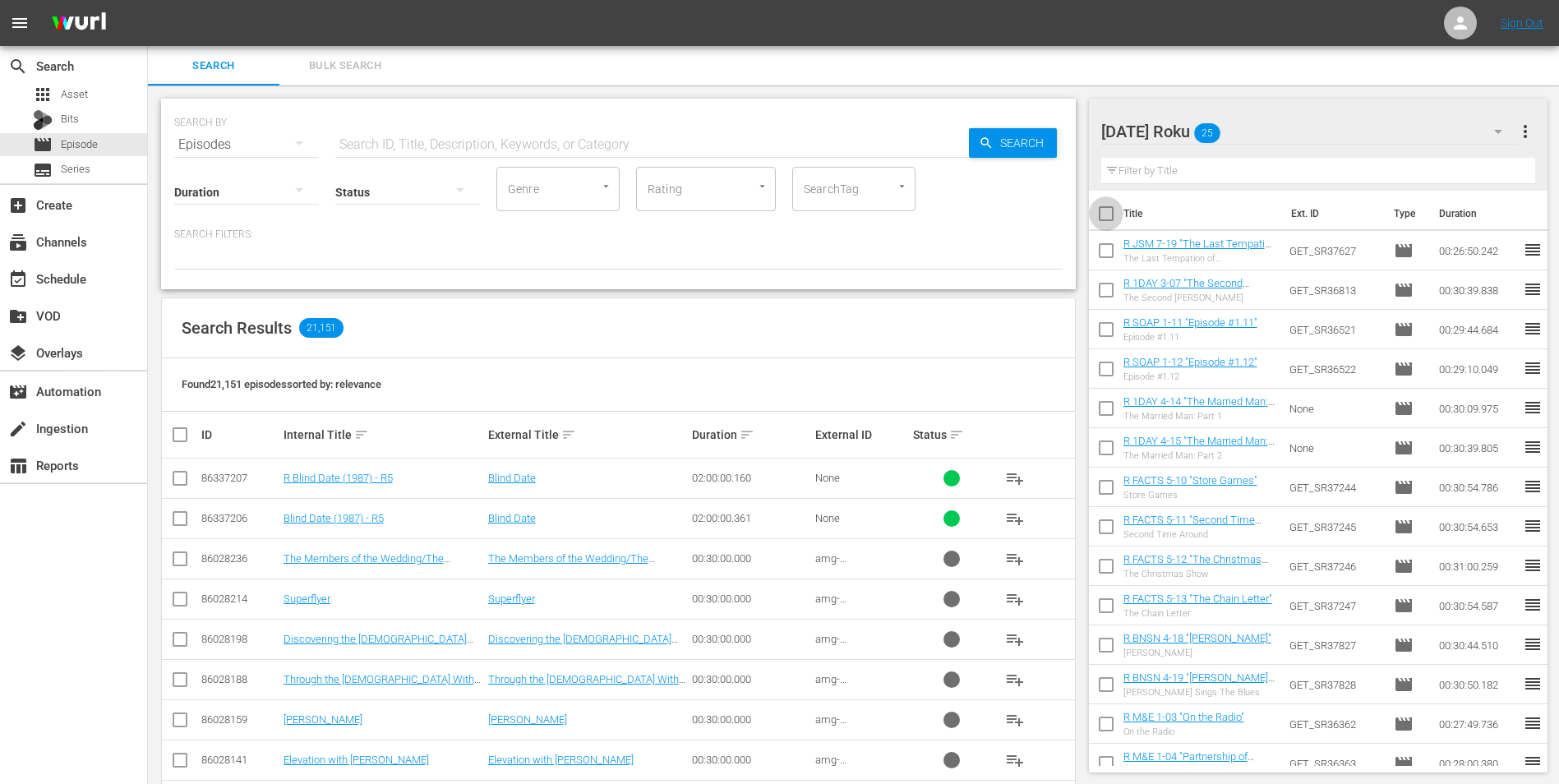 click at bounding box center [1106, 217] 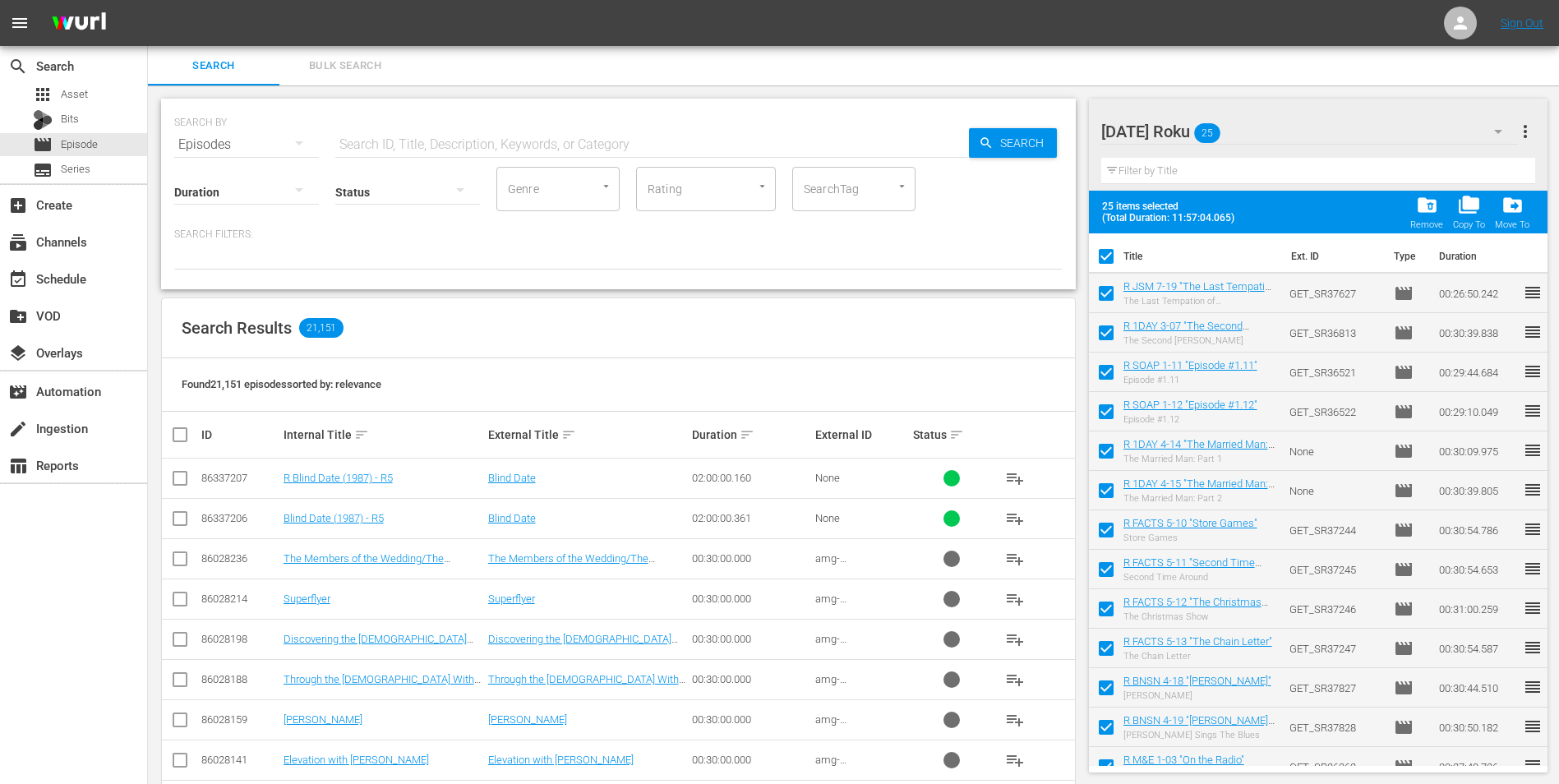 click on "folder_delete" at bounding box center (1427, 205) 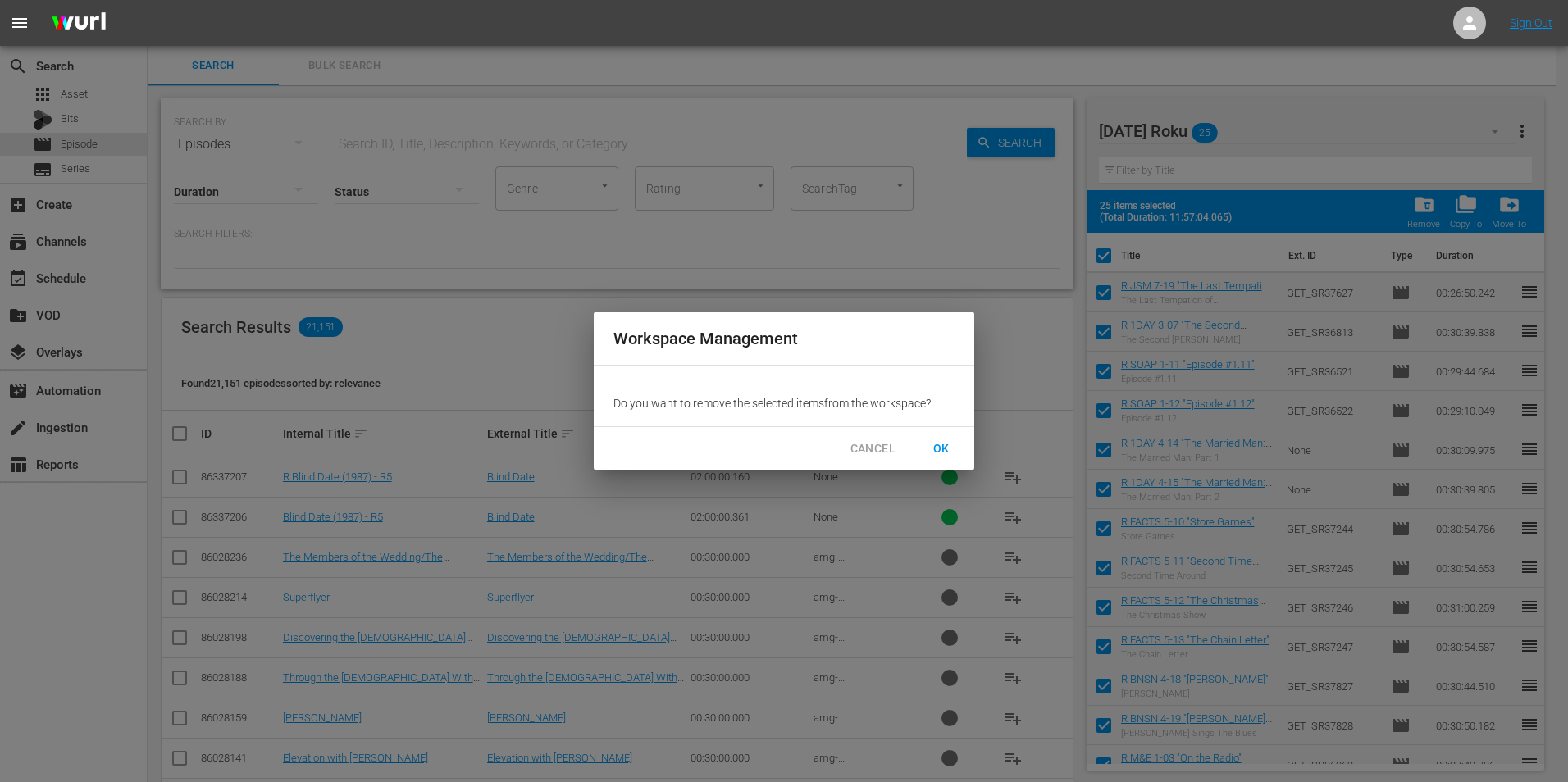 click on "OK" at bounding box center (941, 448) 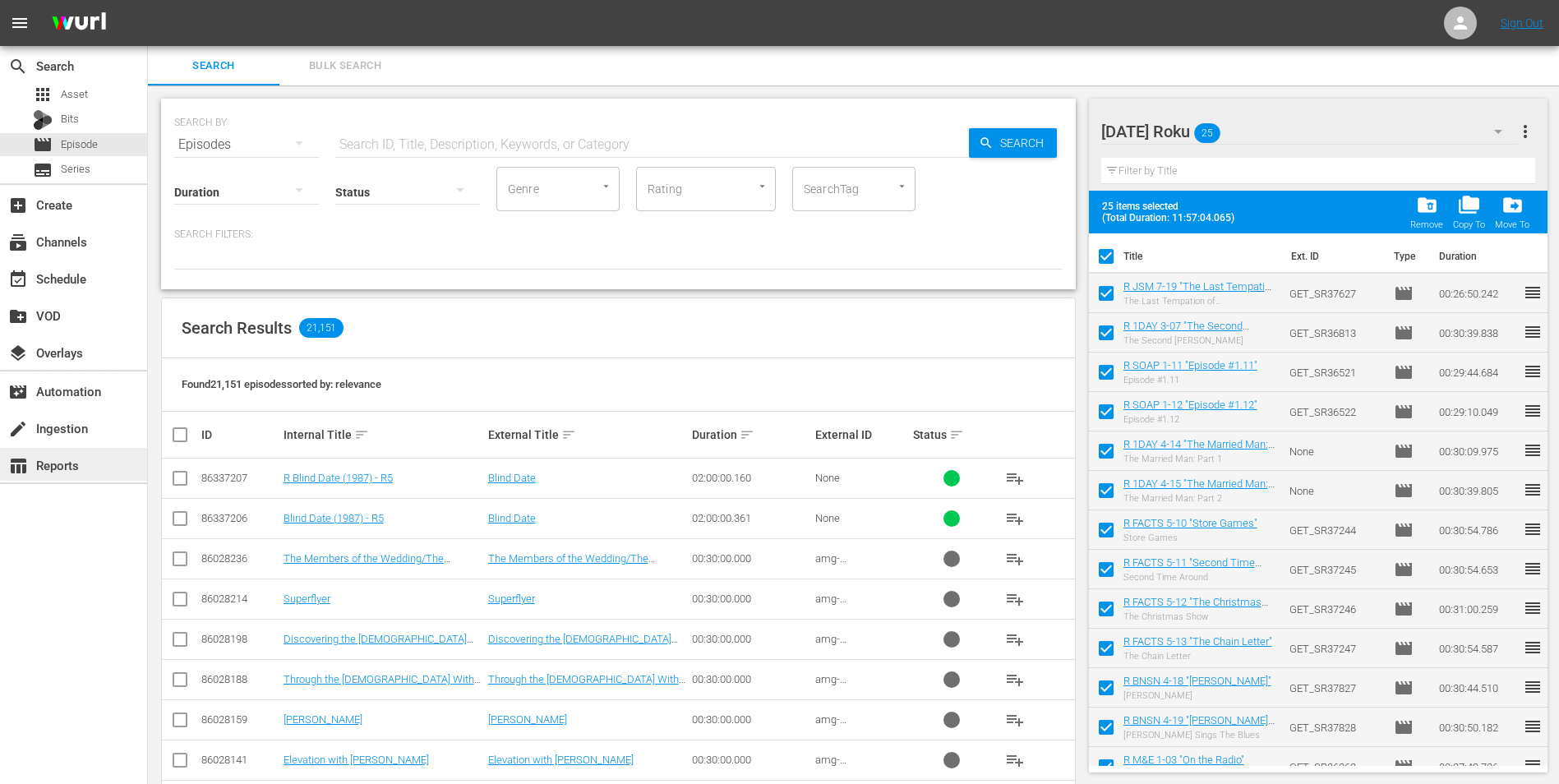 checkbox on "false" 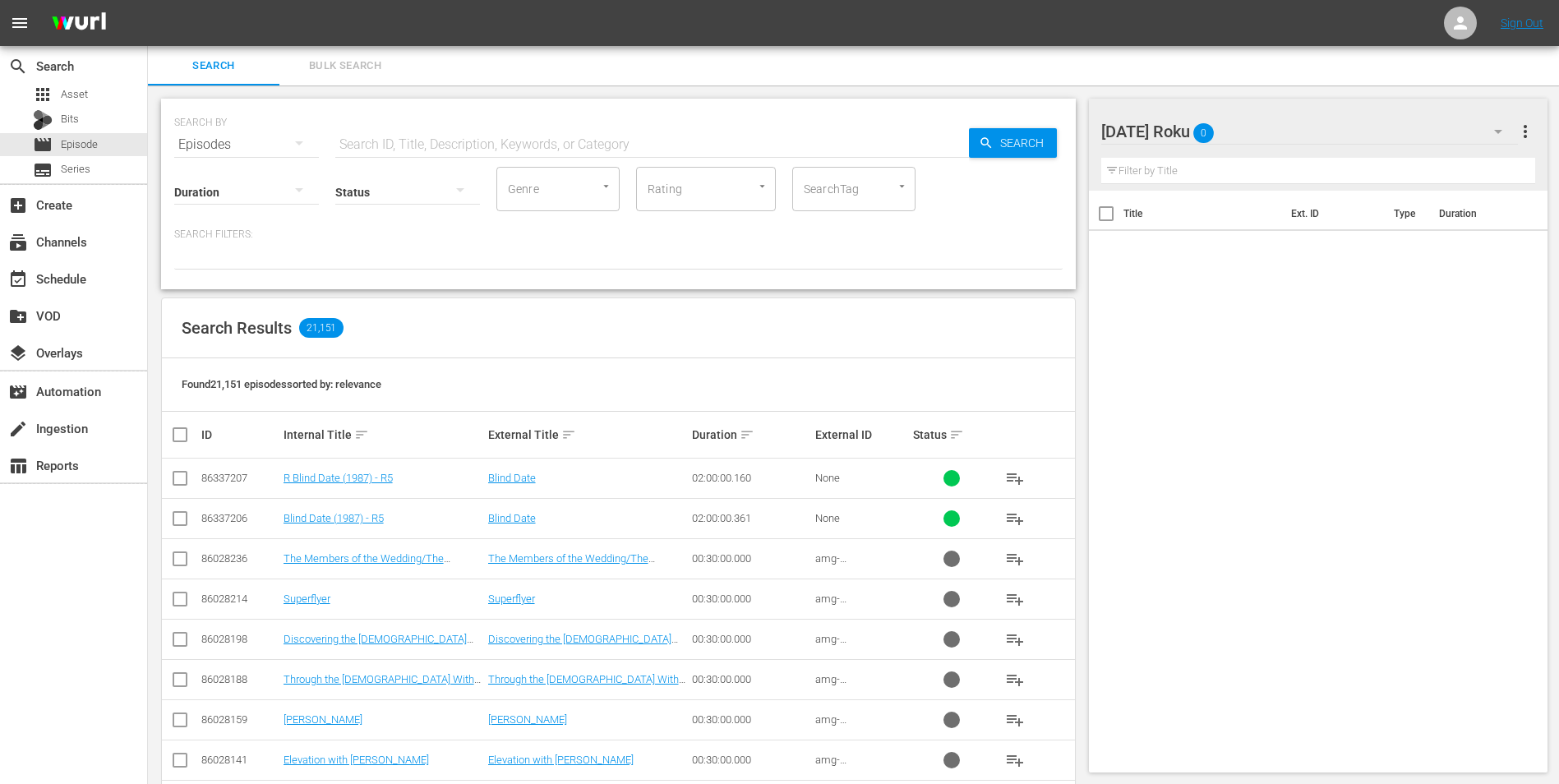 click at bounding box center (1178, 132) 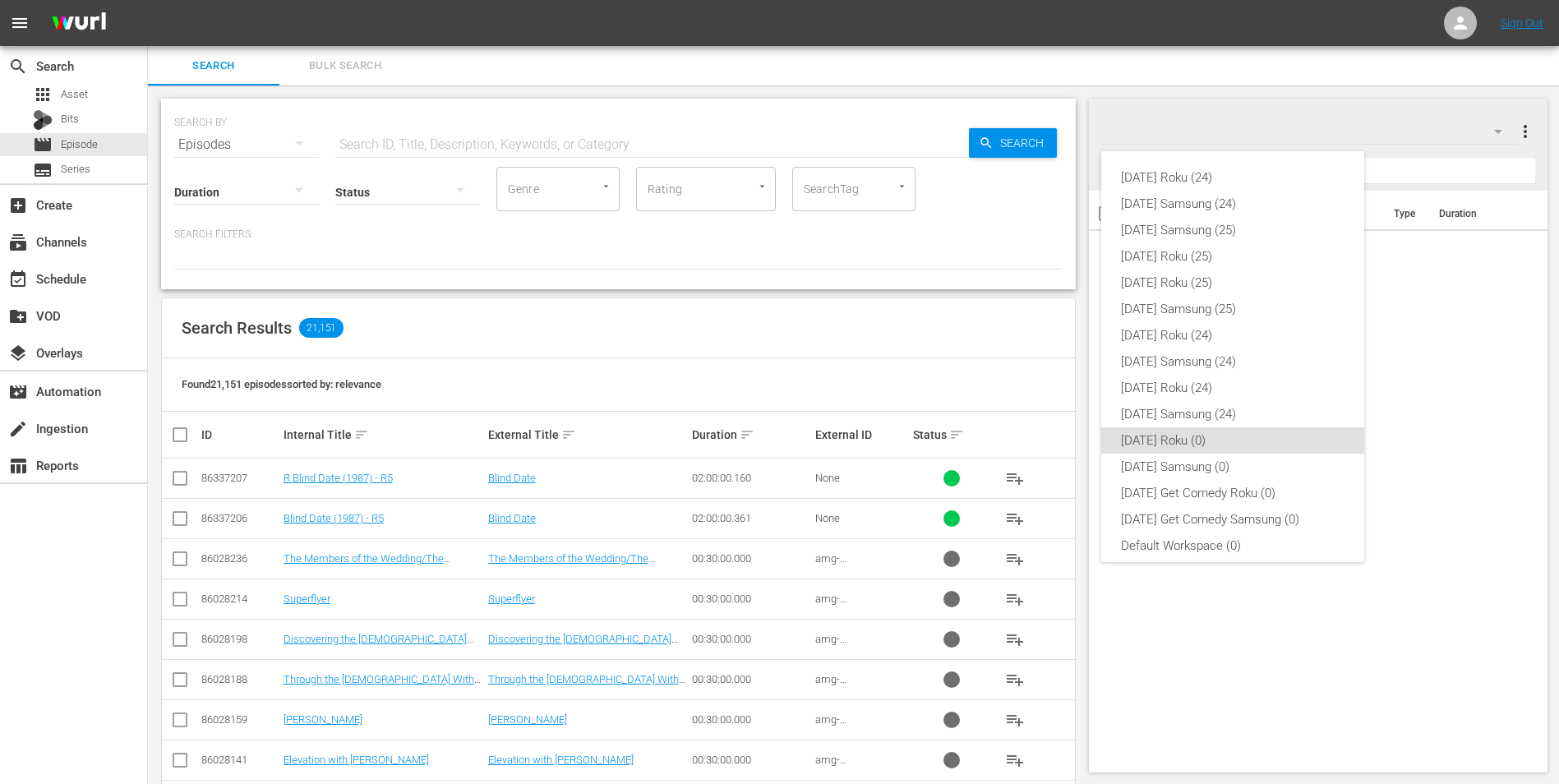 scroll, scrollTop: 10, scrollLeft: 0, axis: vertical 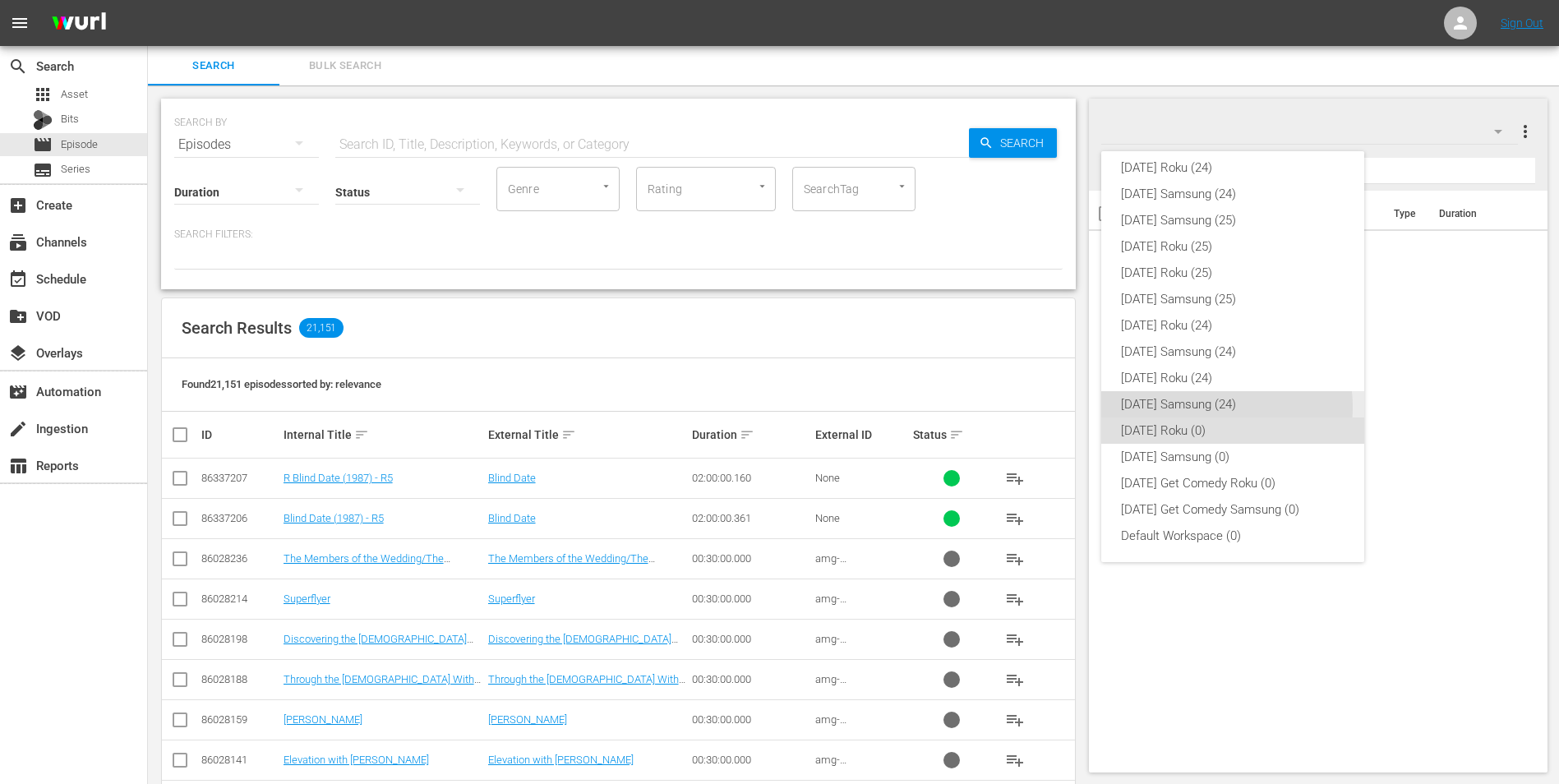 click on "Wednesday Samsung (24)" at bounding box center [1233, 404] 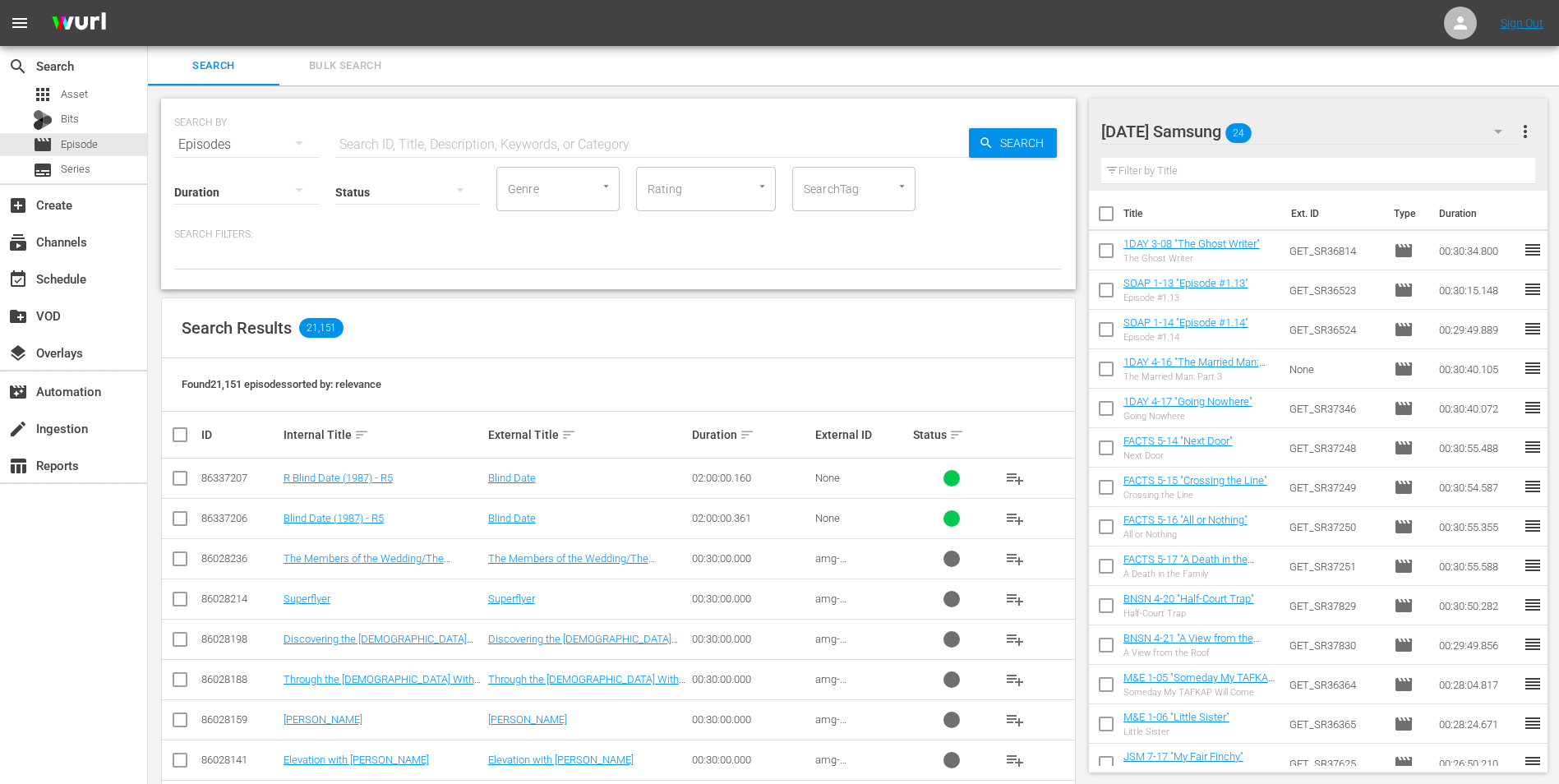 click at bounding box center [1106, 217] 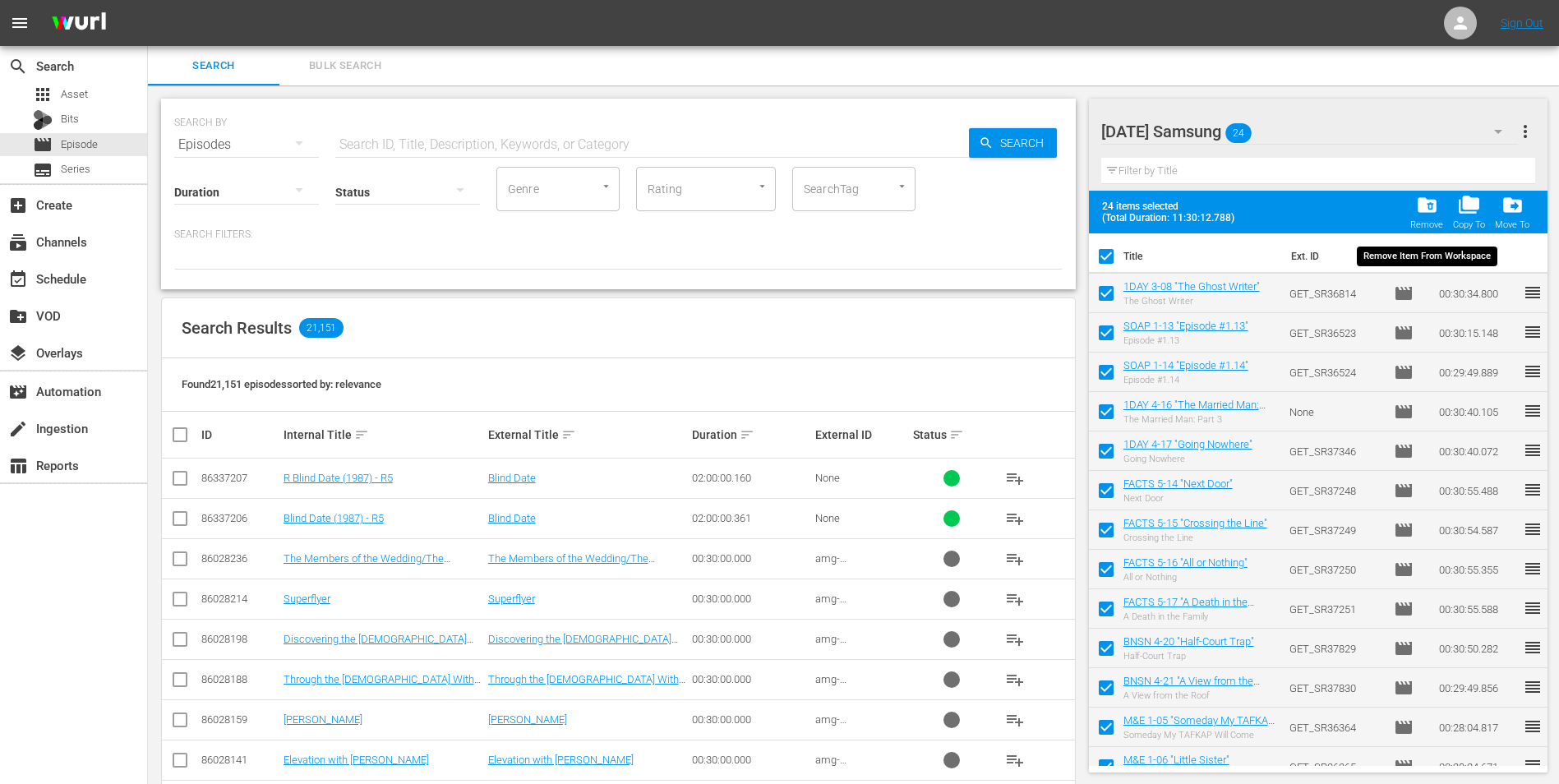 click on "folder_delete" at bounding box center (1427, 205) 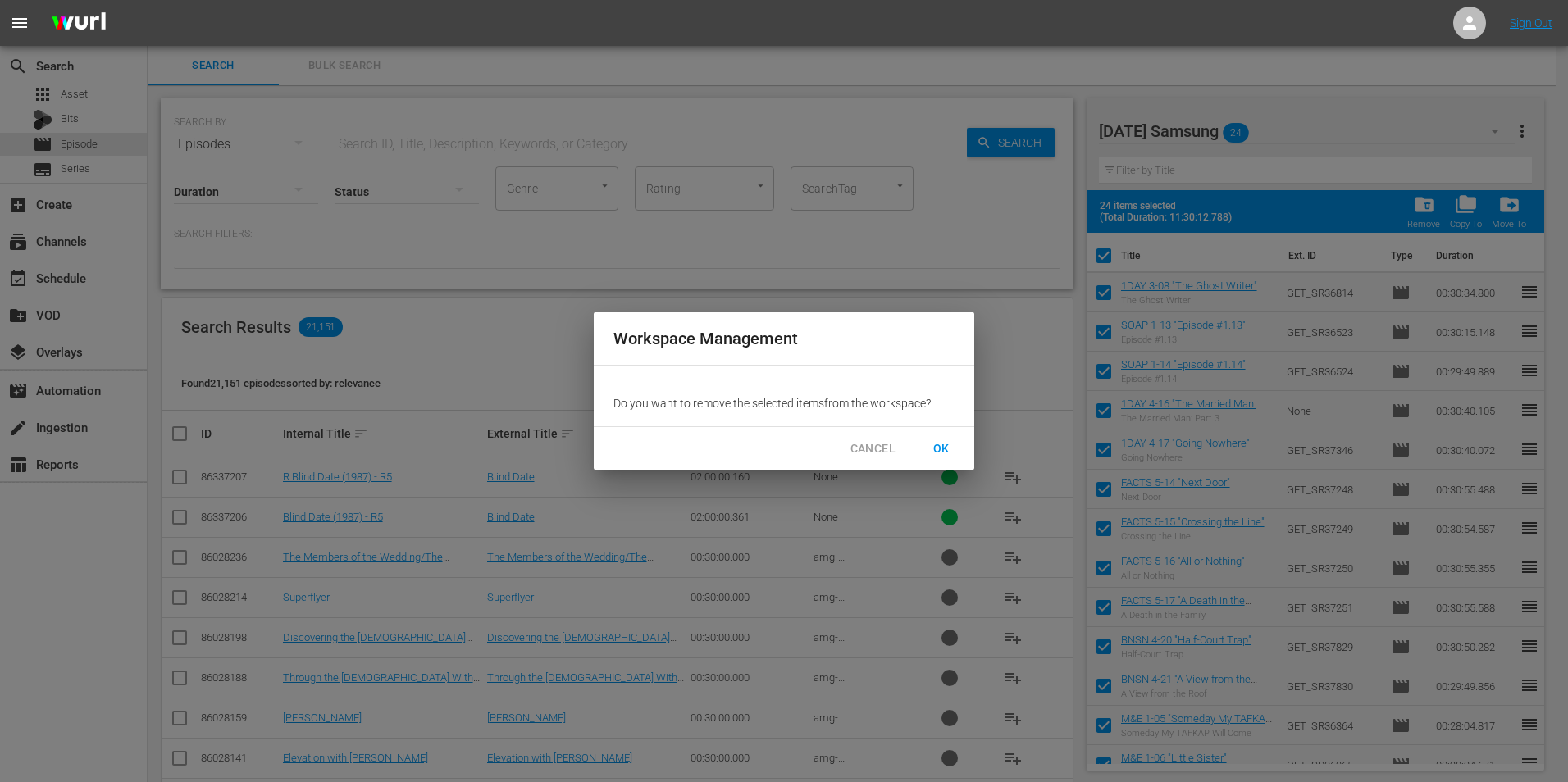 click on "OK" at bounding box center (941, 448) 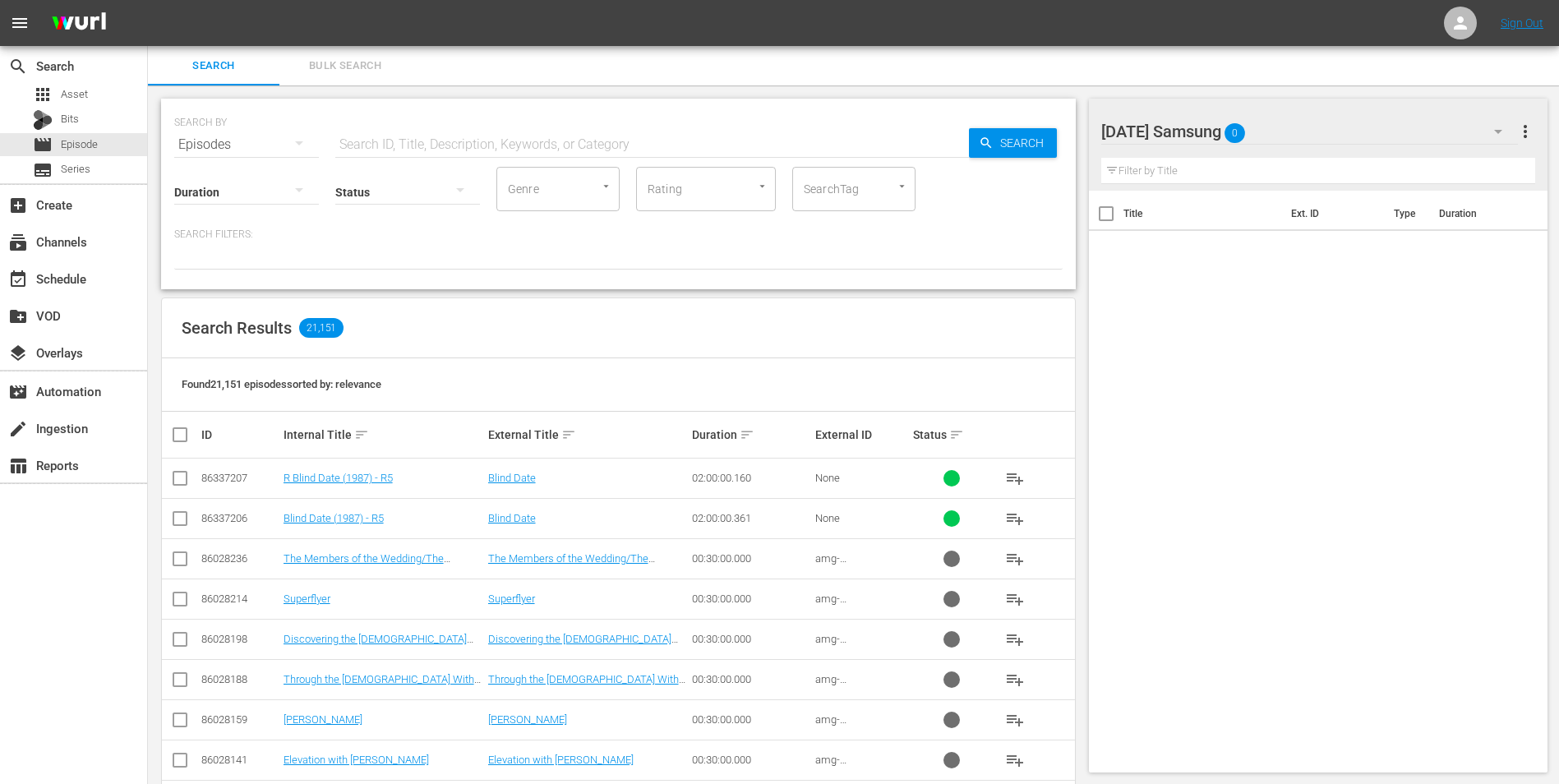 click on "Wednesday Samsung 0" at bounding box center (1310, 131) 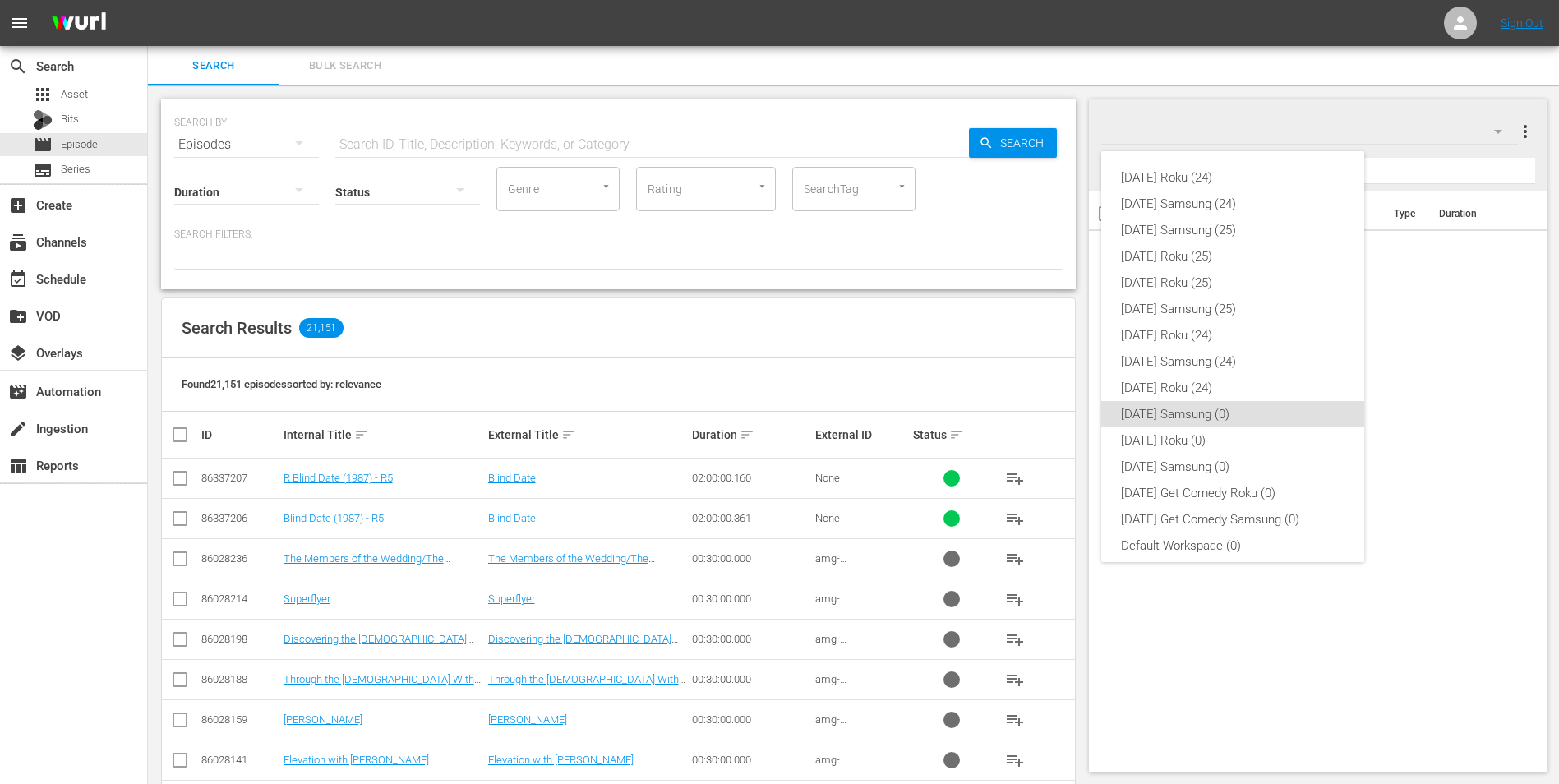 scroll, scrollTop: 10, scrollLeft: 0, axis: vertical 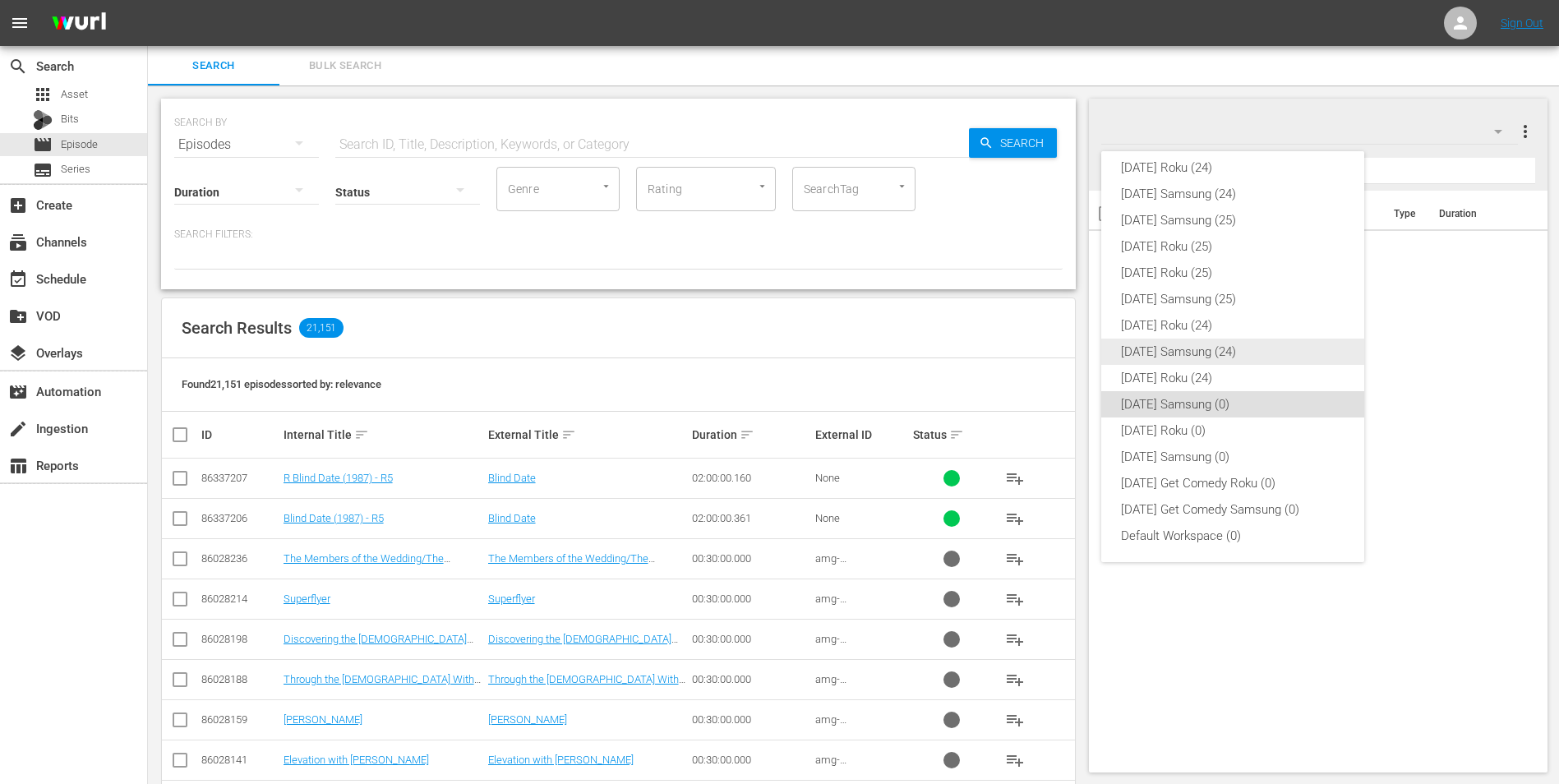 click on "Thursday Samsung (24)" at bounding box center [1233, 352] 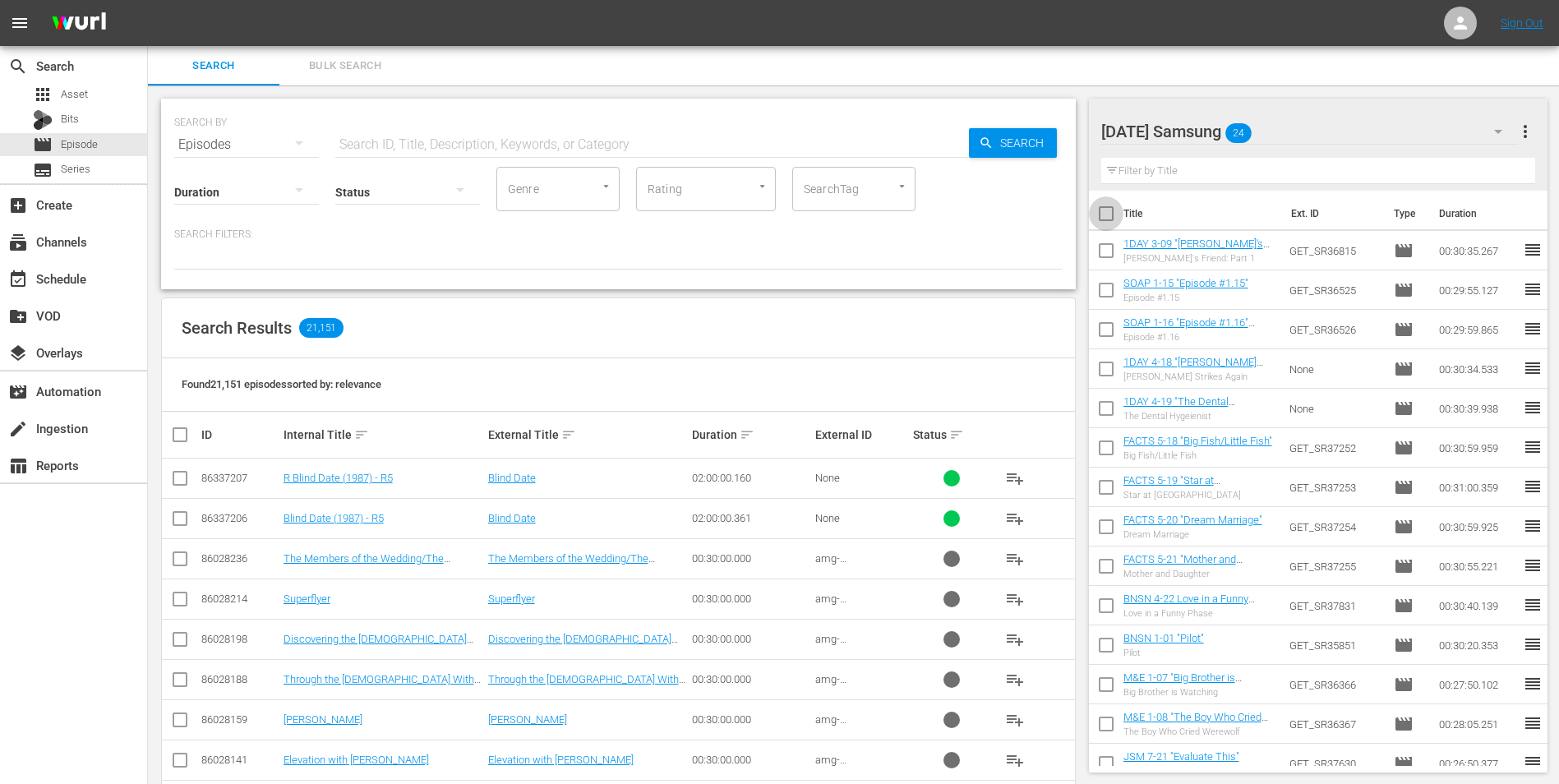 click at bounding box center [1106, 217] 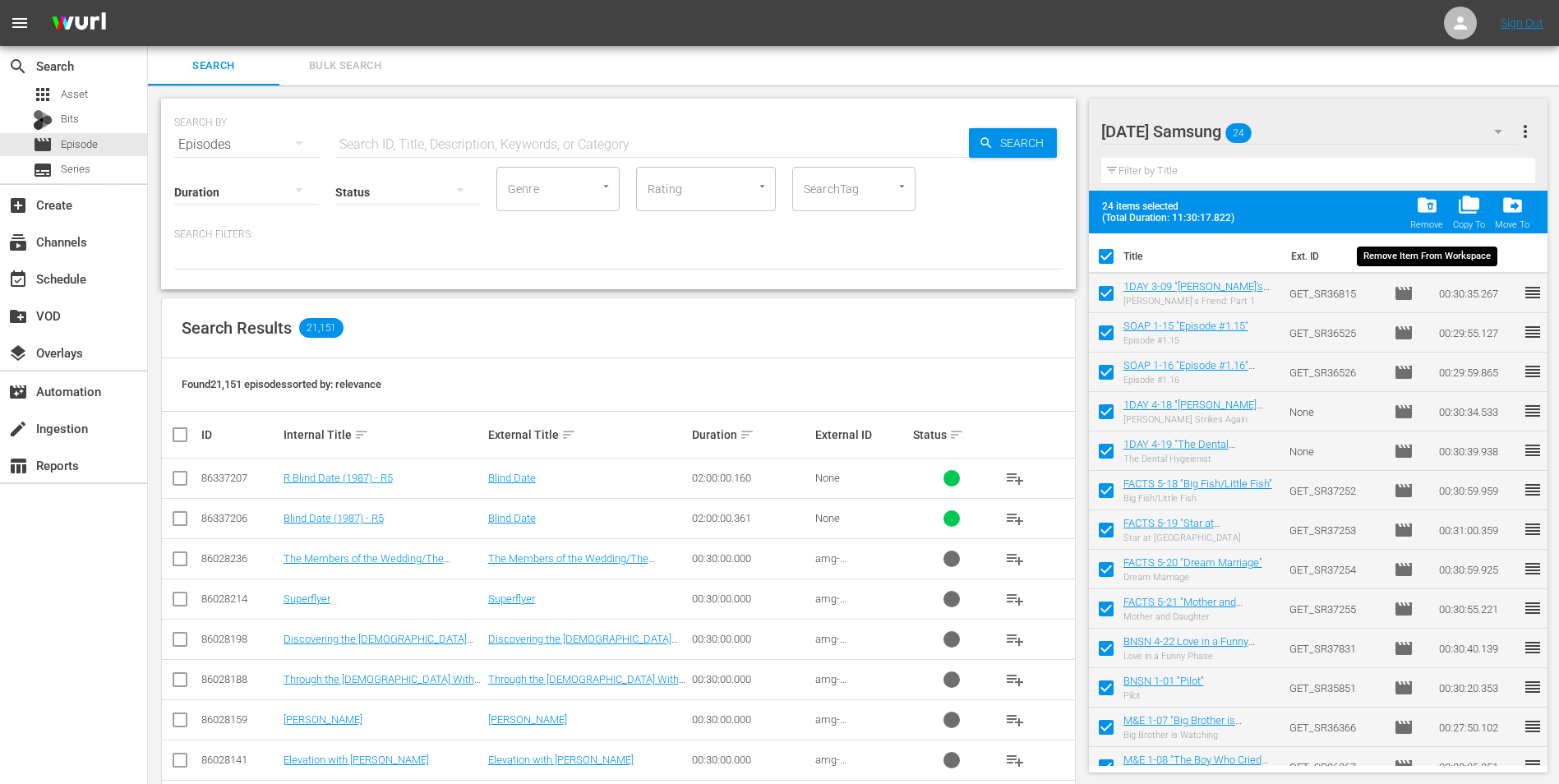 click on "folder_delete" at bounding box center [1427, 205] 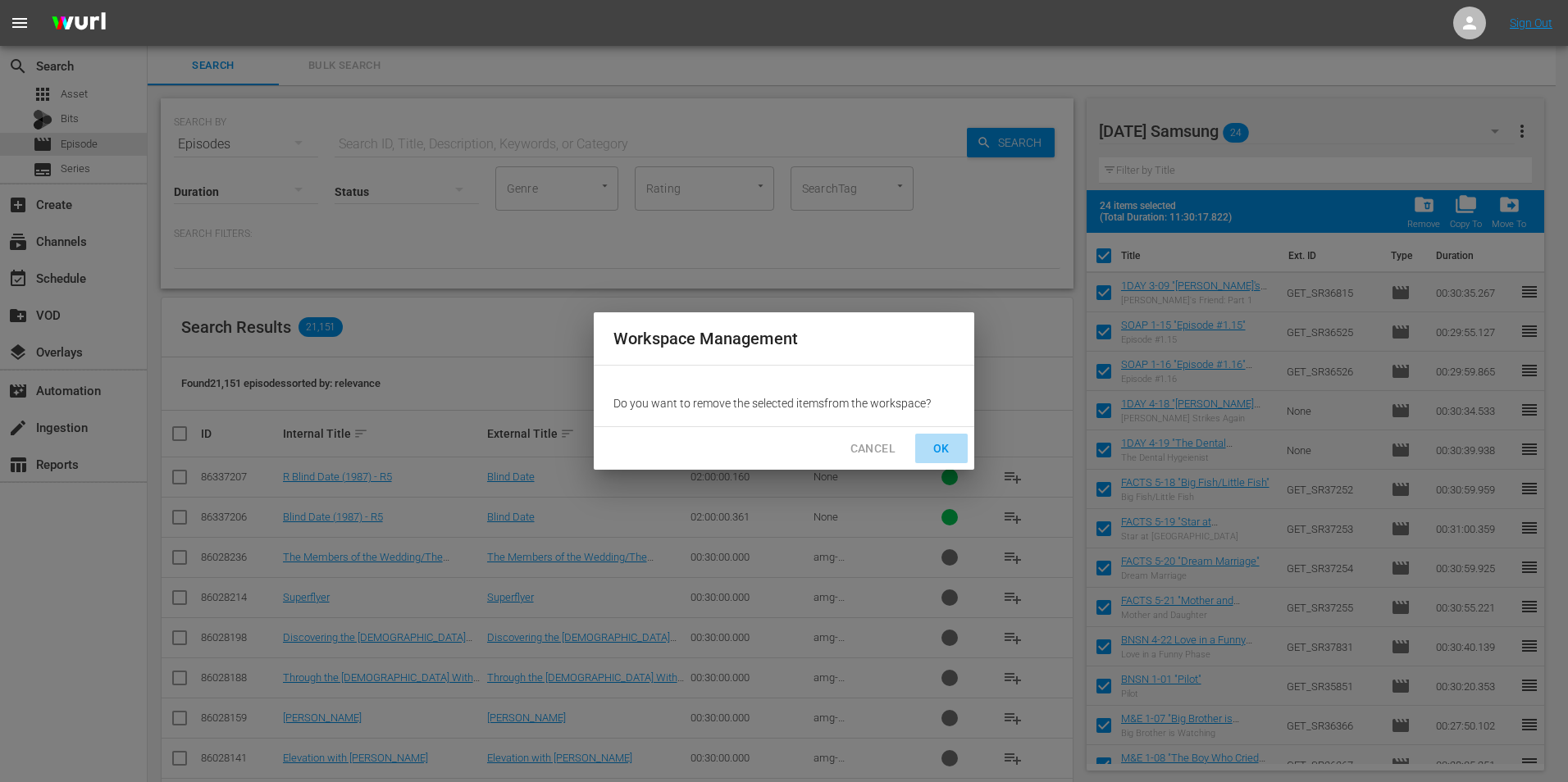 click on "OK" at bounding box center (941, 448) 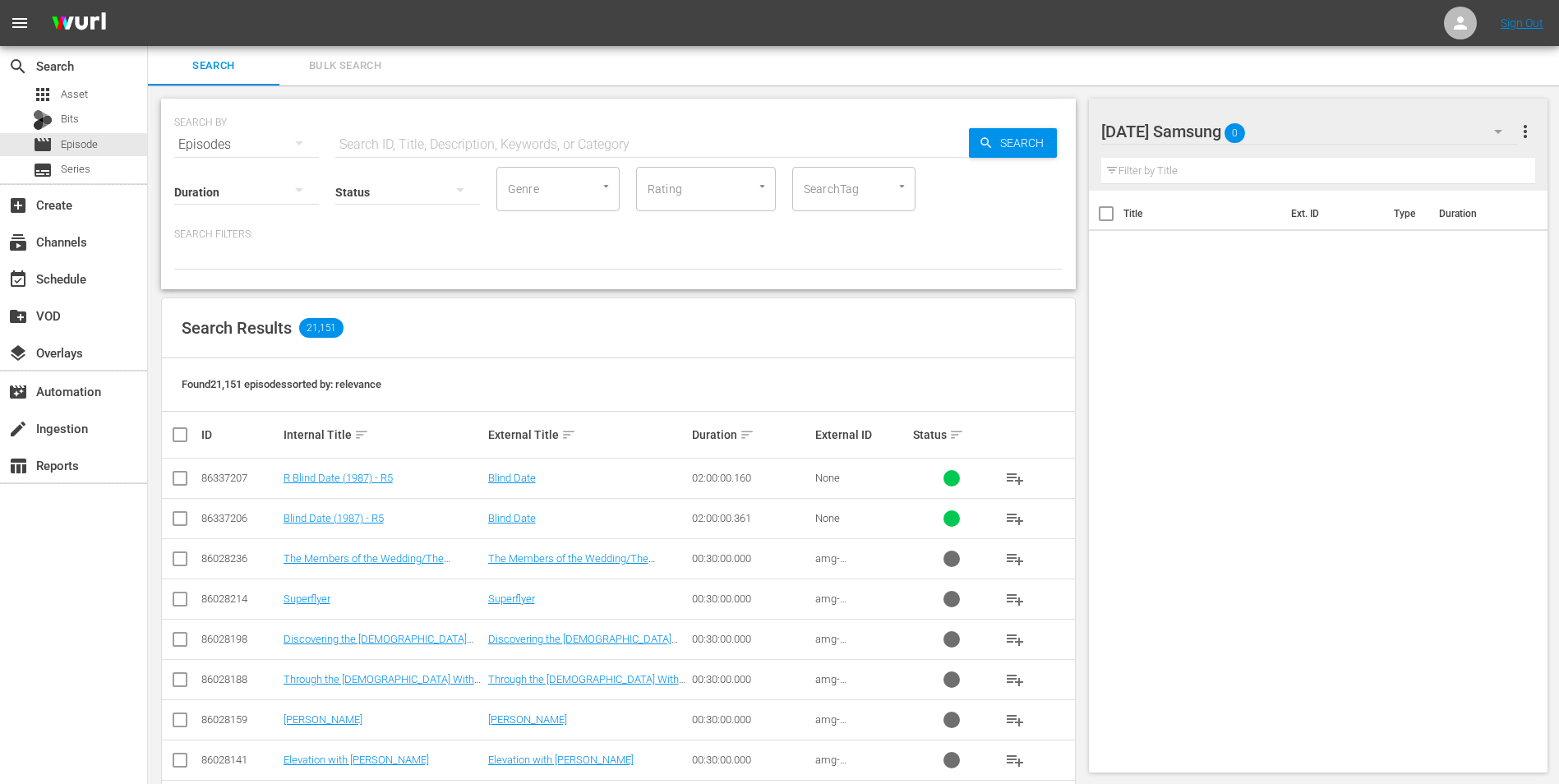 click on "Thursday Samsung 0" at bounding box center [1310, 131] 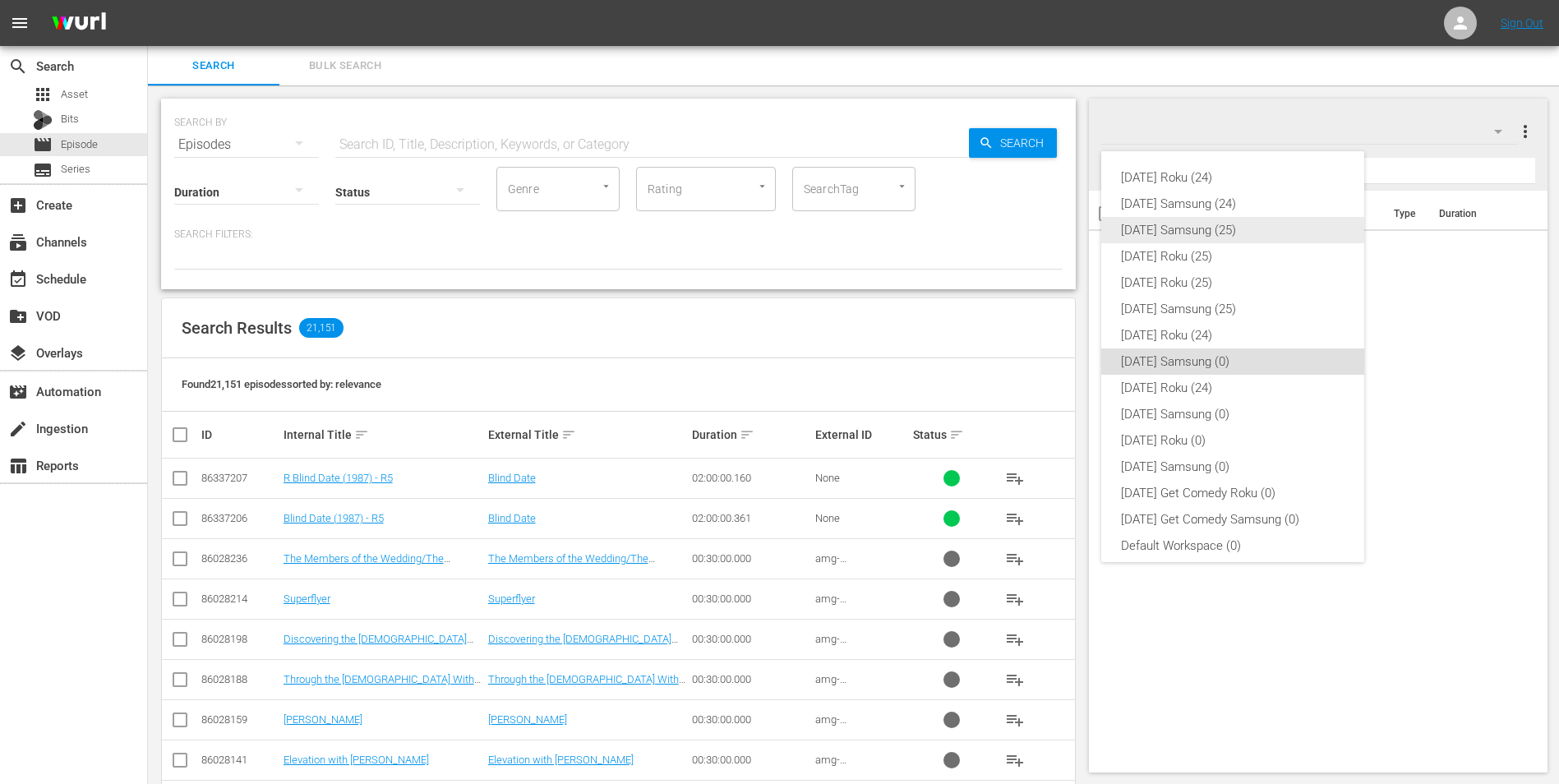 scroll, scrollTop: 10, scrollLeft: 0, axis: vertical 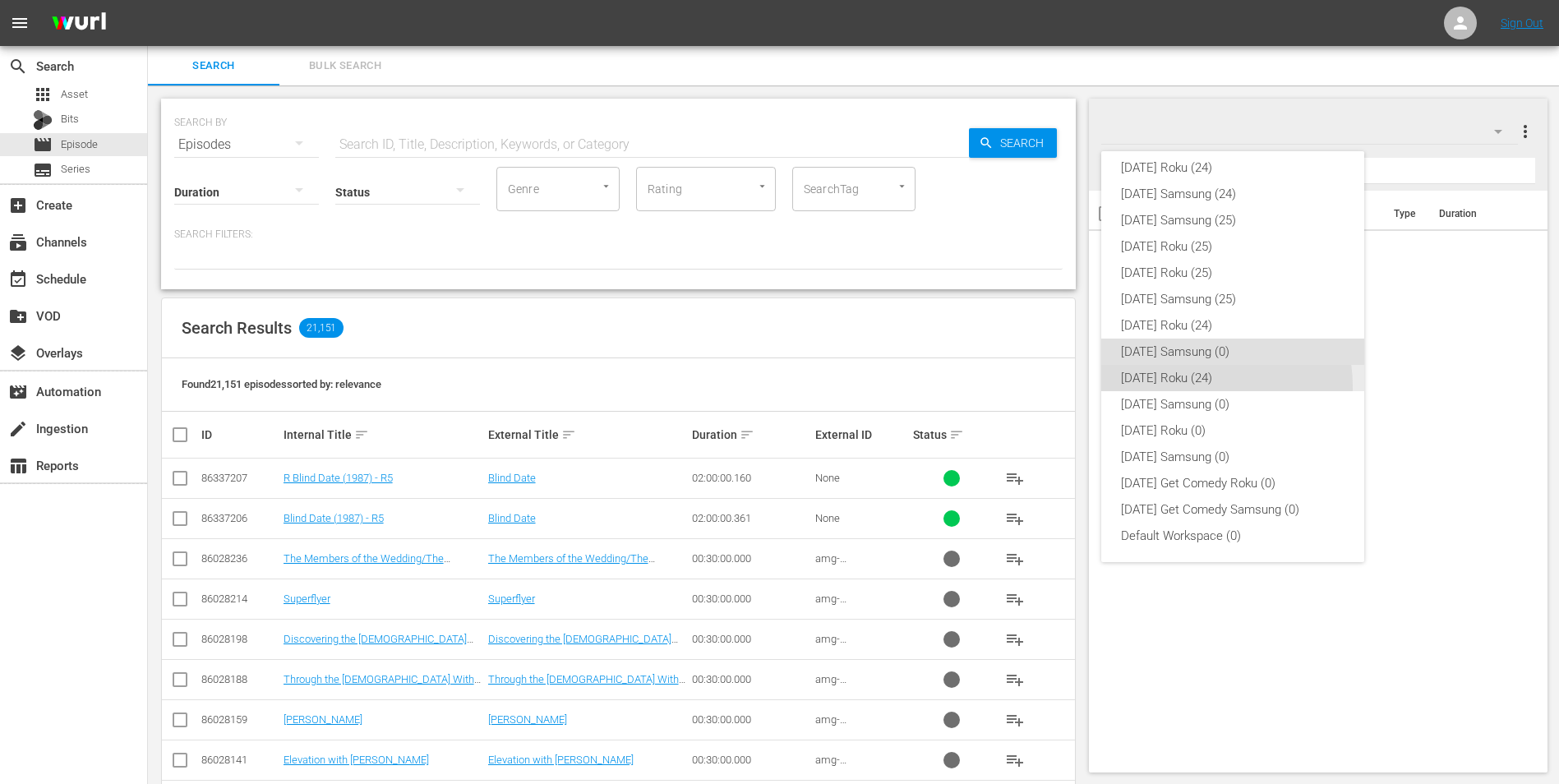 click on "Wednesday Roku (24)" at bounding box center (1233, 378) 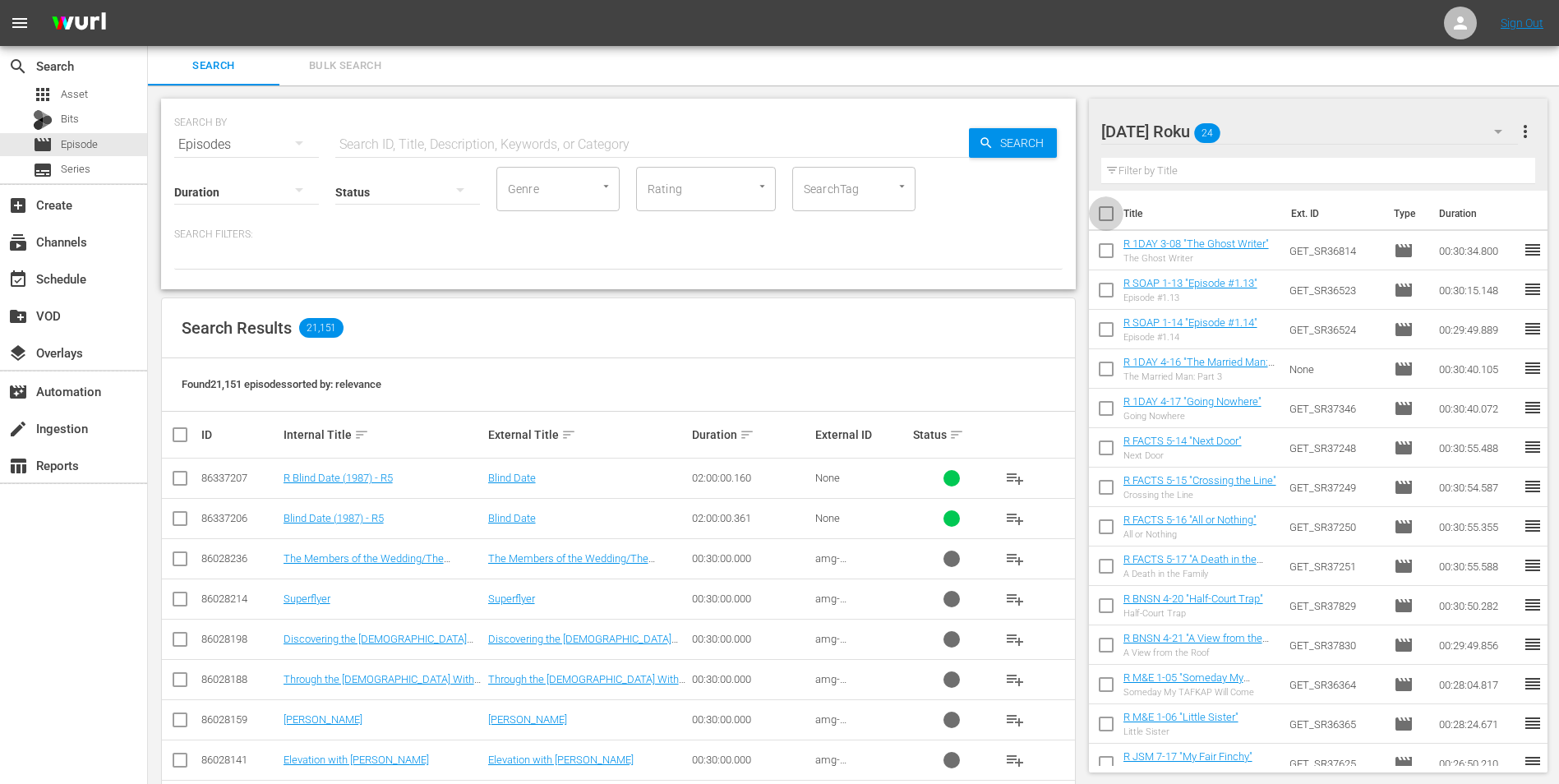 click at bounding box center [1106, 217] 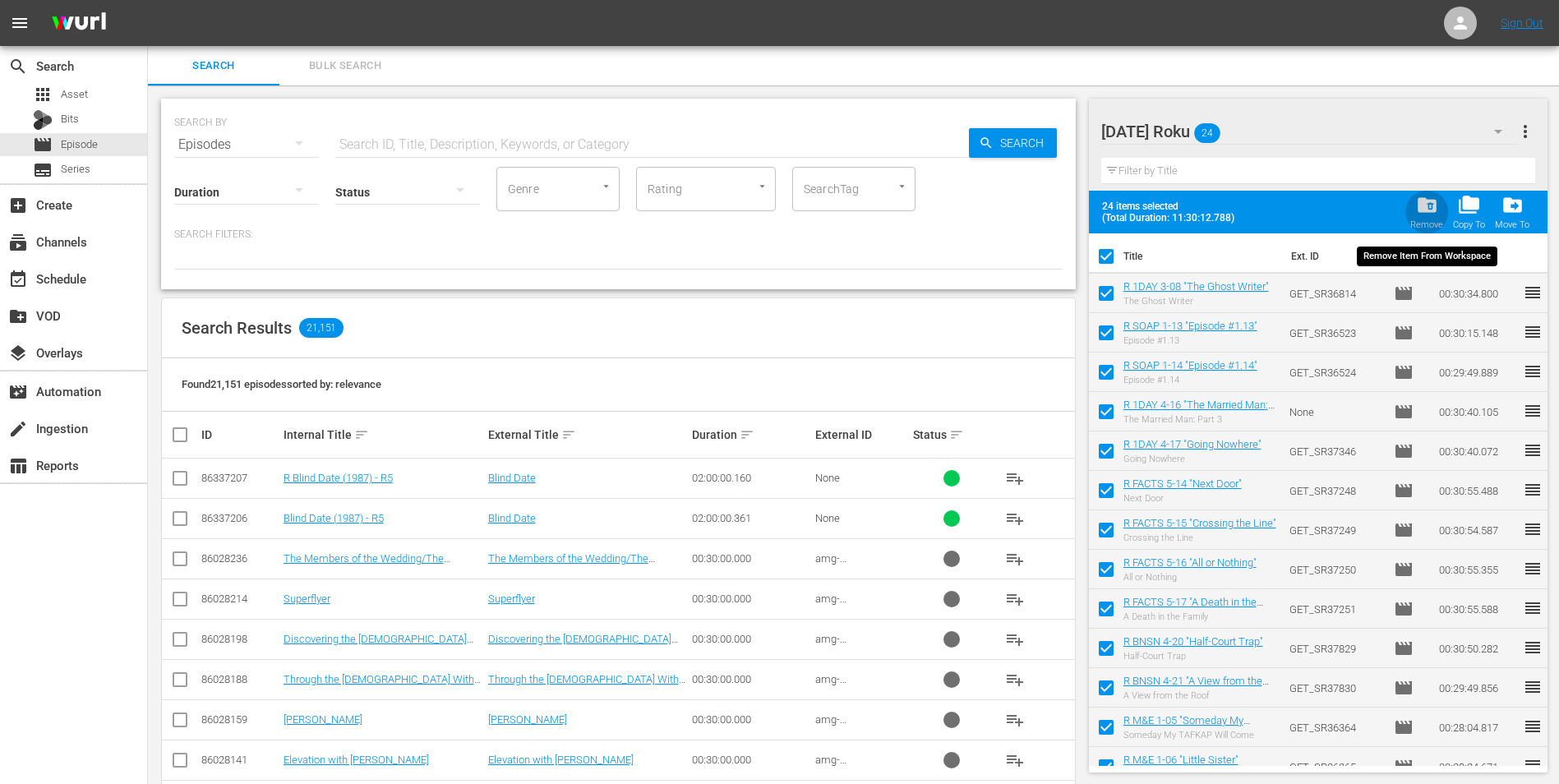 click on "folder_delete" at bounding box center [1427, 205] 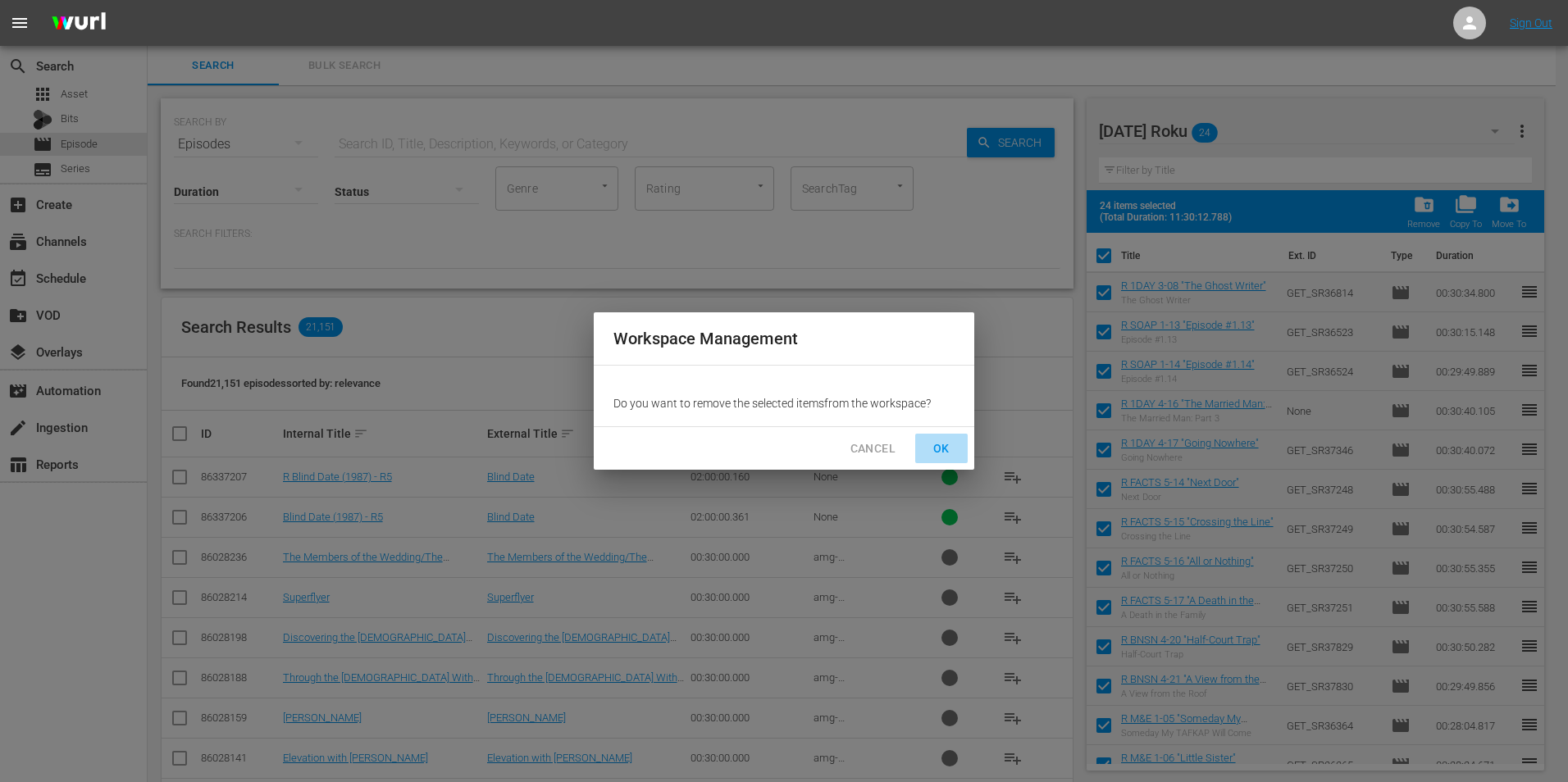 click on "OK" at bounding box center (941, 448) 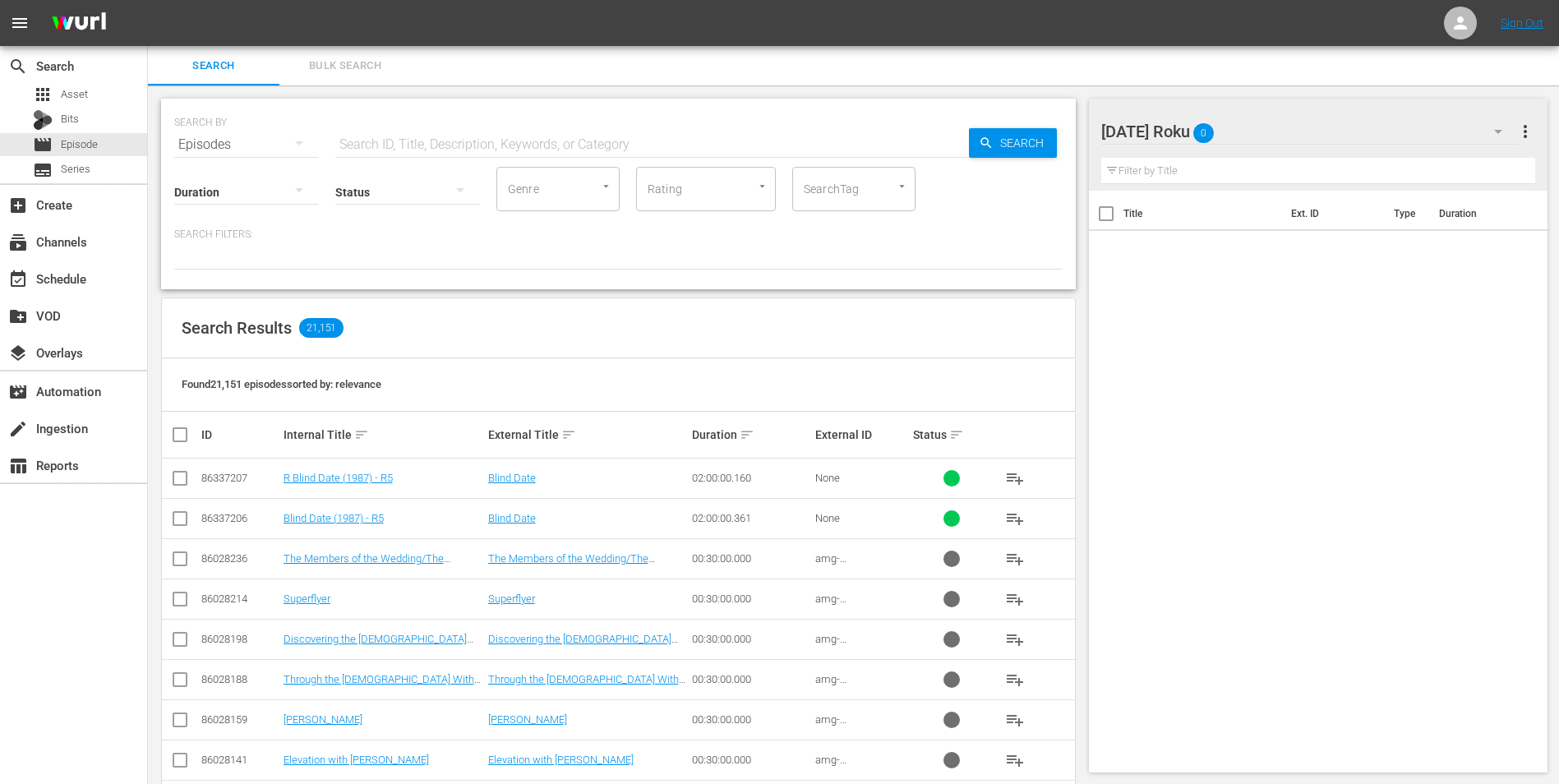 click on "Wednesday Roku 0" at bounding box center (1310, 131) 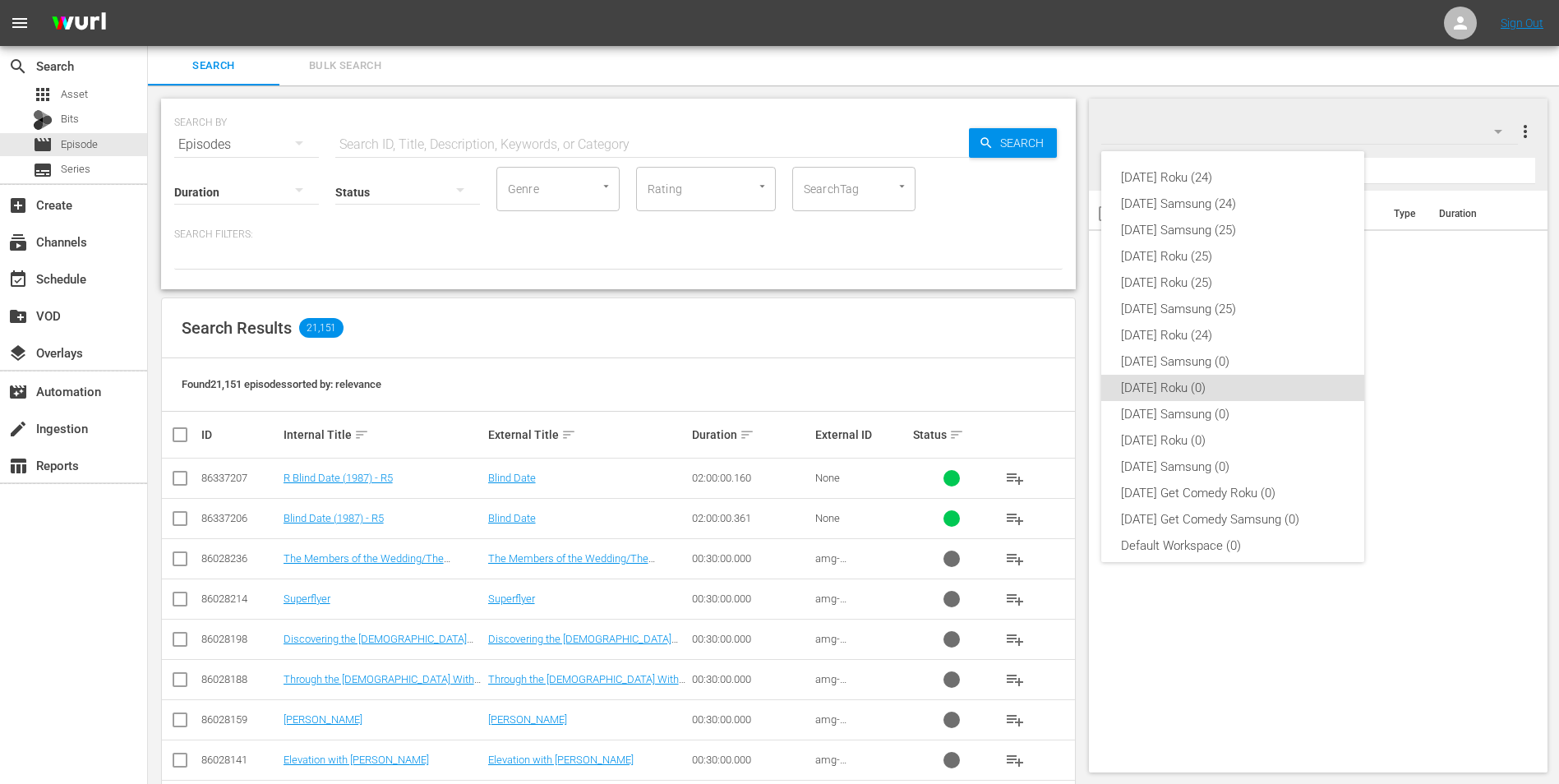 scroll, scrollTop: 10, scrollLeft: 0, axis: vertical 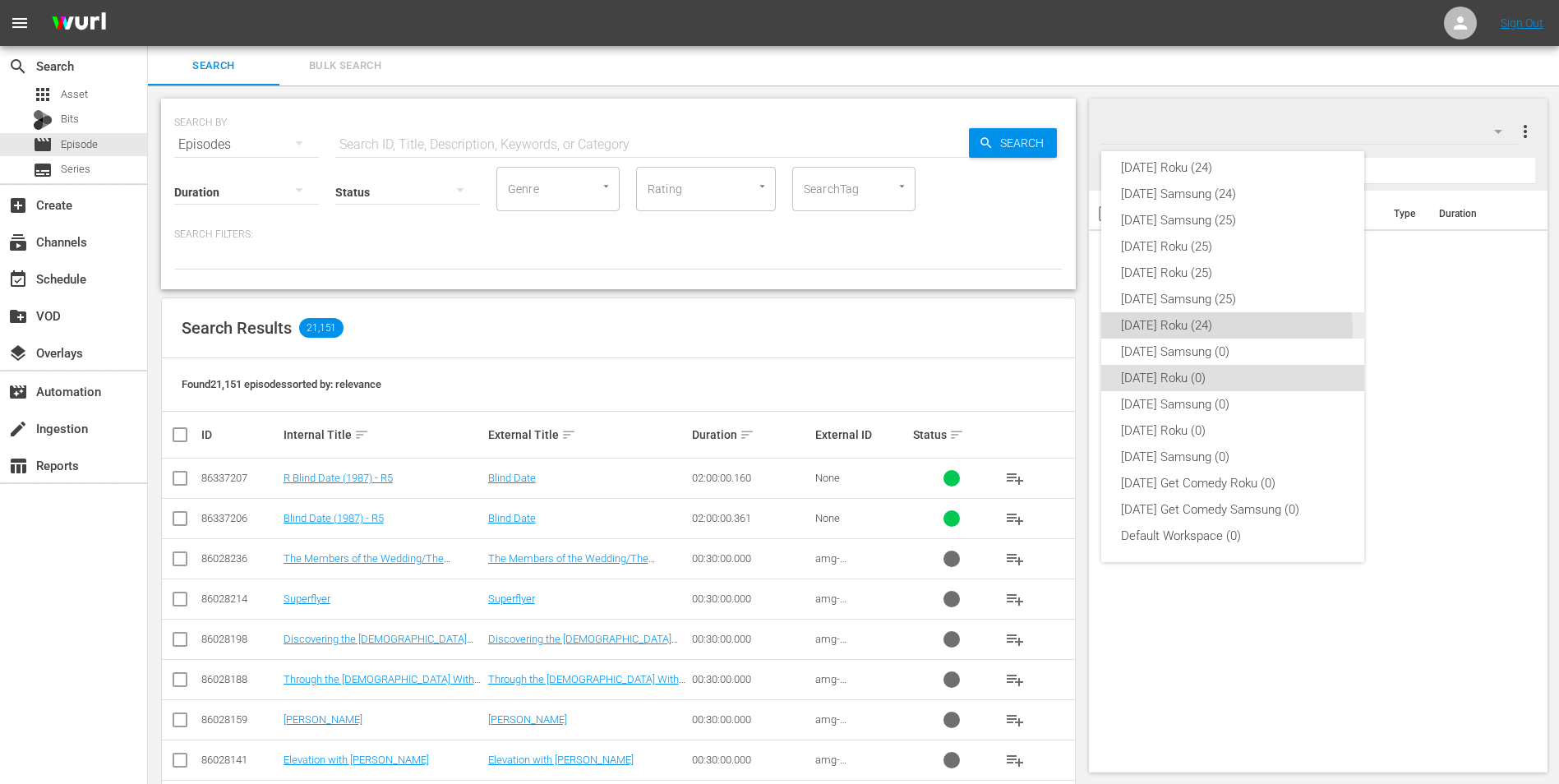 click on "Thursday Roku (24)" at bounding box center (1233, 325) 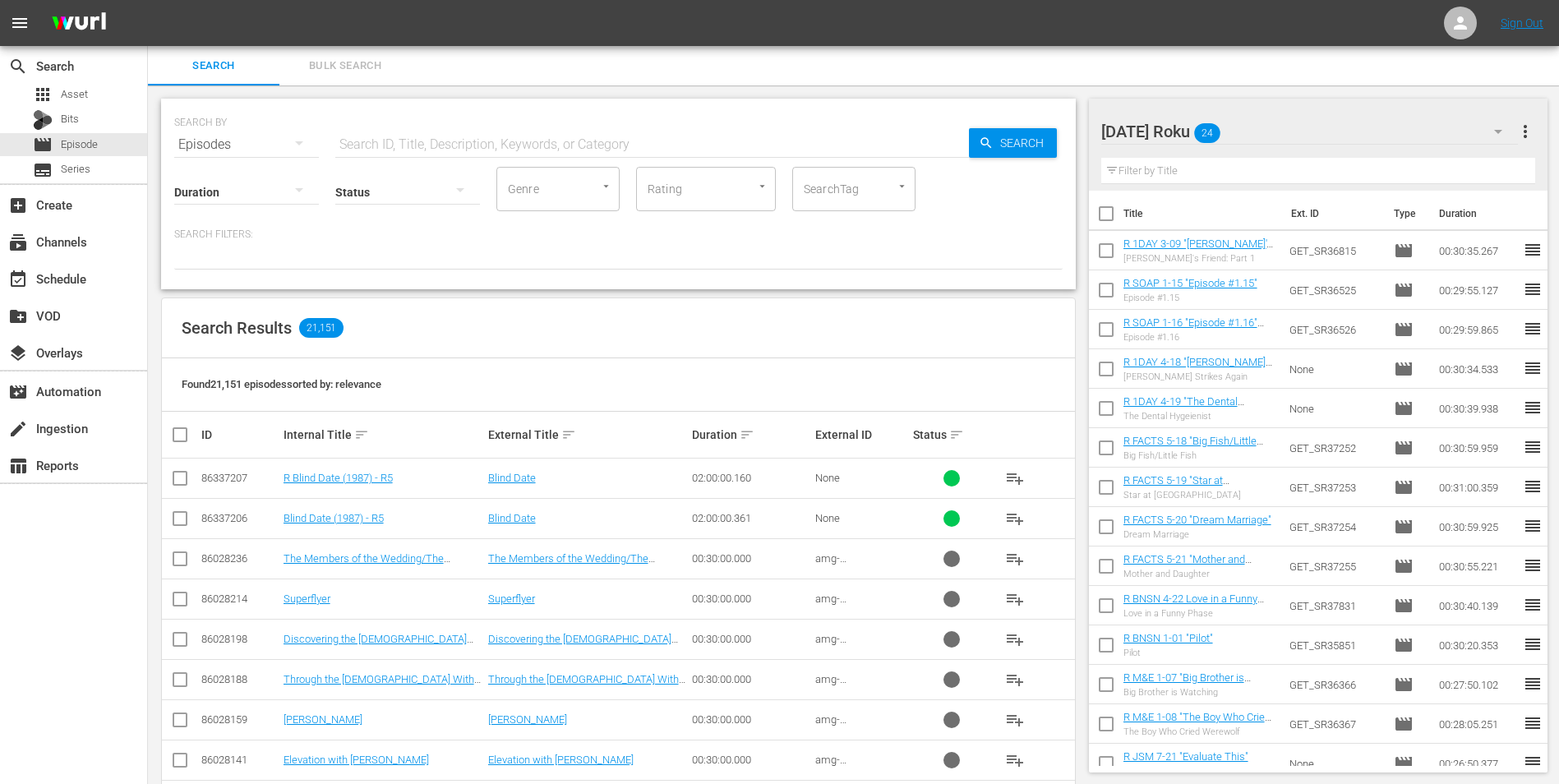 click at bounding box center [1106, 217] 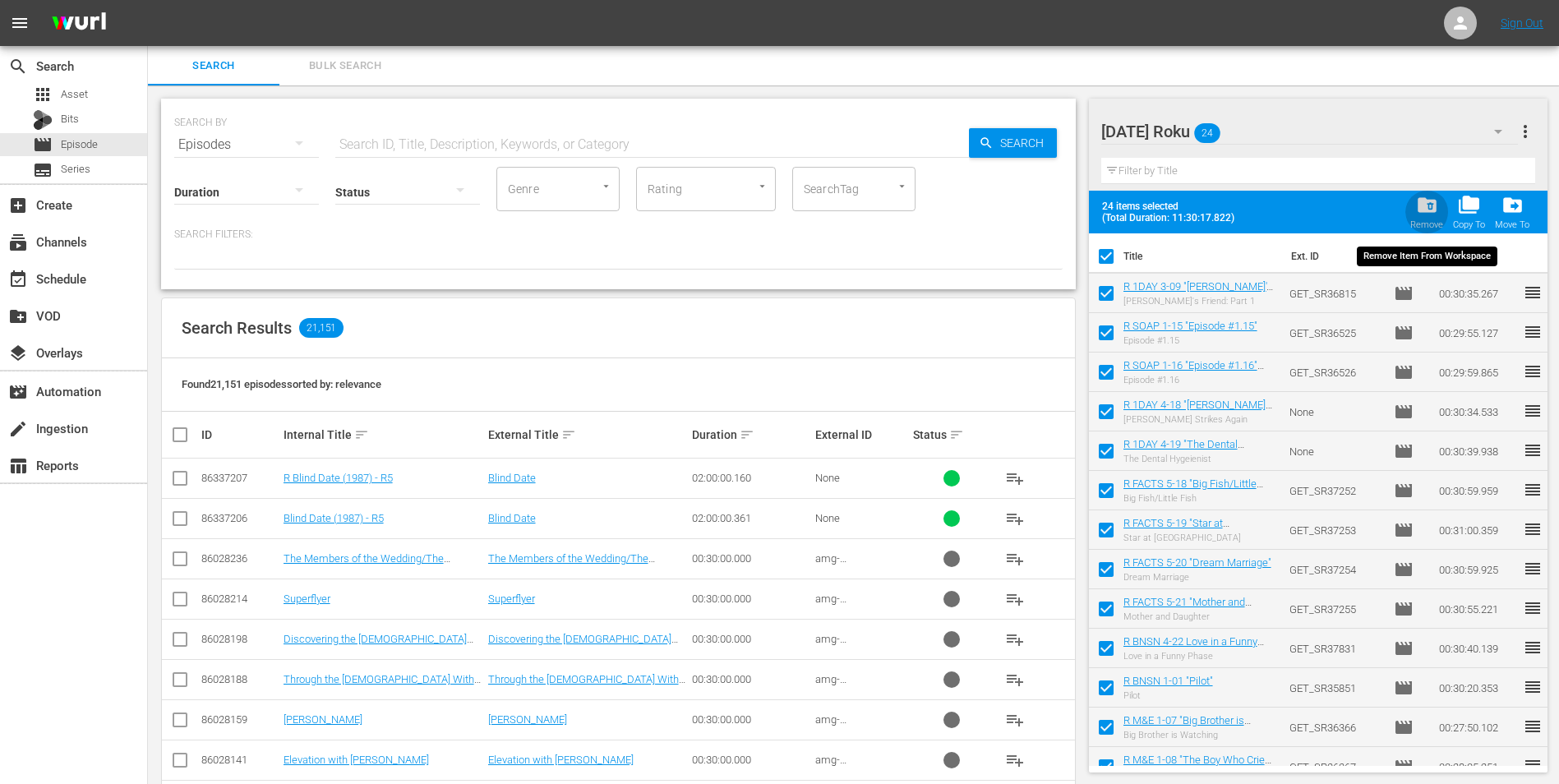 click on "folder_delete" at bounding box center (1427, 205) 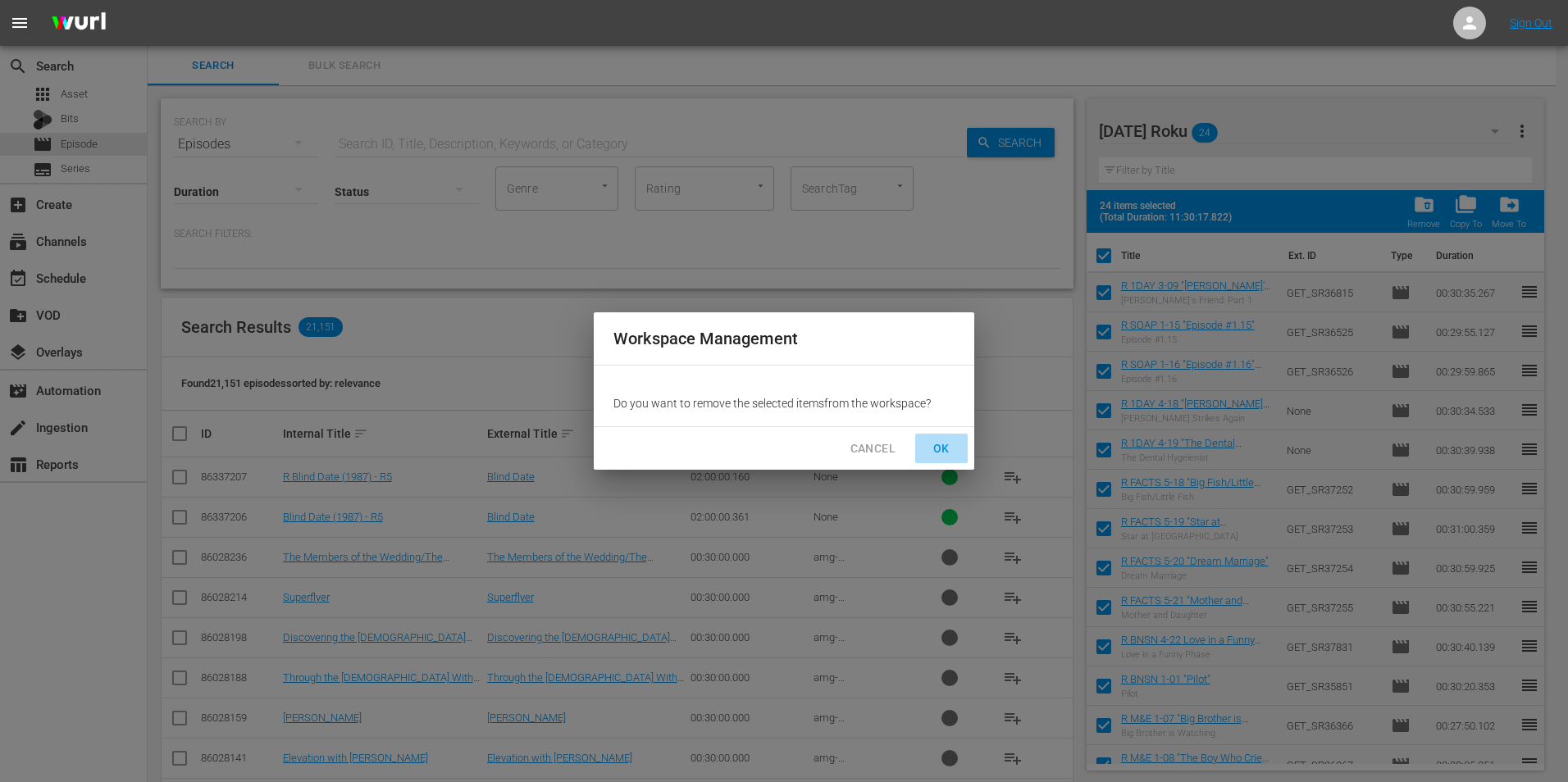 click on "OK" at bounding box center (941, 448) 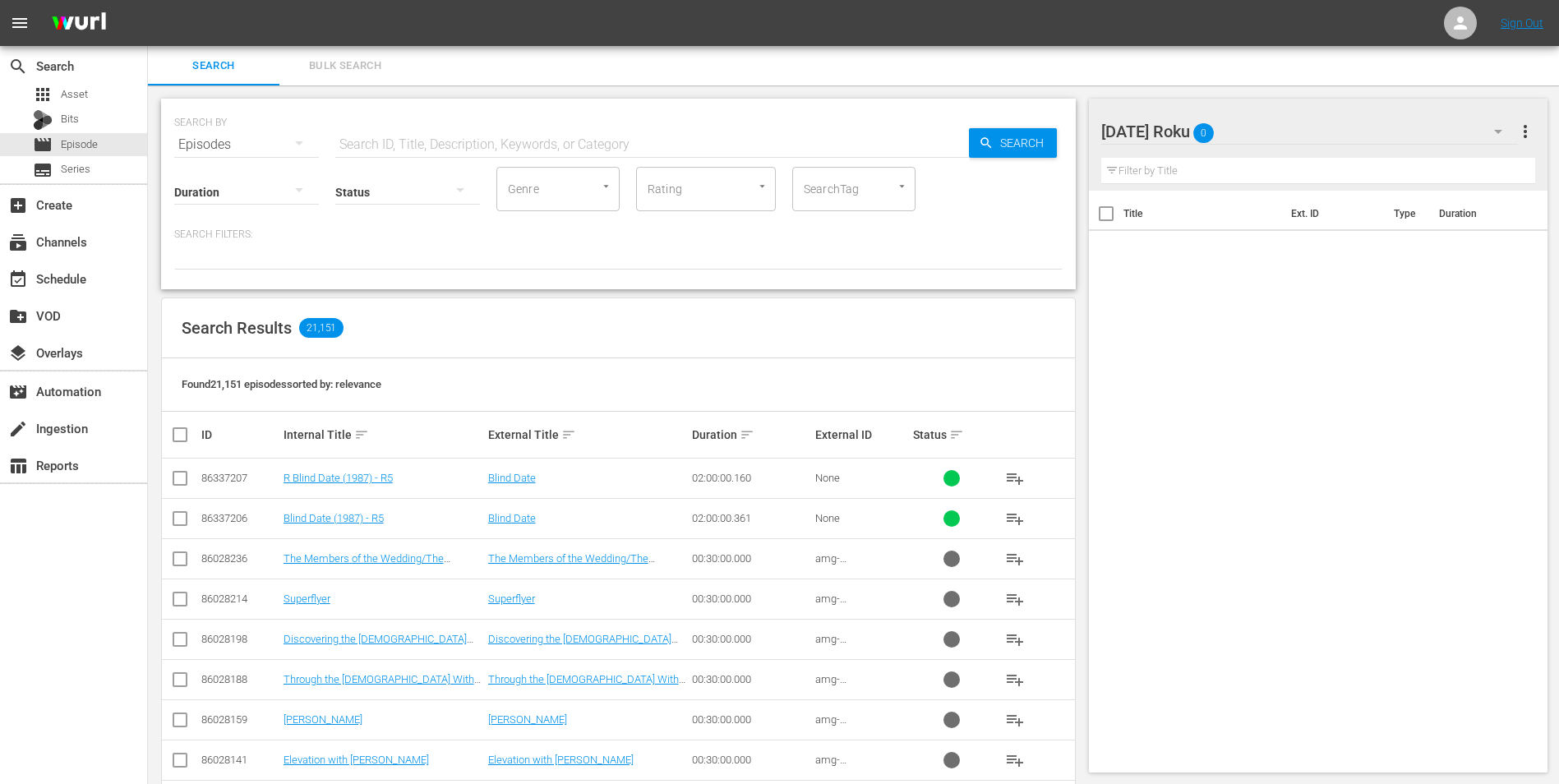 click on "Thursday Roku 0" at bounding box center [1310, 131] 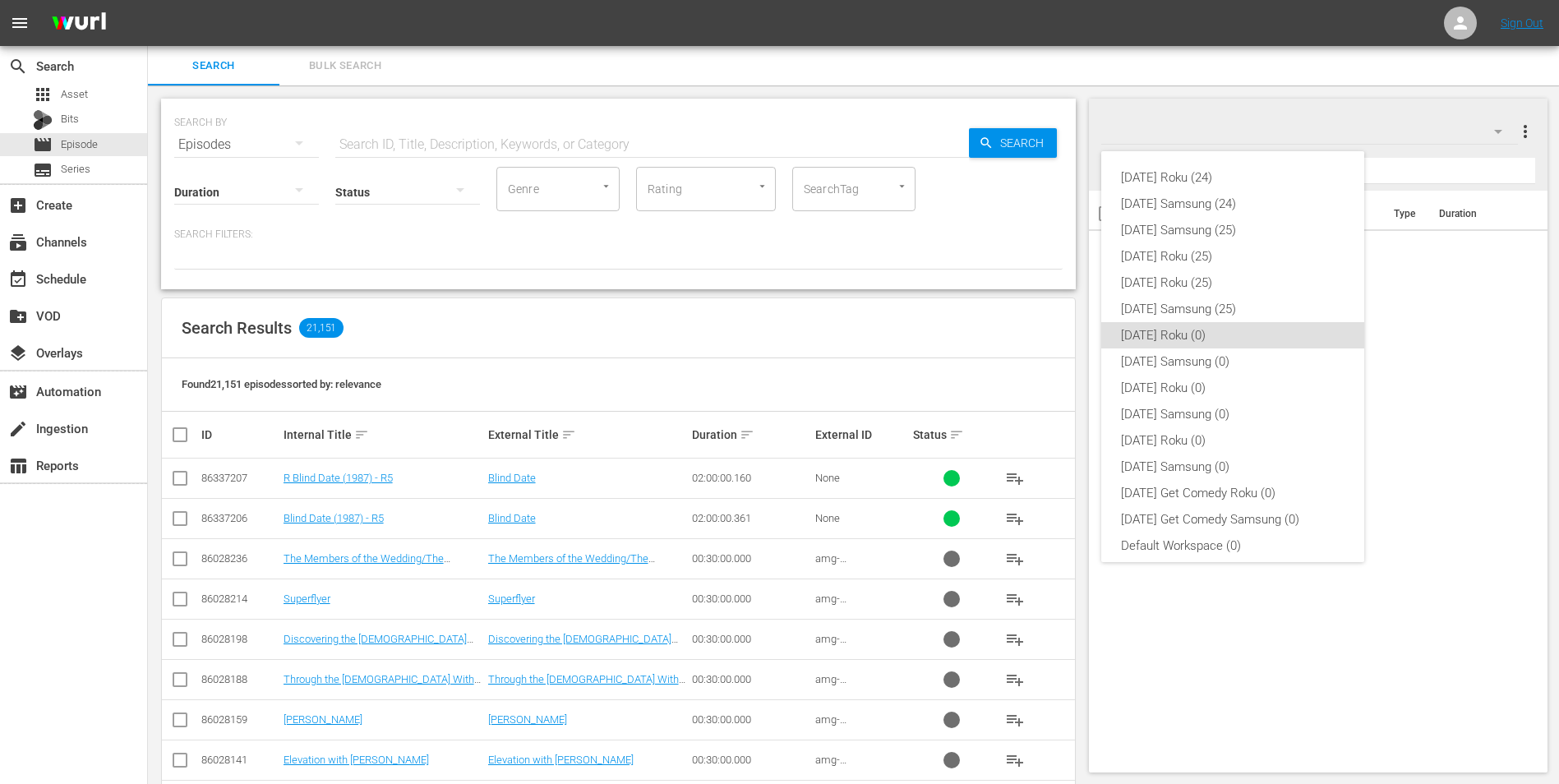 scroll, scrollTop: 10, scrollLeft: 0, axis: vertical 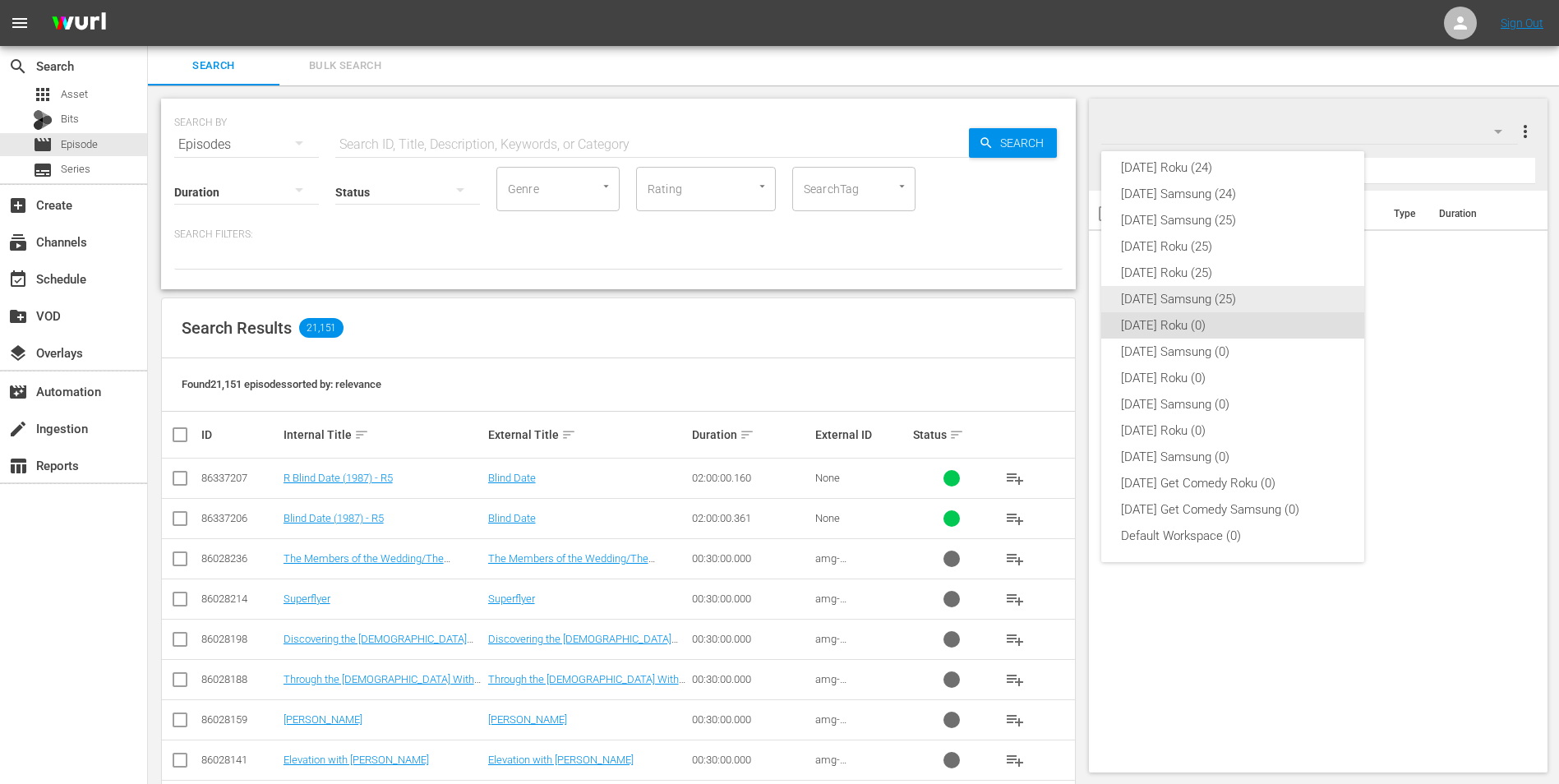 click on "Friday Samsung (25)" at bounding box center (1233, 299) 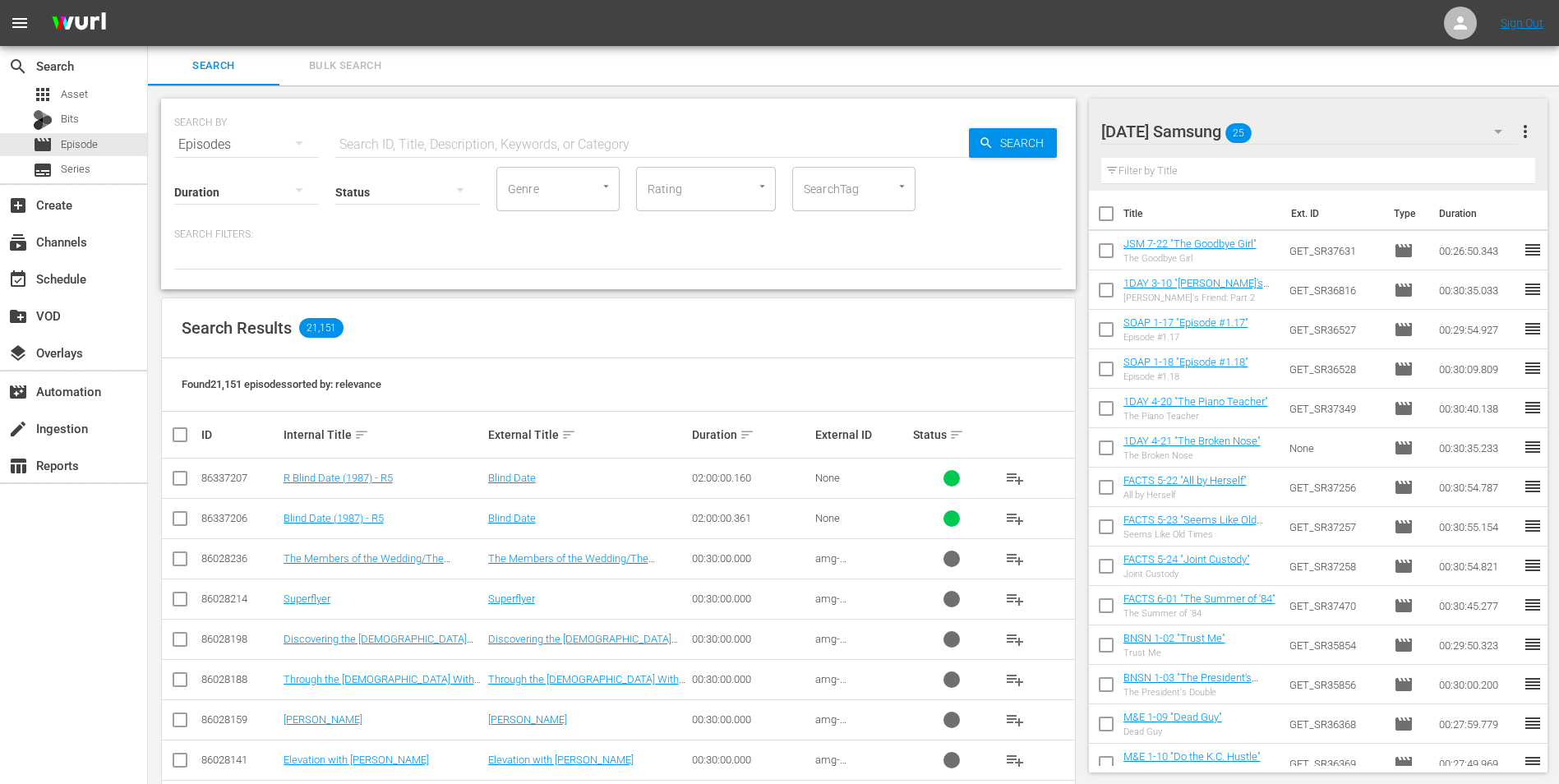 click at bounding box center (1106, 217) 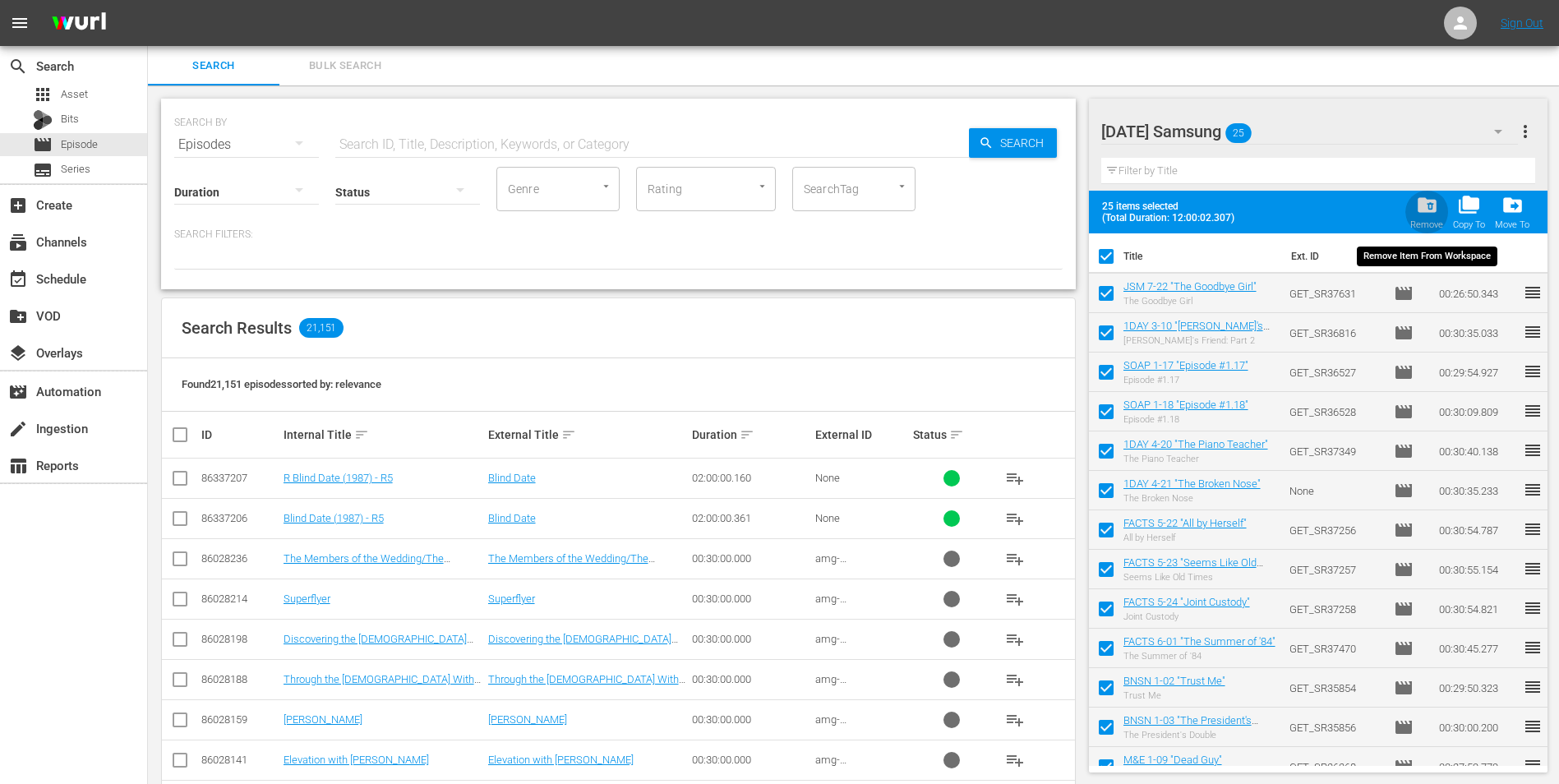 click on "folder_delete" at bounding box center (1427, 205) 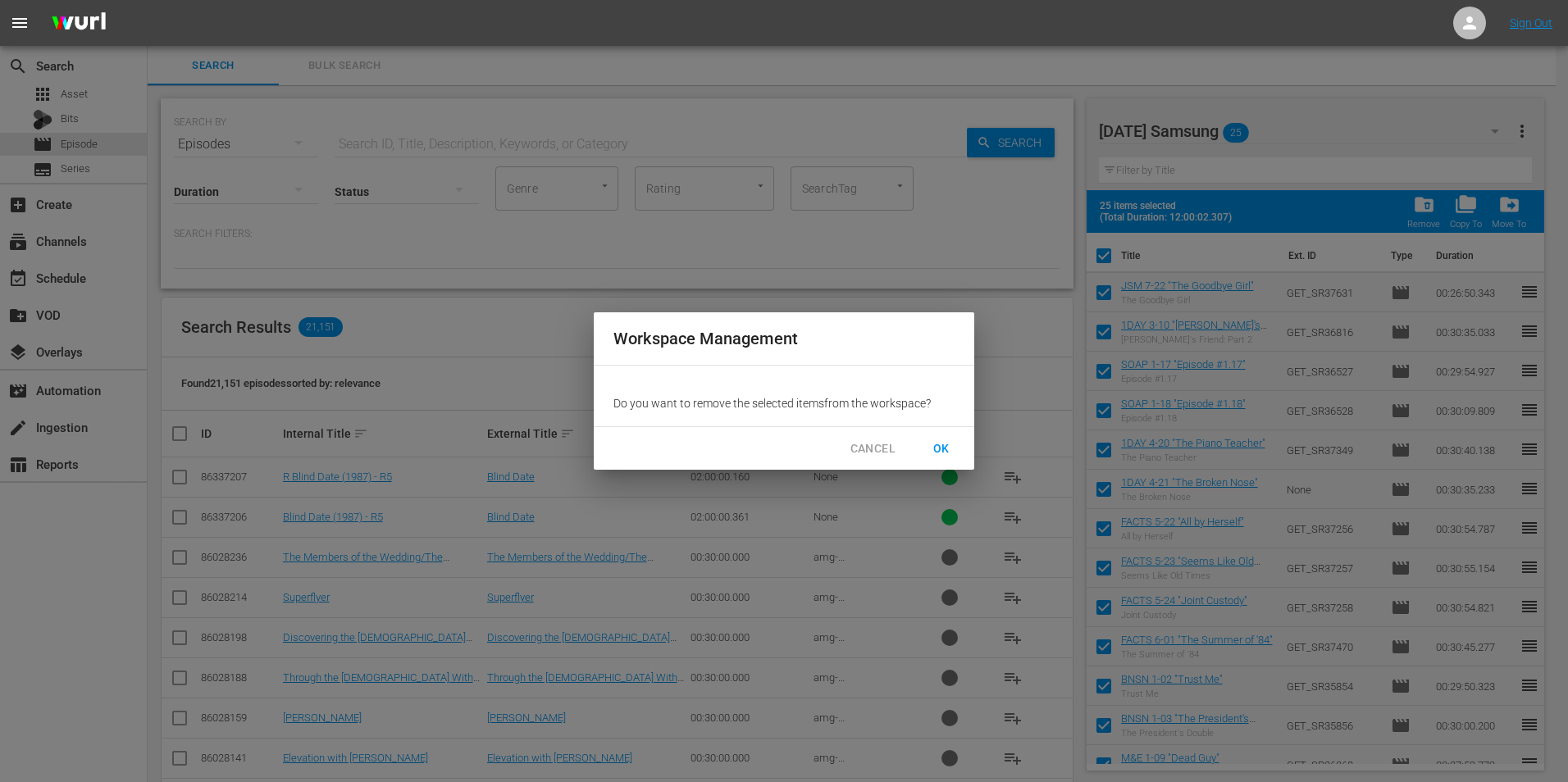 click on "OK" at bounding box center (941, 448) 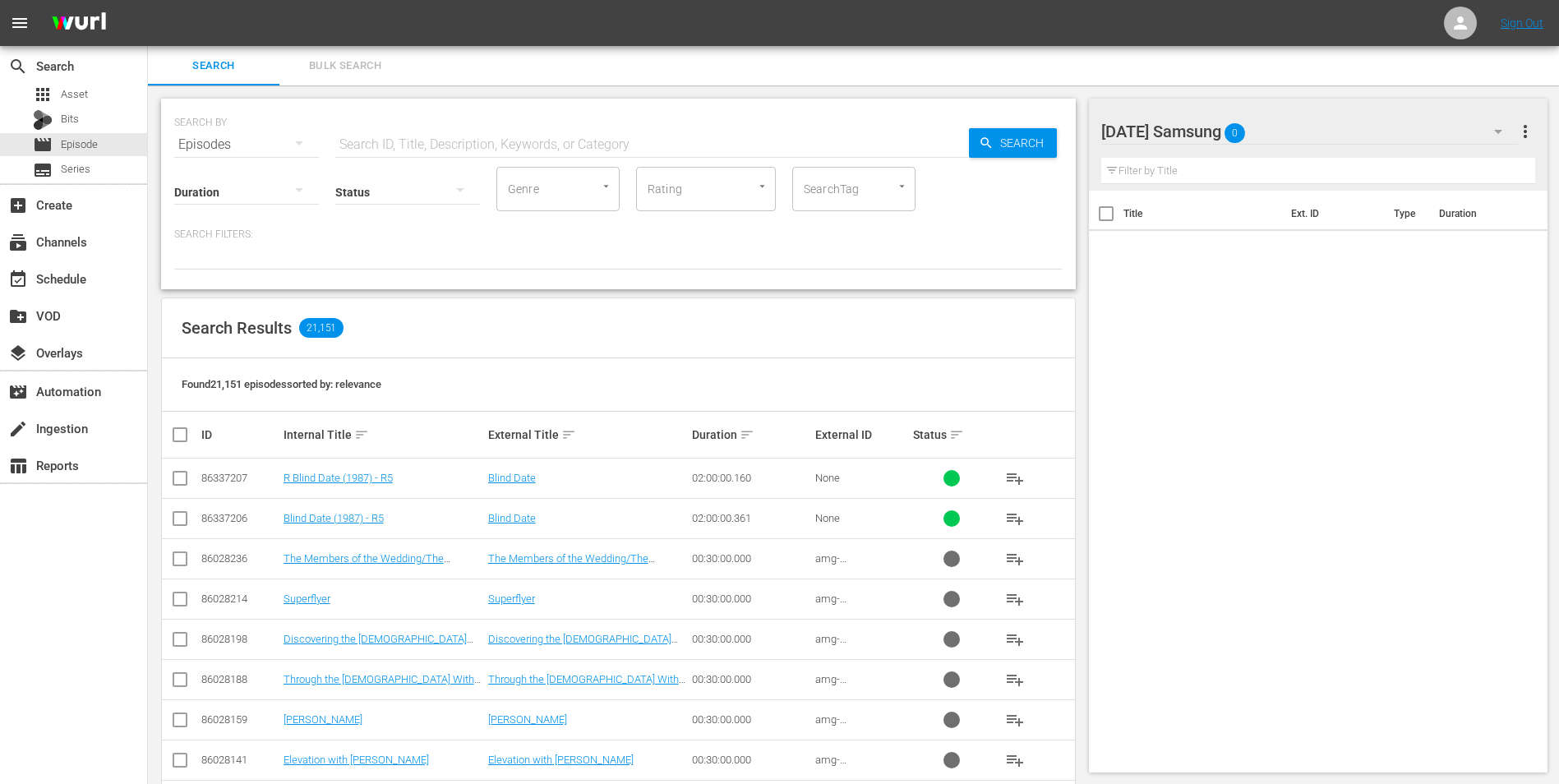 click on "Friday Samsung 0" at bounding box center [1310, 131] 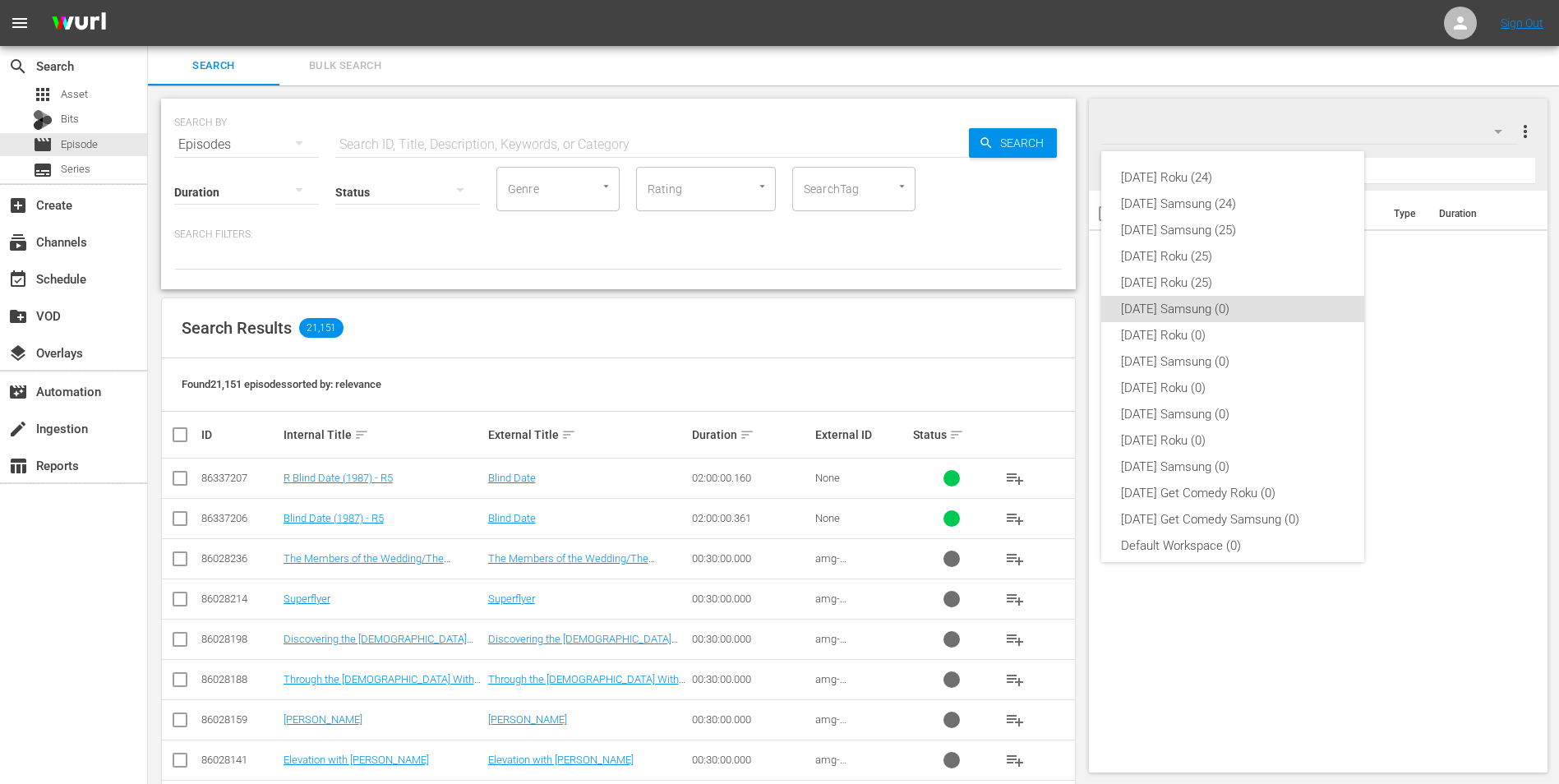 scroll, scrollTop: 10, scrollLeft: 0, axis: vertical 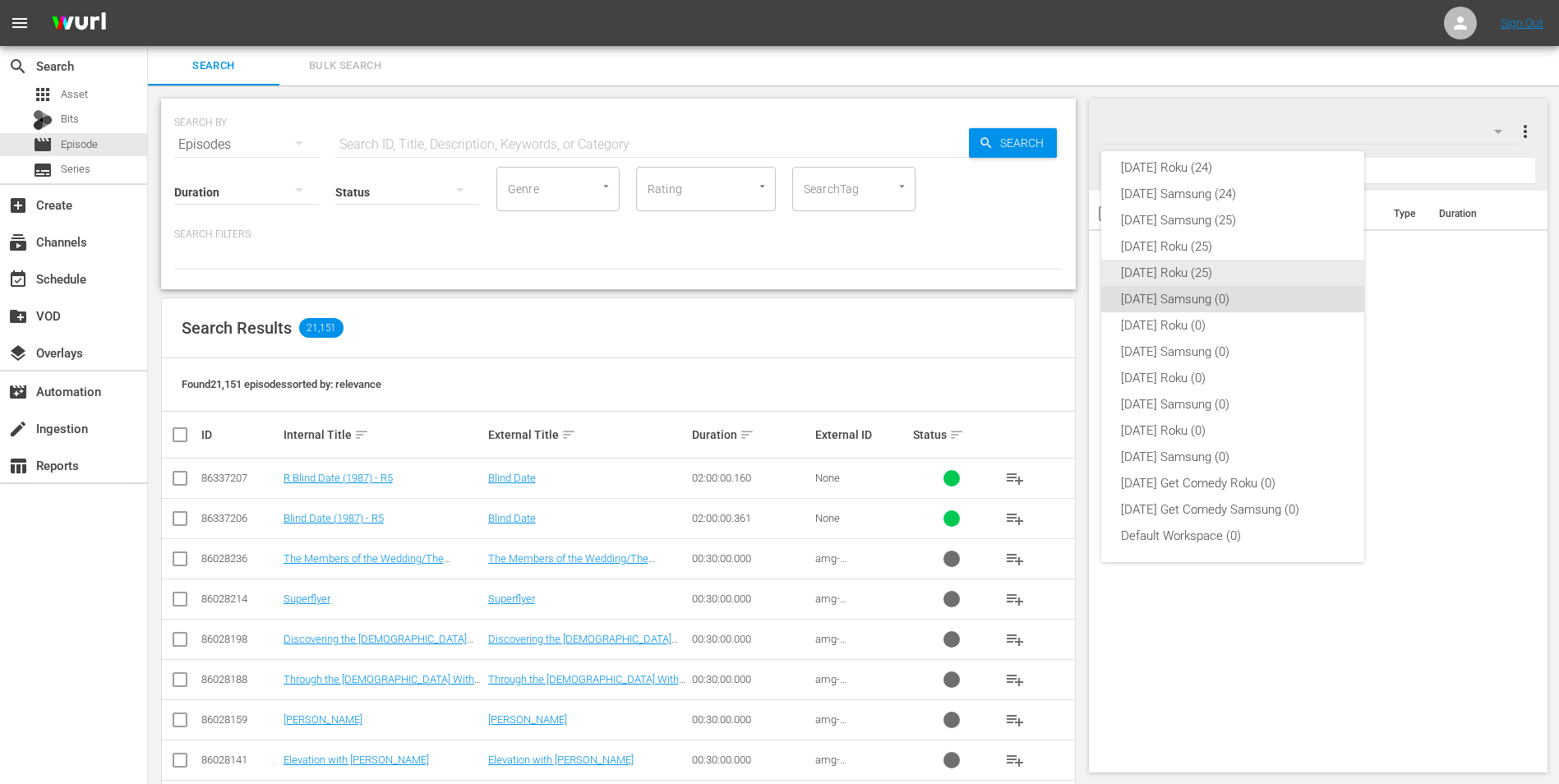 click on "Friday Roku (25)" at bounding box center [1233, 273] 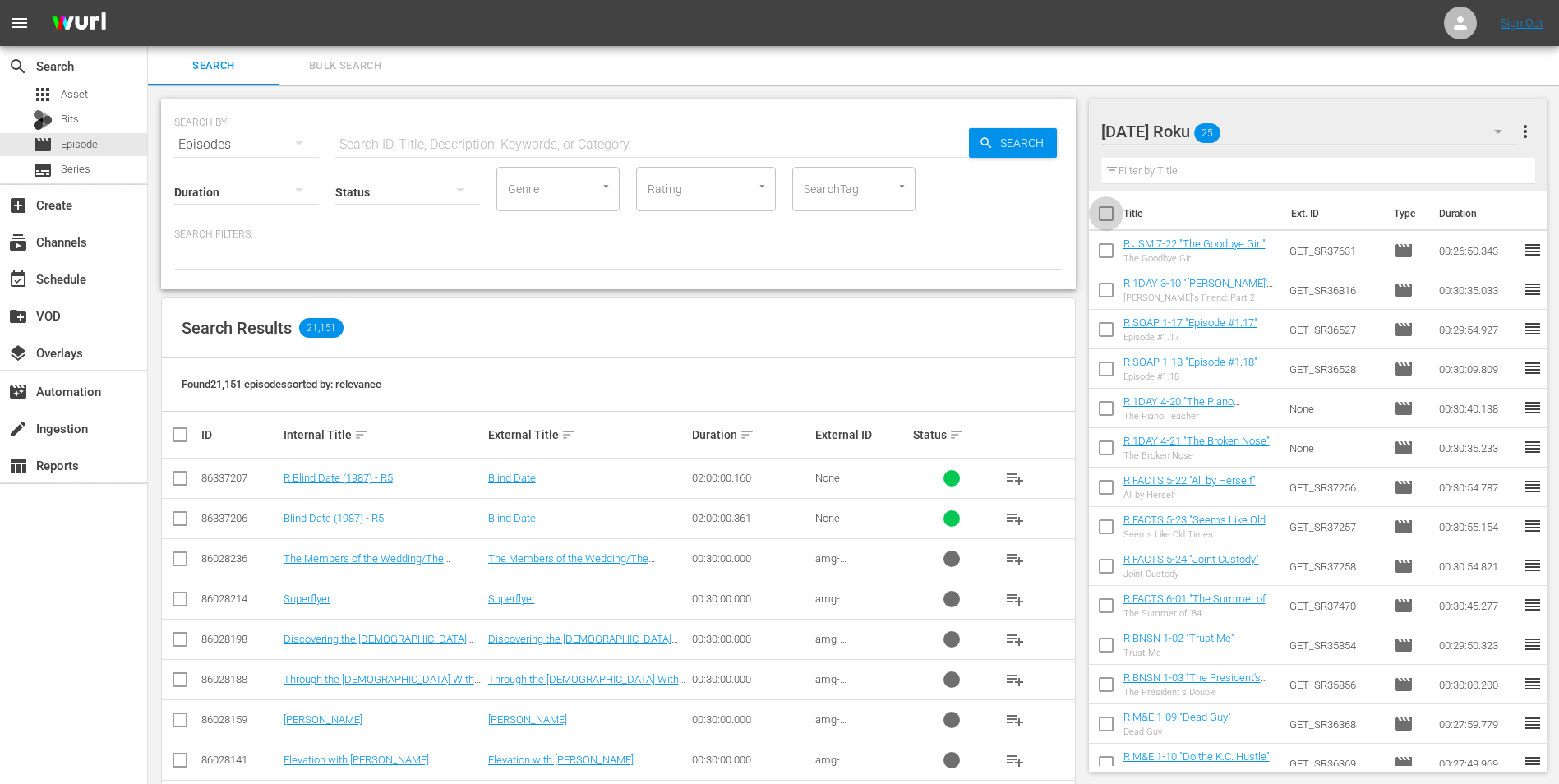 click at bounding box center (1106, 217) 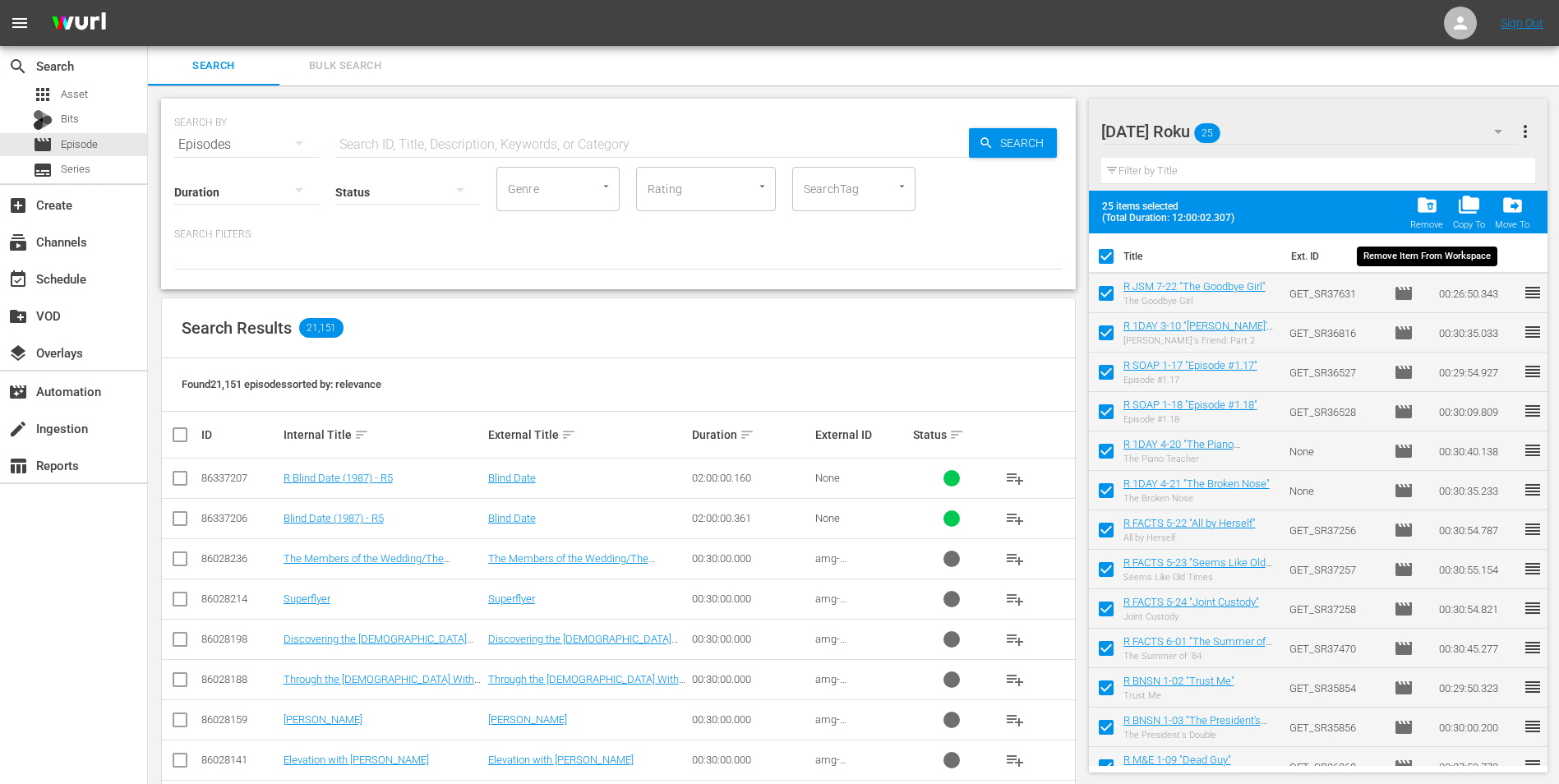 click on "folder_delete" at bounding box center [1427, 205] 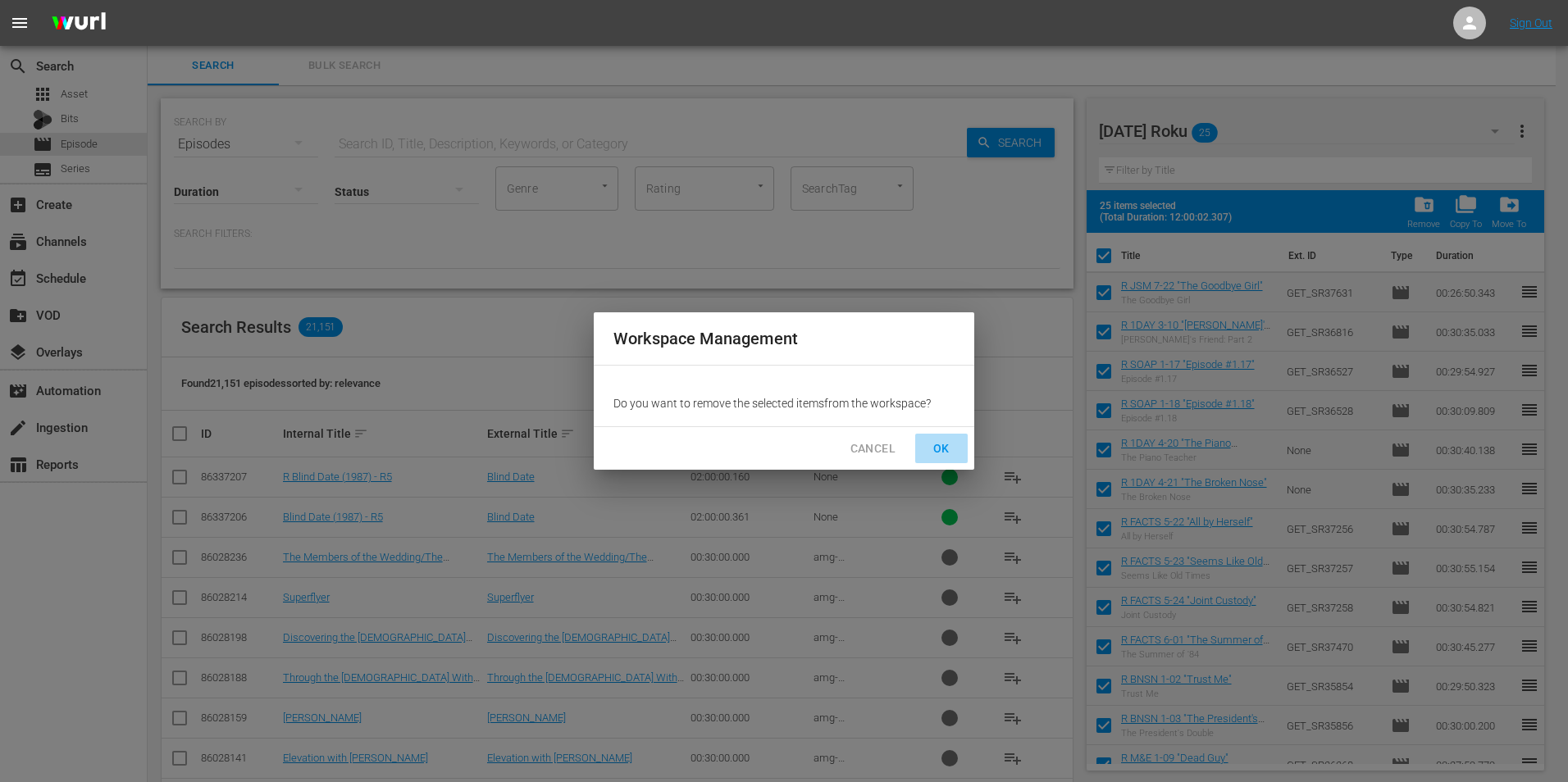 click on "OK" at bounding box center [941, 448] 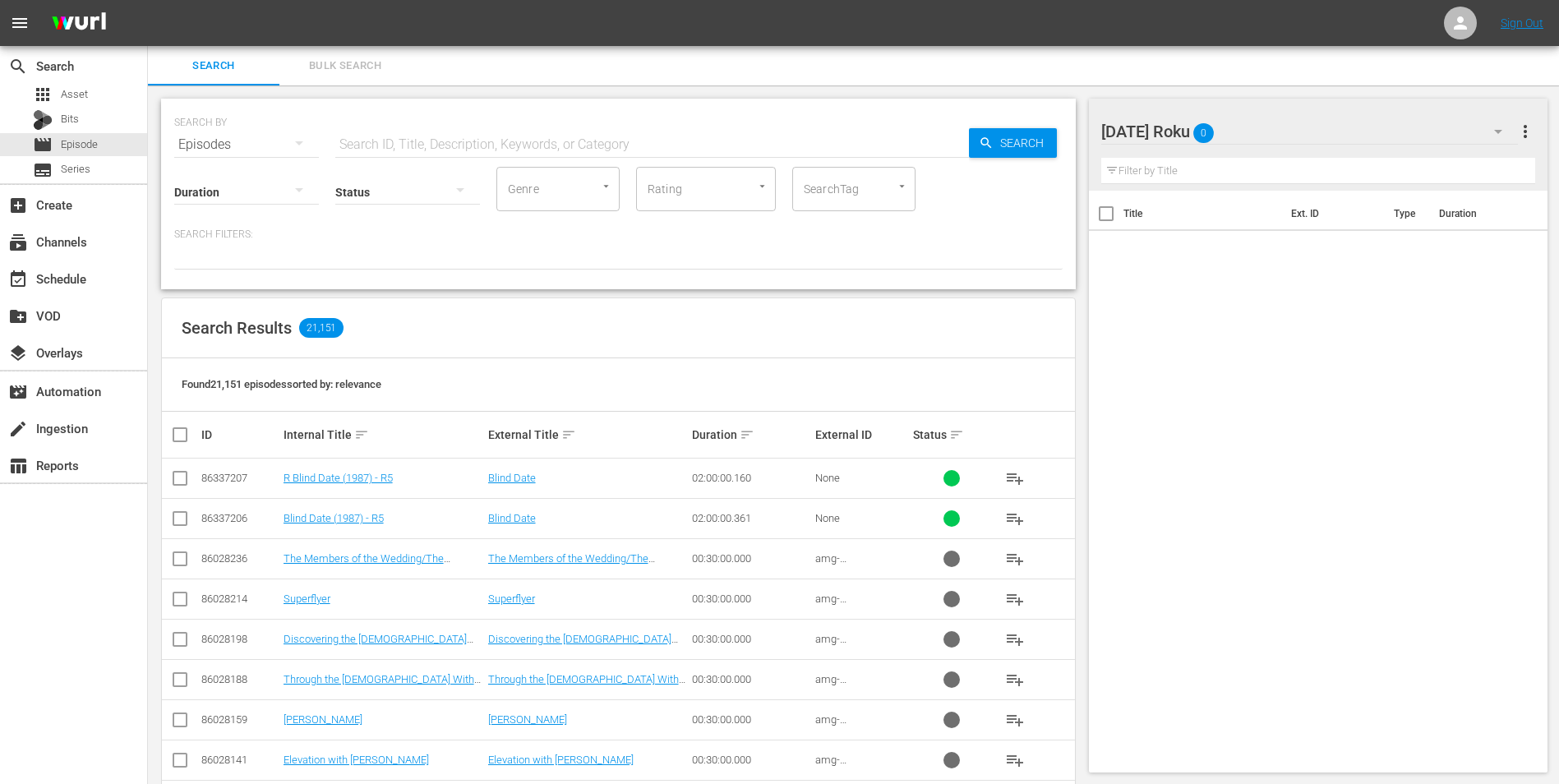 click on "Friday Roku 0" at bounding box center (1310, 131) 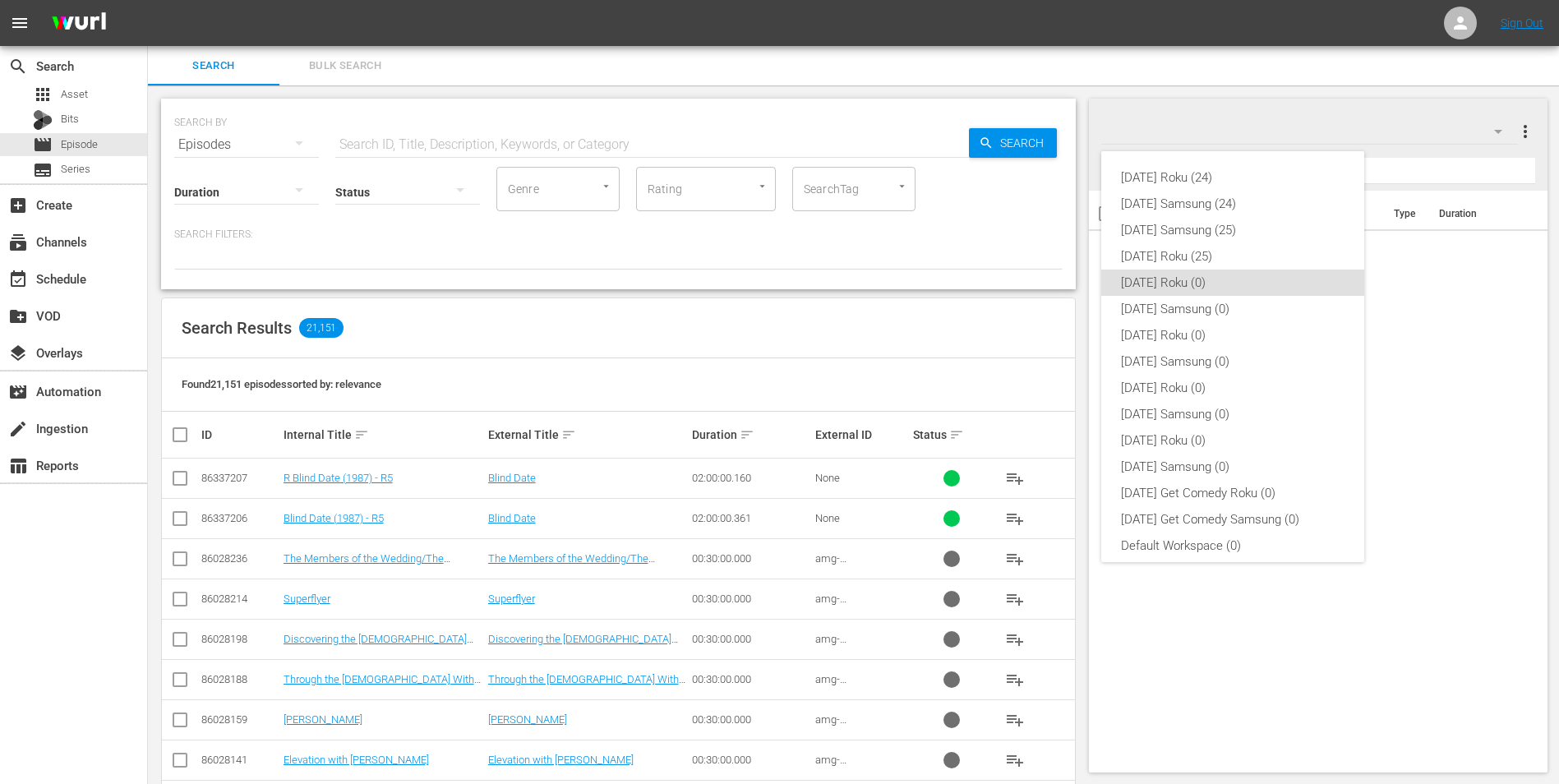 scroll, scrollTop: 10, scrollLeft: 0, axis: vertical 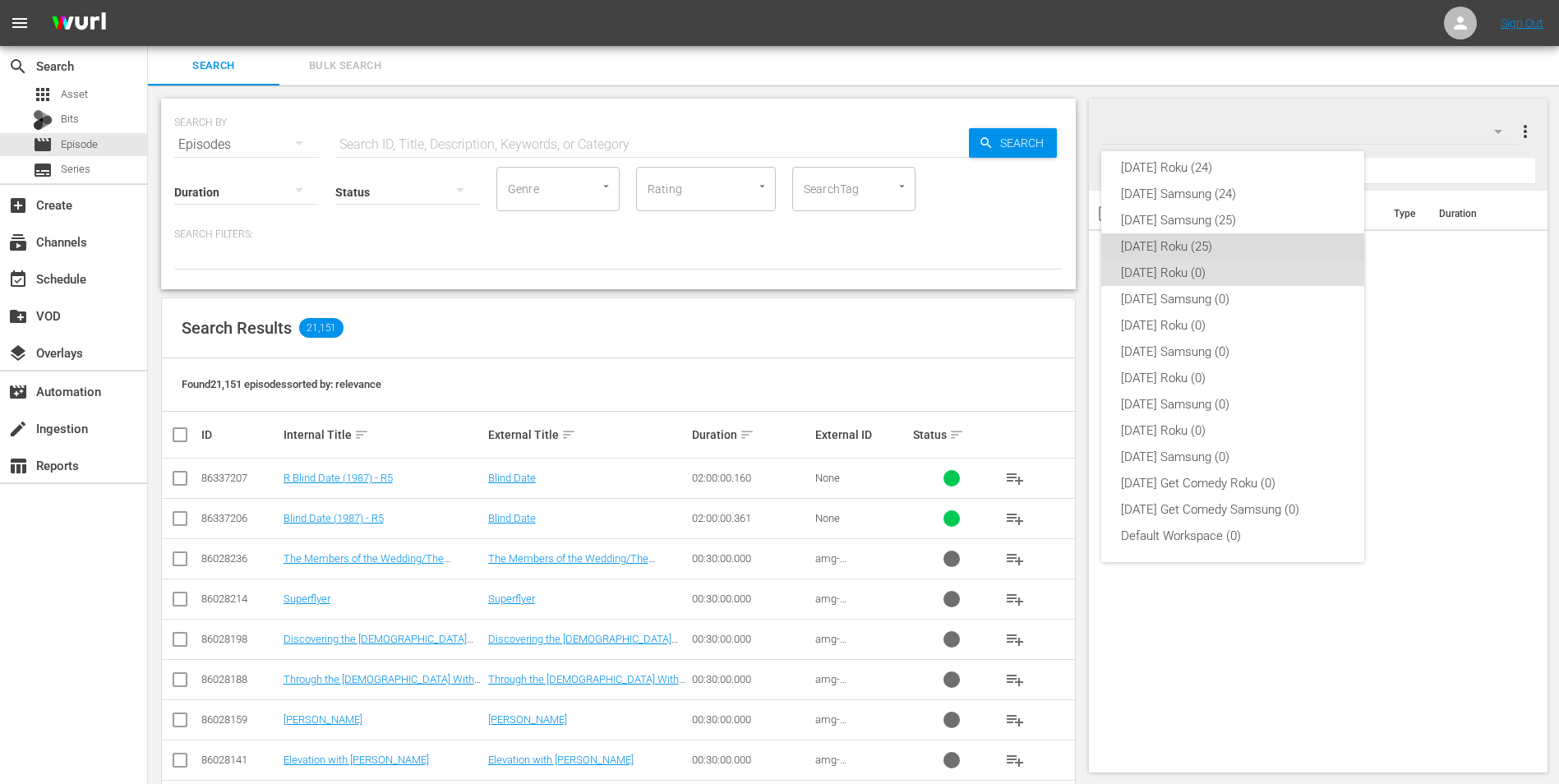 click on "Saturday Roku (25)" at bounding box center [1233, 247] 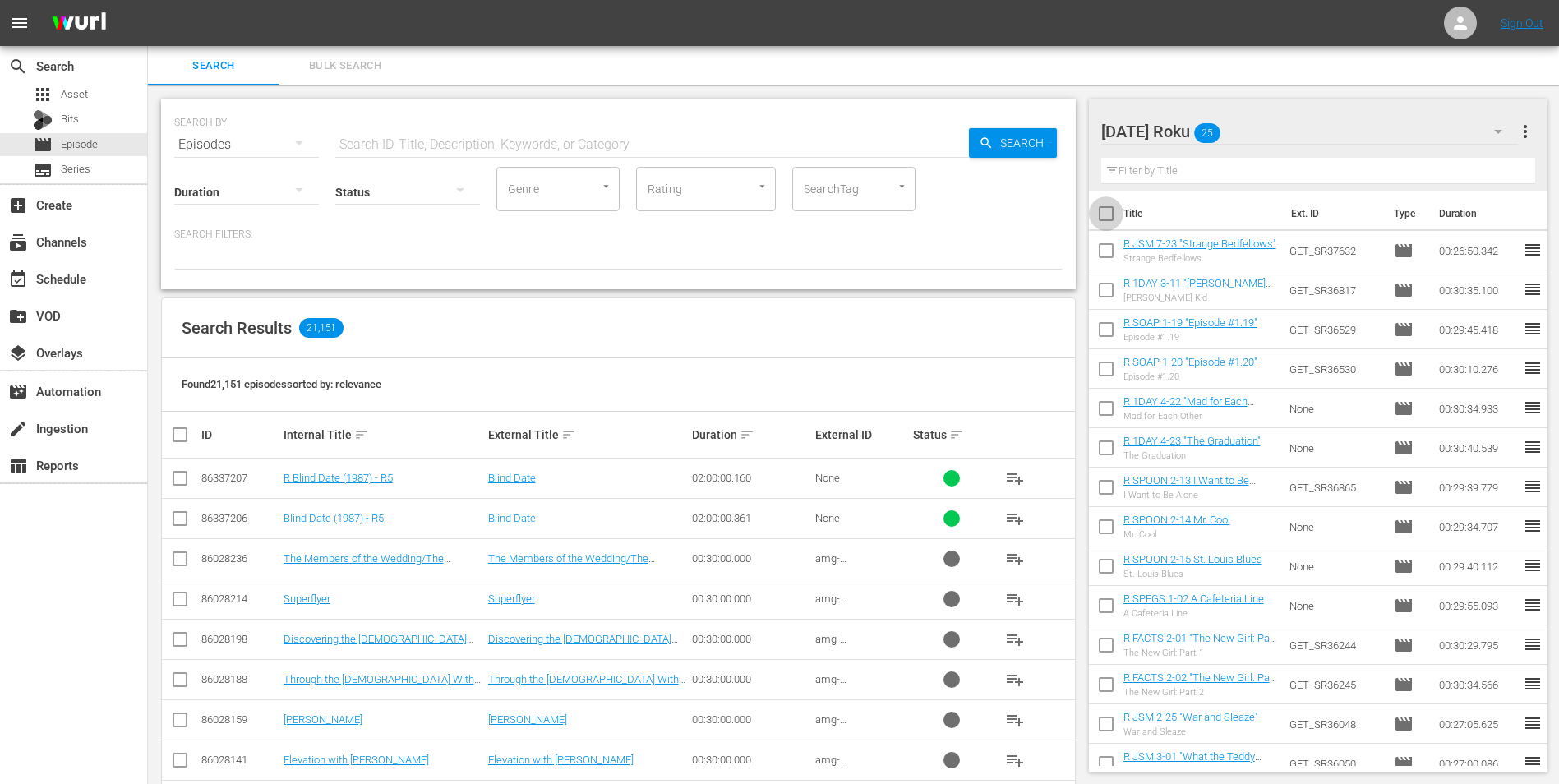click at bounding box center [1106, 217] 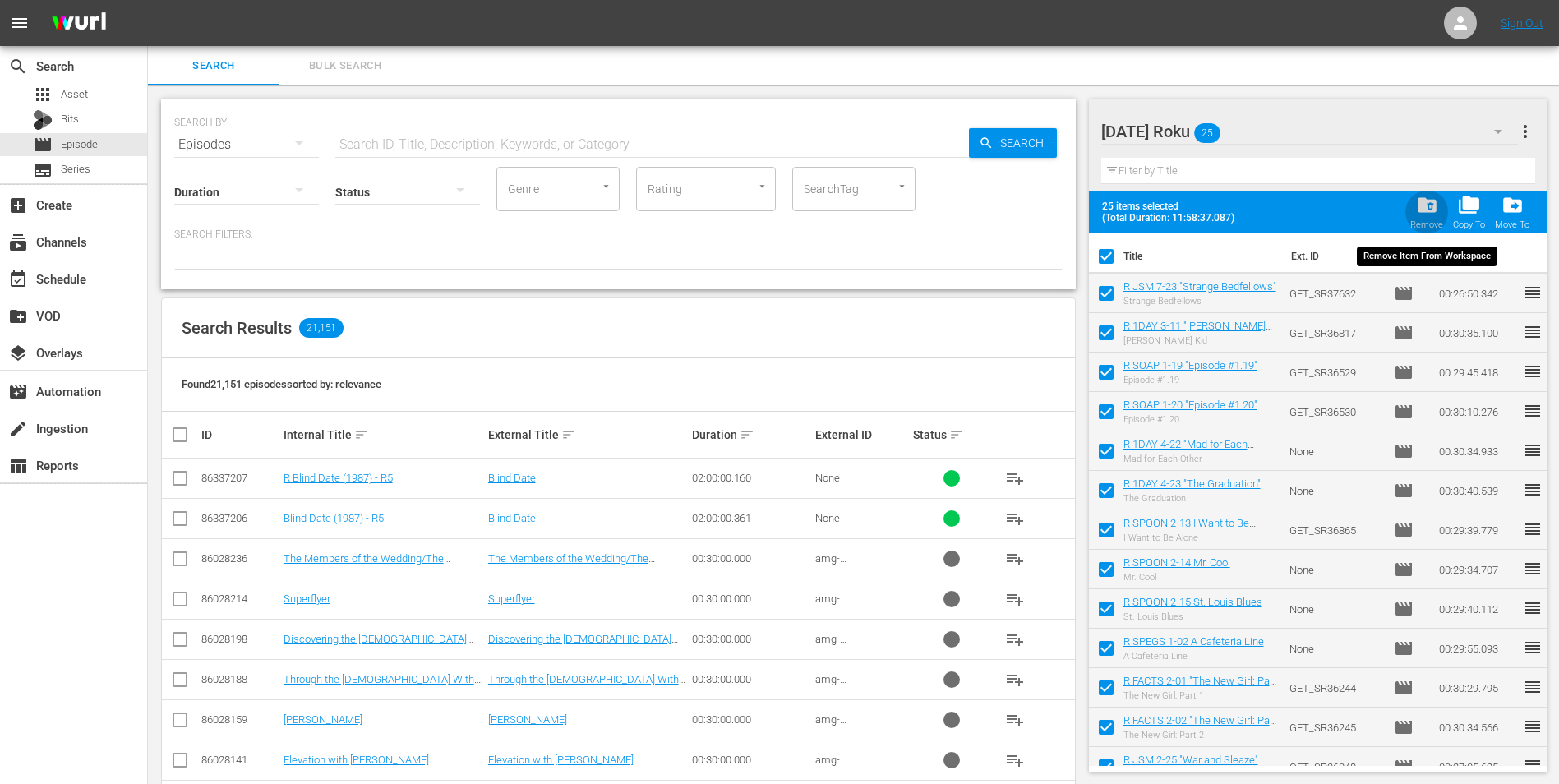 click on "folder_delete" at bounding box center (1427, 205) 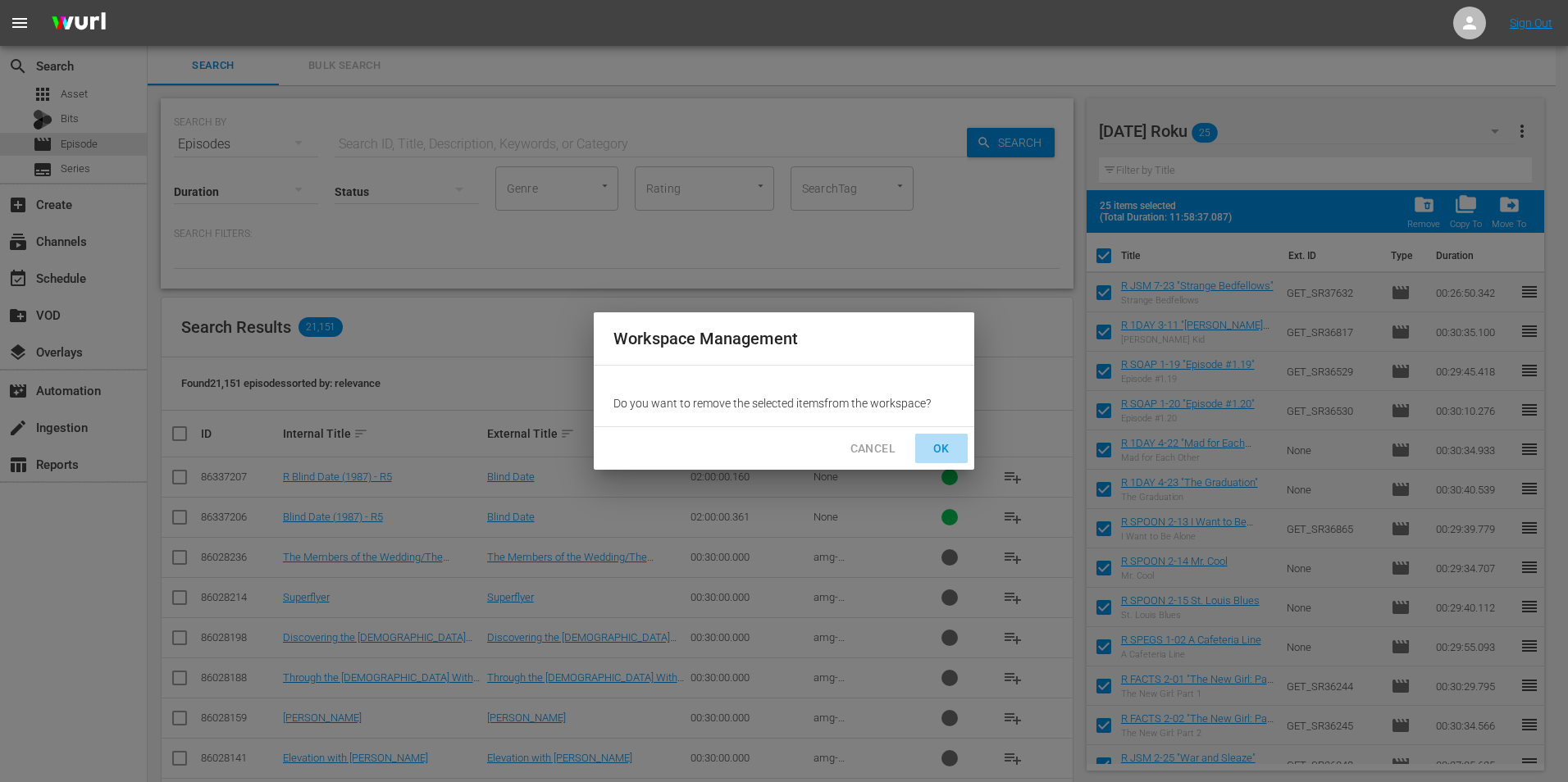 click on "OK" at bounding box center [941, 448] 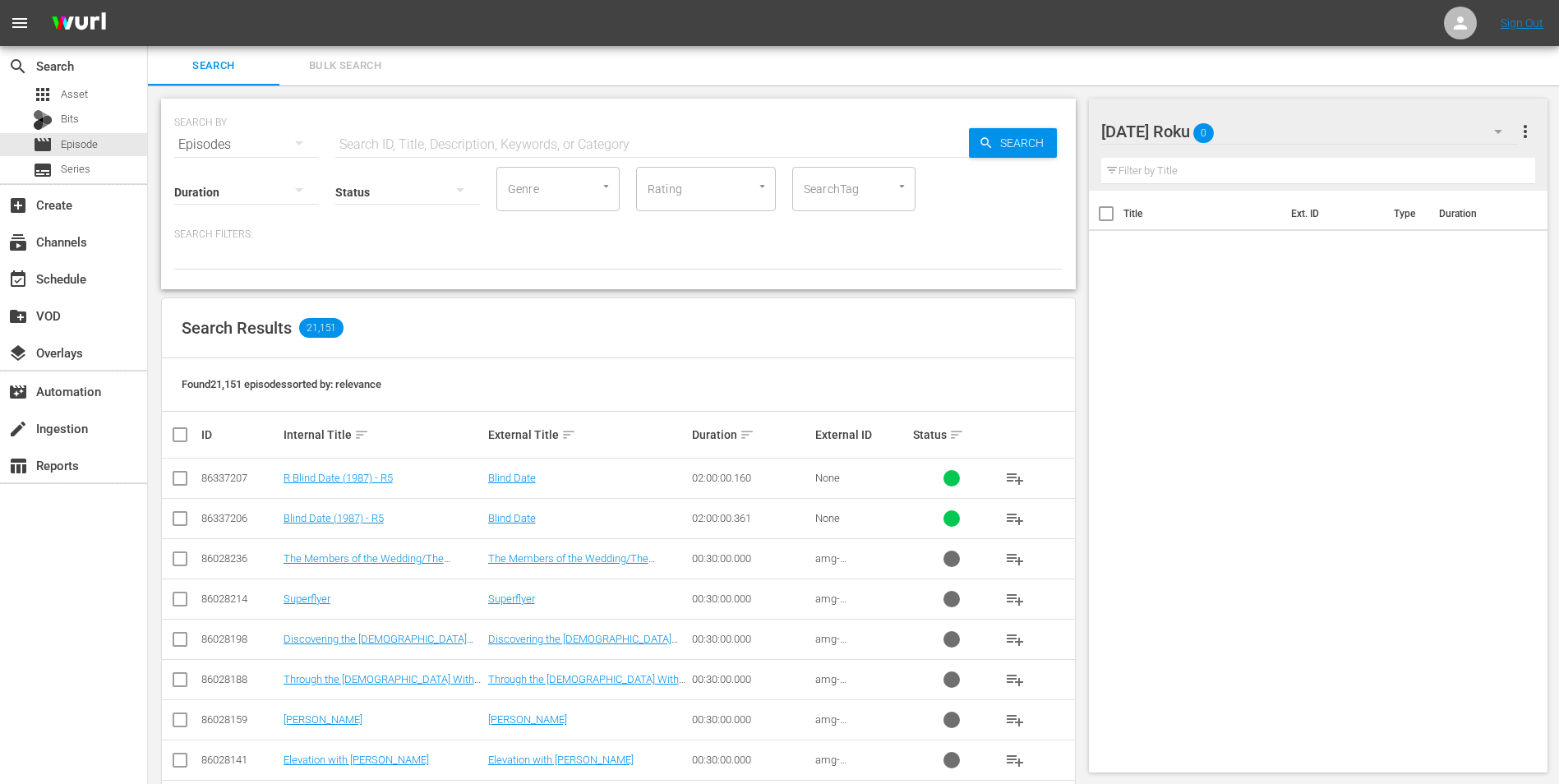 click at bounding box center (1178, 132) 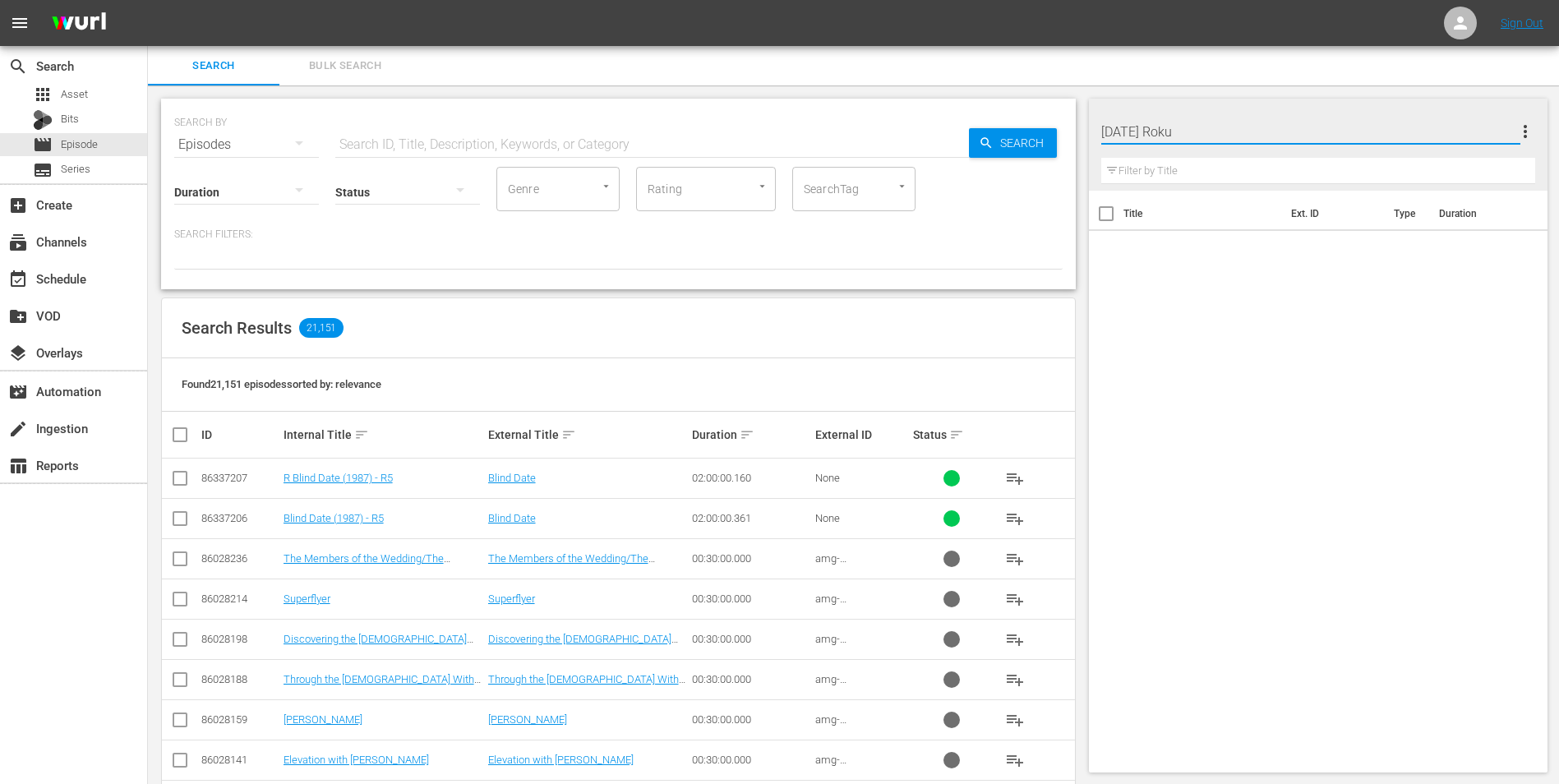 click on "Search Bulk Search" at bounding box center (853, 66) 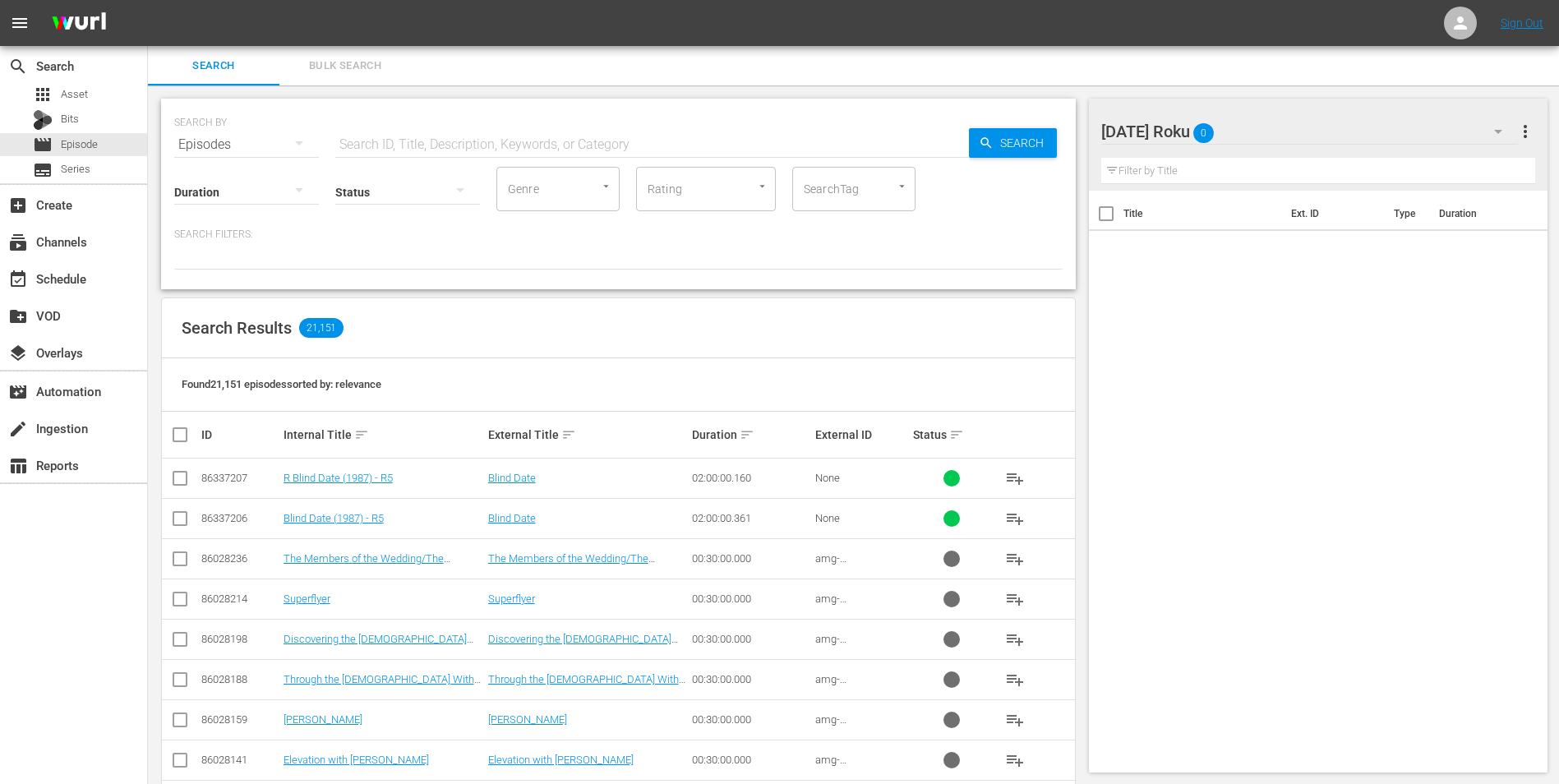 click on "Saturday Roku 0" at bounding box center (1310, 131) 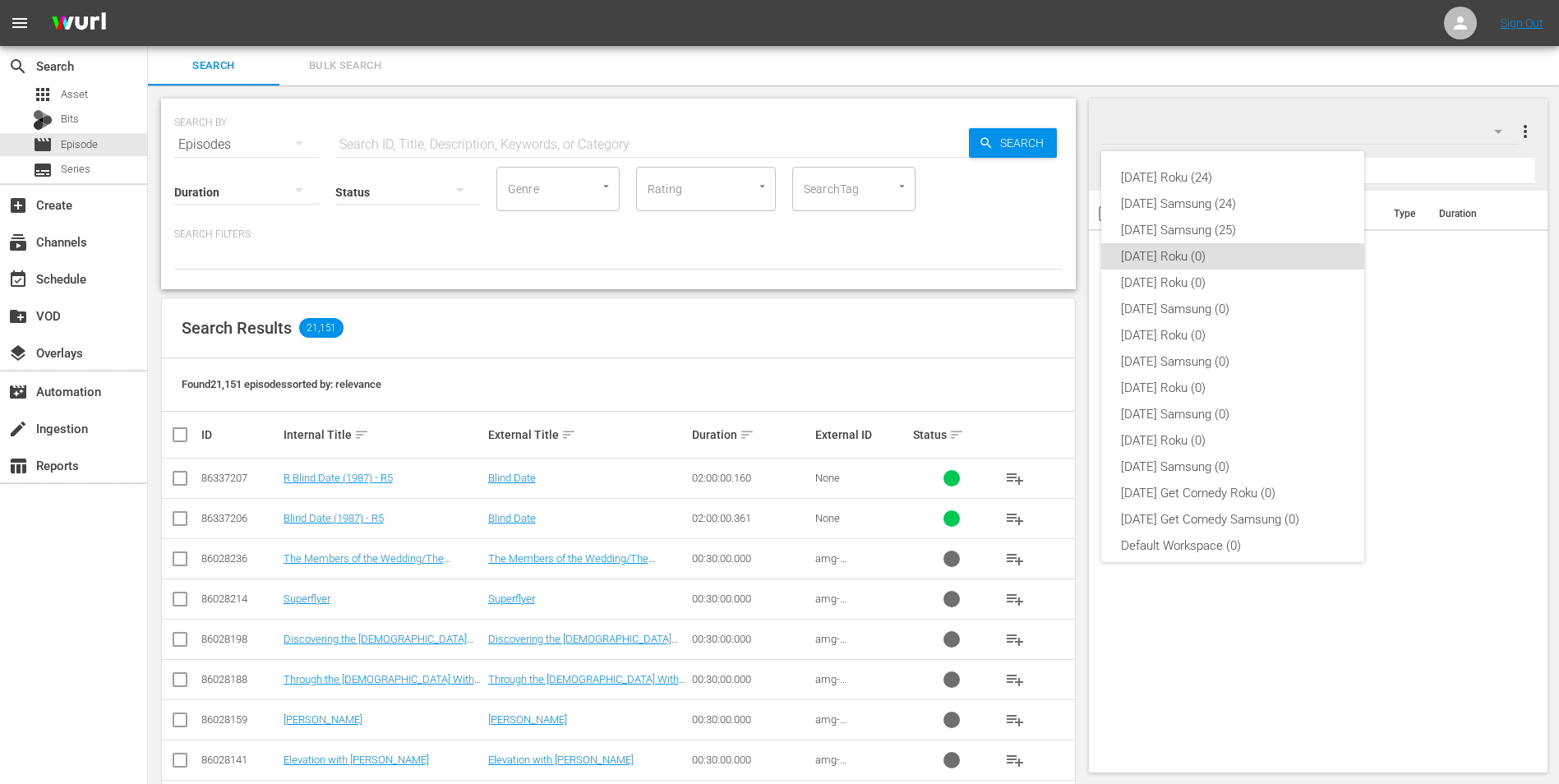 scroll, scrollTop: 10, scrollLeft: 0, axis: vertical 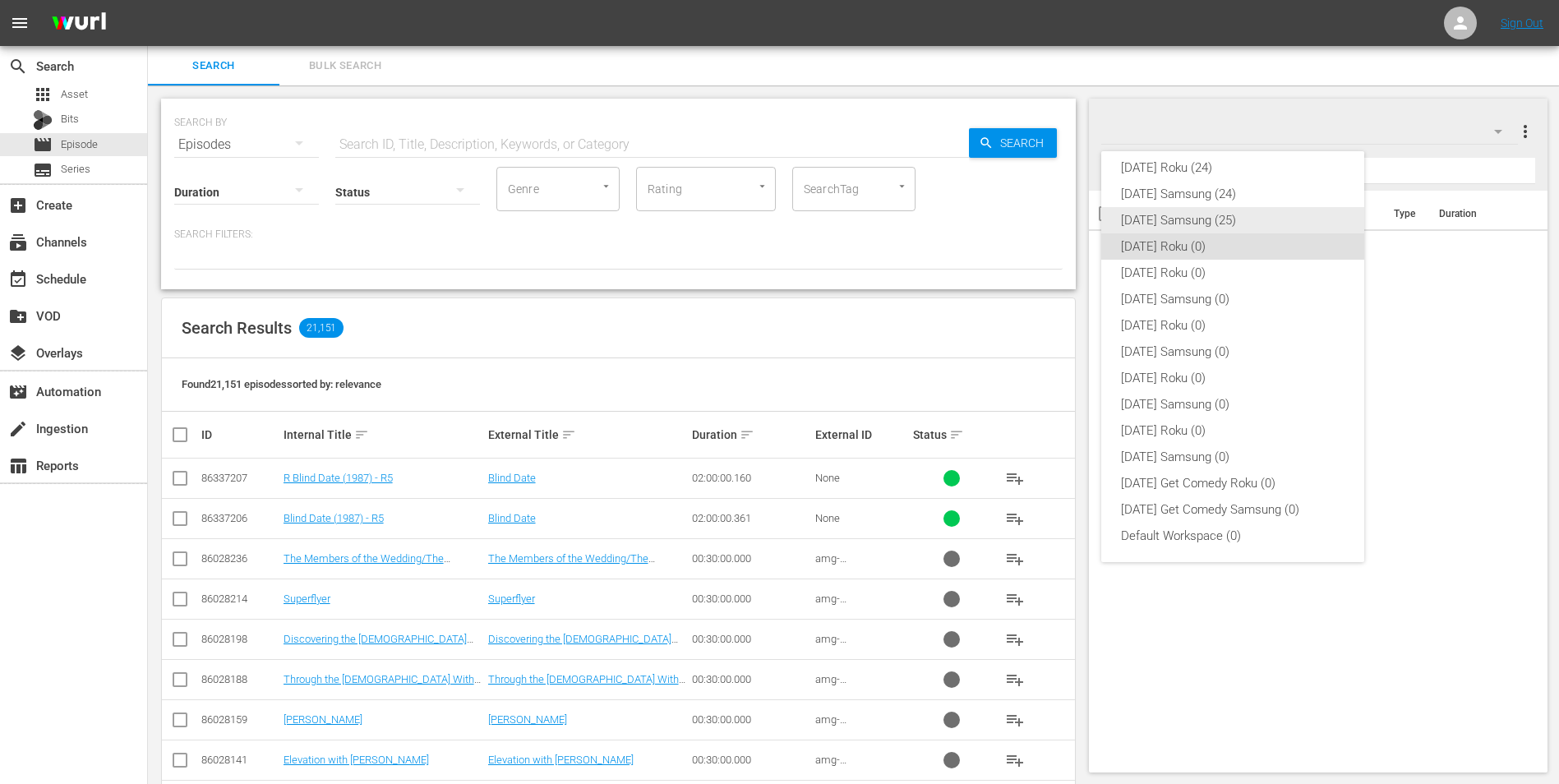 click on "Saturday Samsung (25)" at bounding box center (1233, 220) 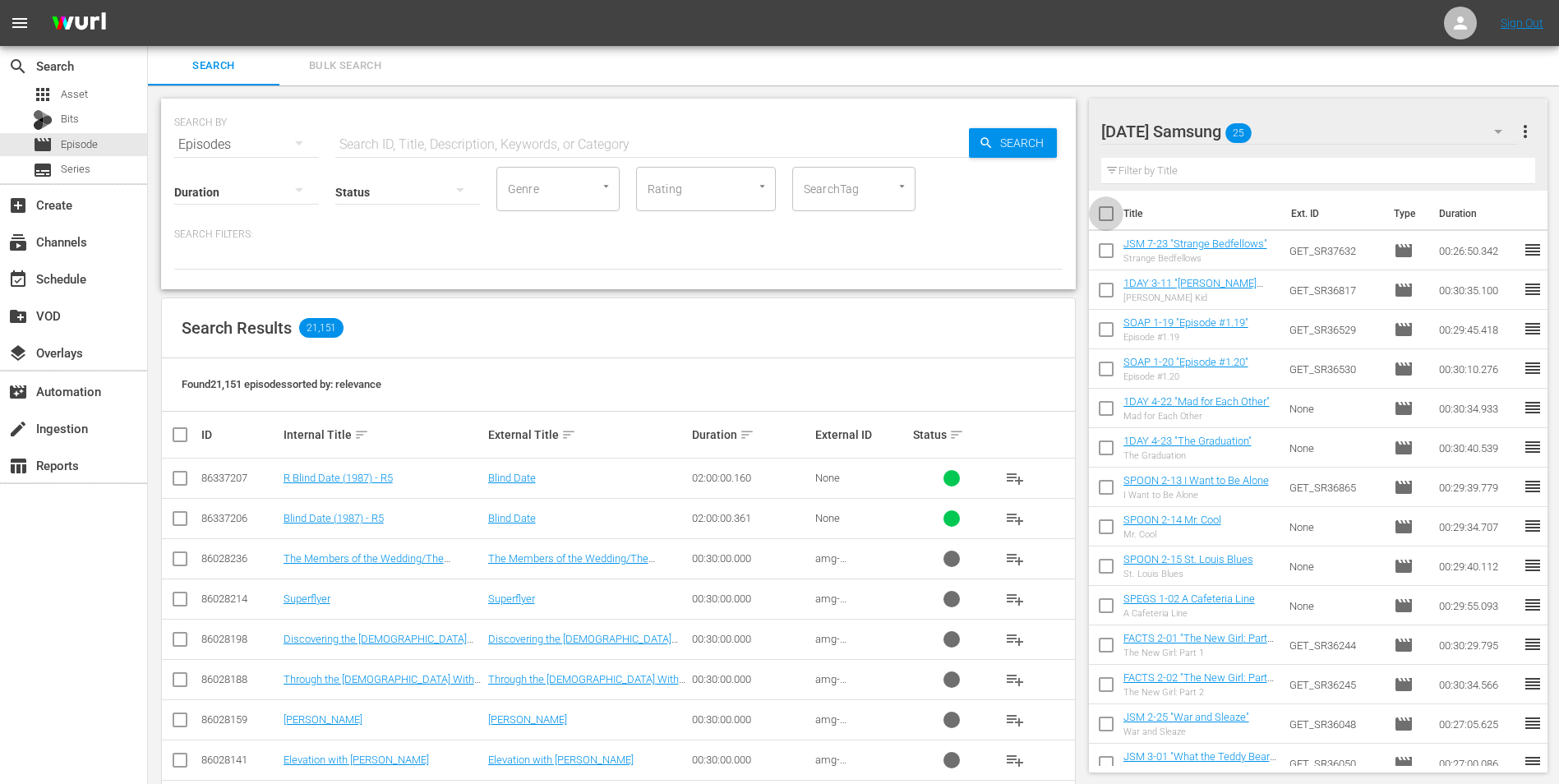 click at bounding box center [1106, 217] 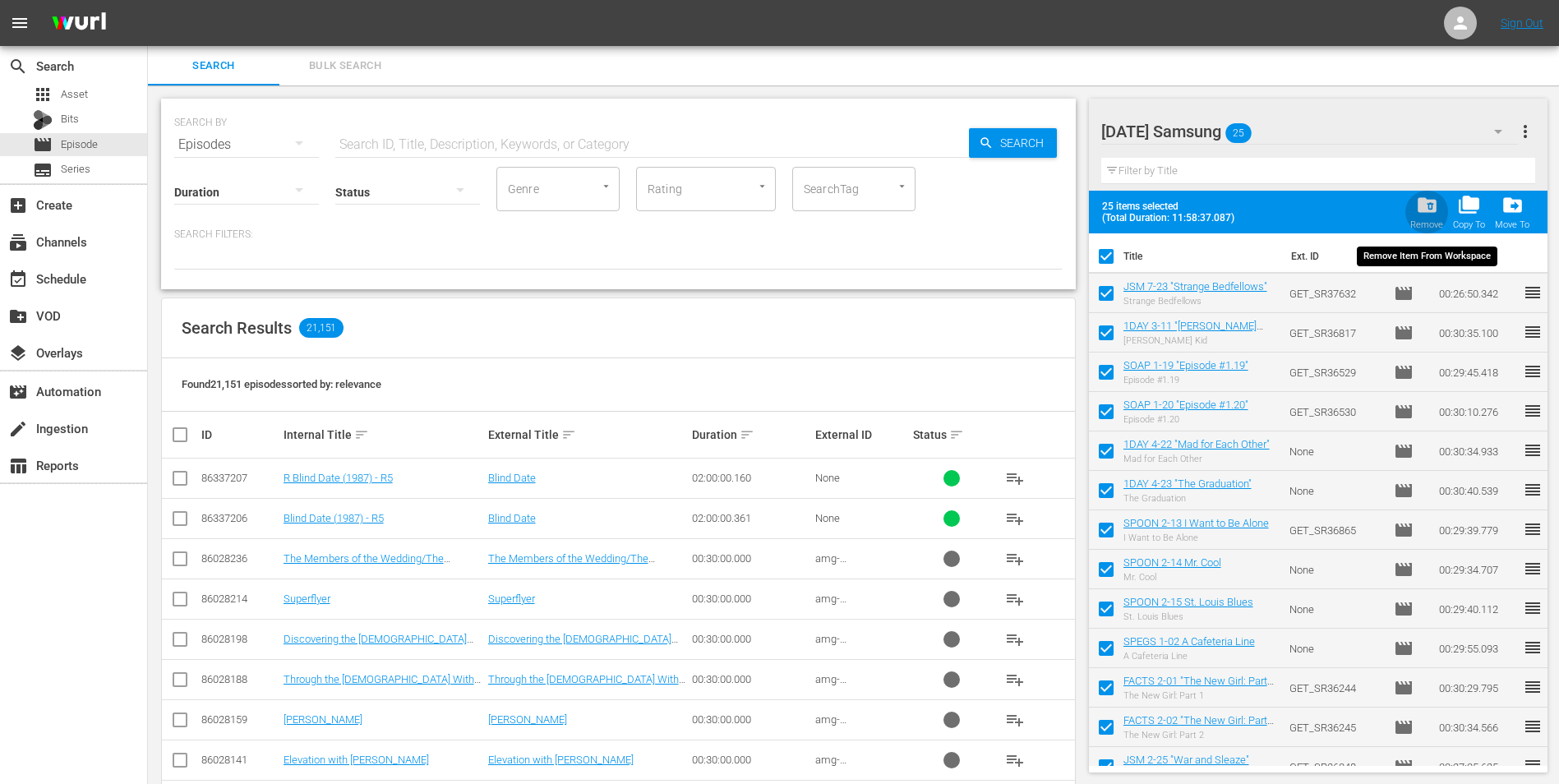 click on "folder_delete" at bounding box center (1427, 205) 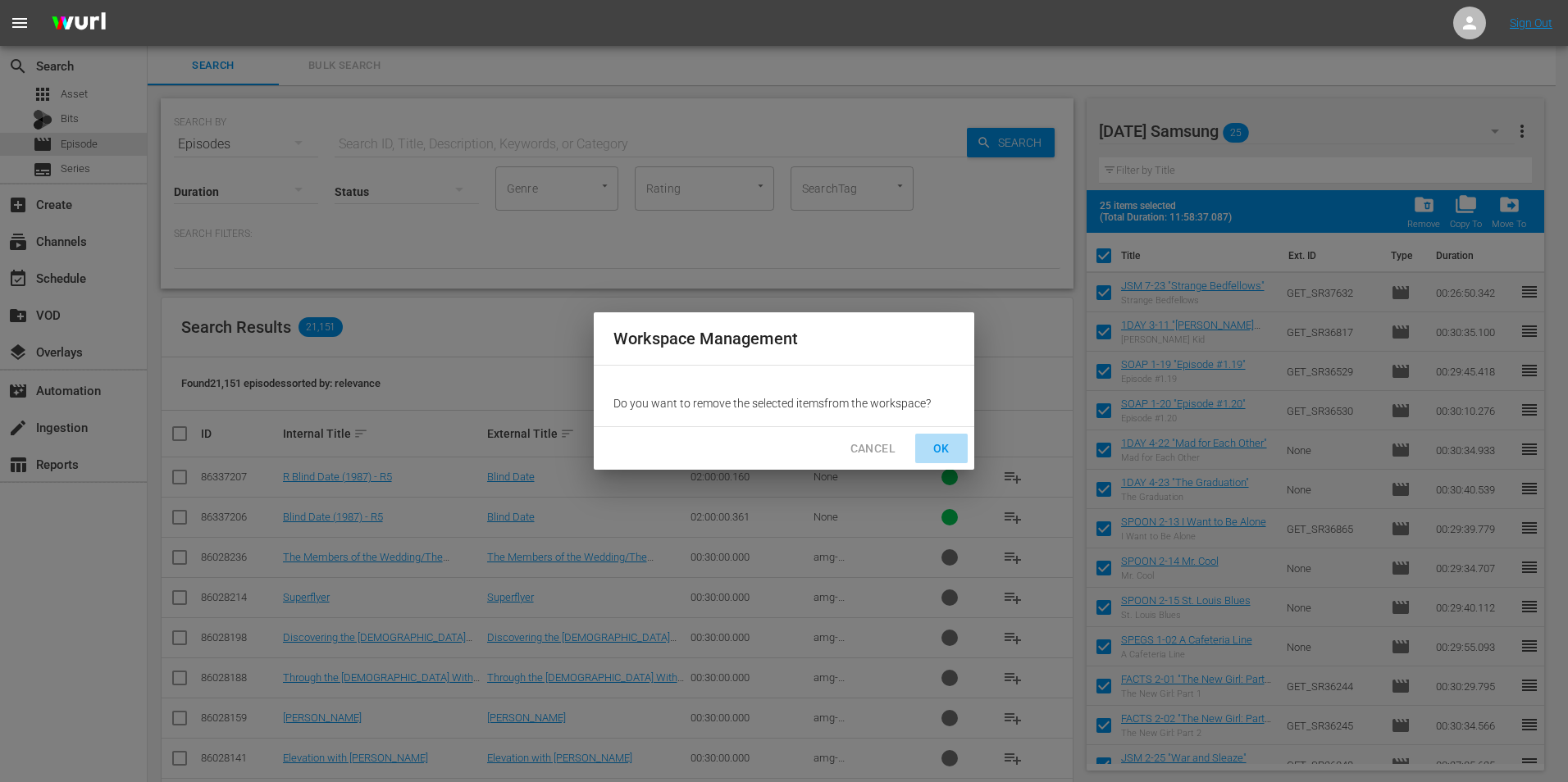 click on "OK" at bounding box center [941, 448] 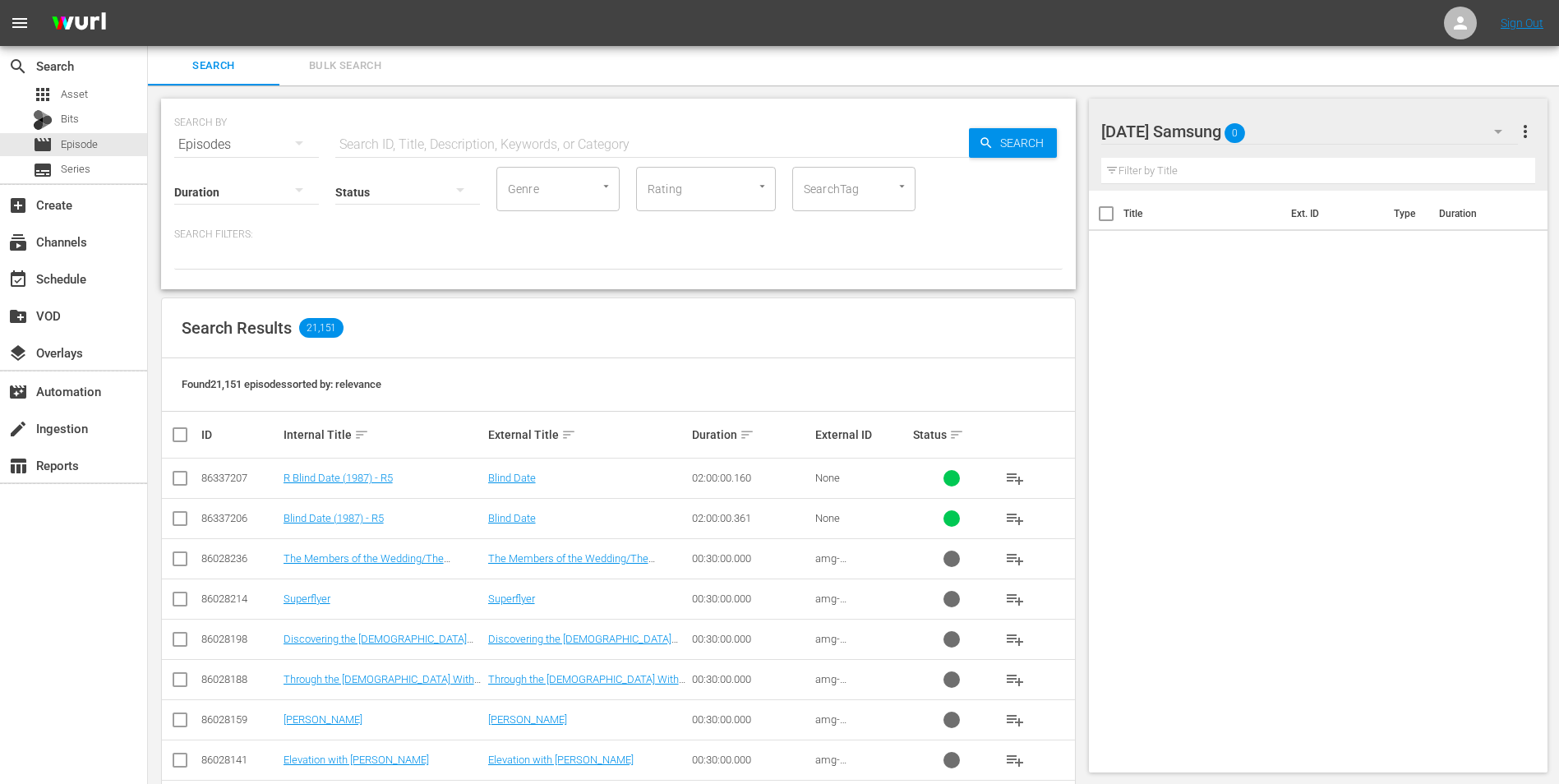 click on "Saturday Samsung 0" at bounding box center [1310, 131] 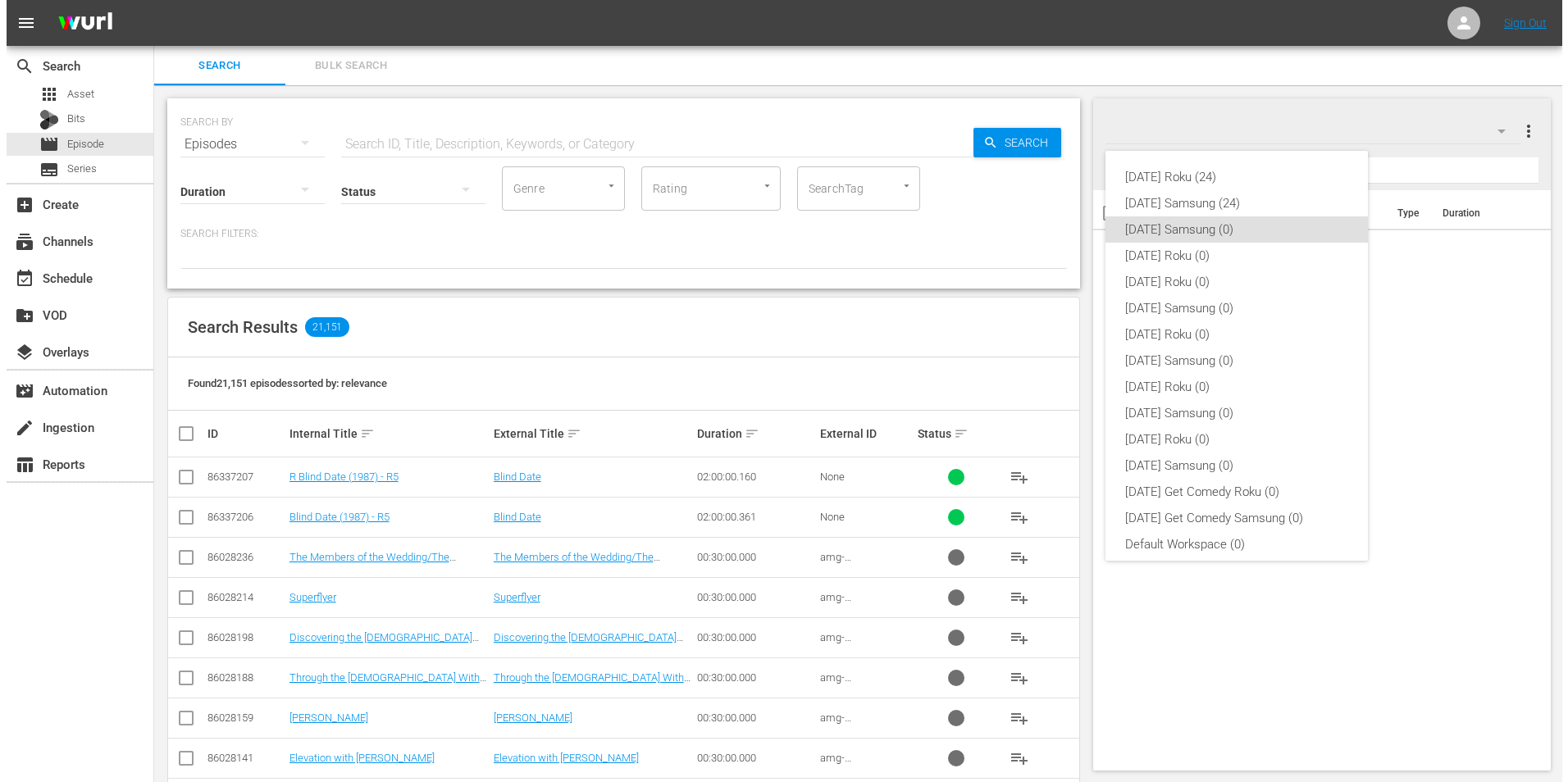 scroll, scrollTop: 10, scrollLeft: 0, axis: vertical 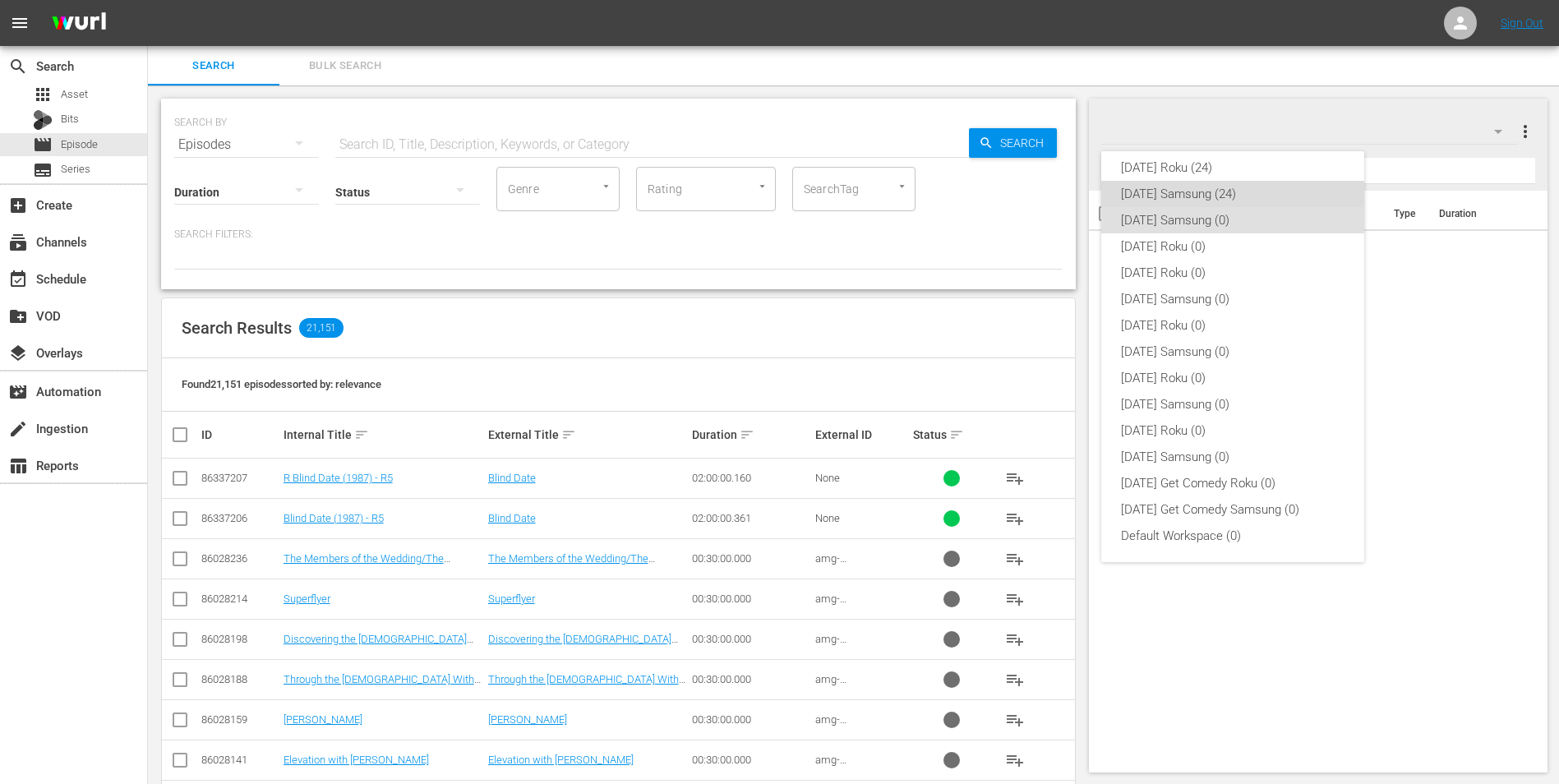 click on "Sunday Samsung (24)" at bounding box center (1233, 194) 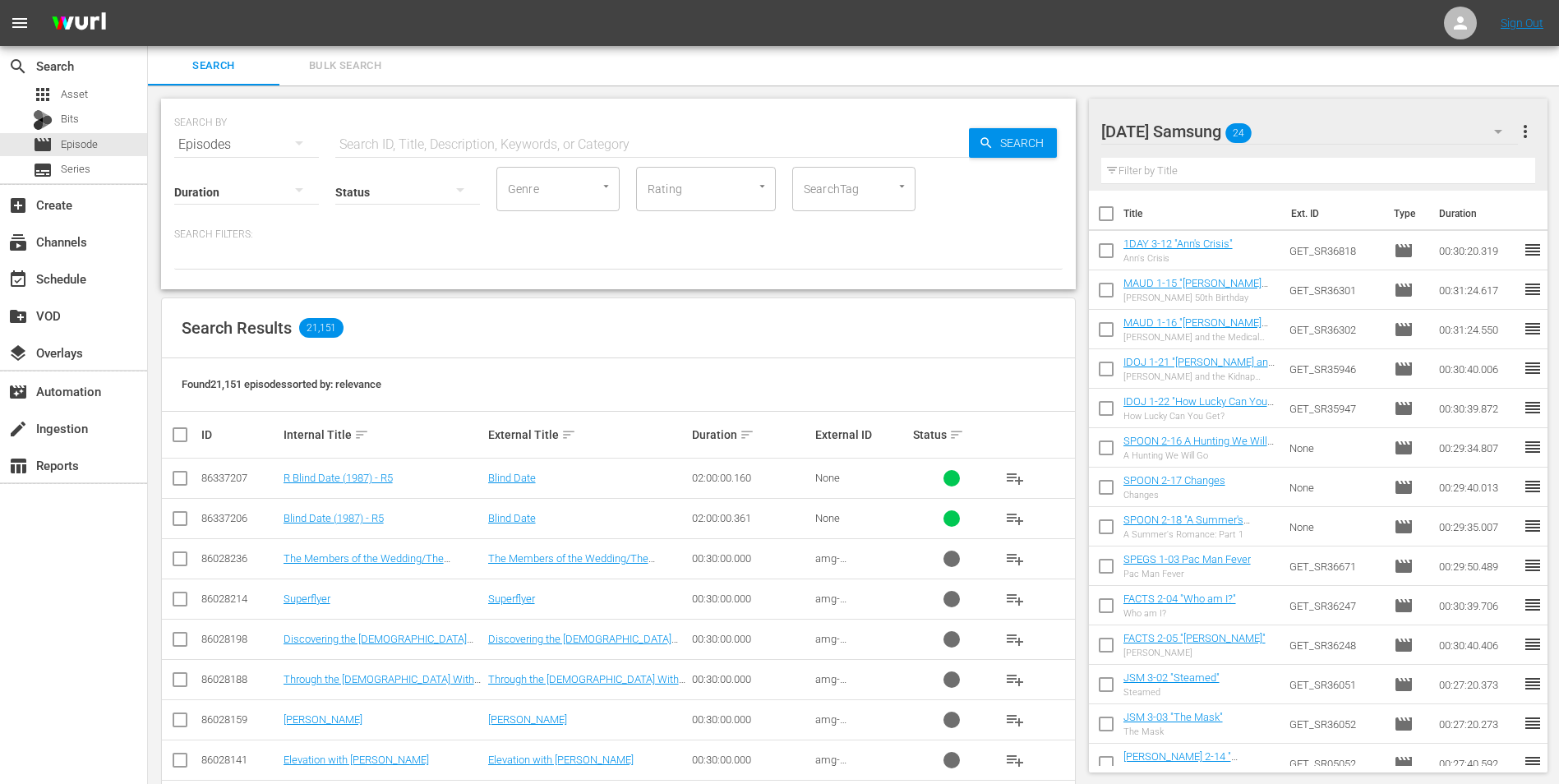 click at bounding box center (1106, 217) 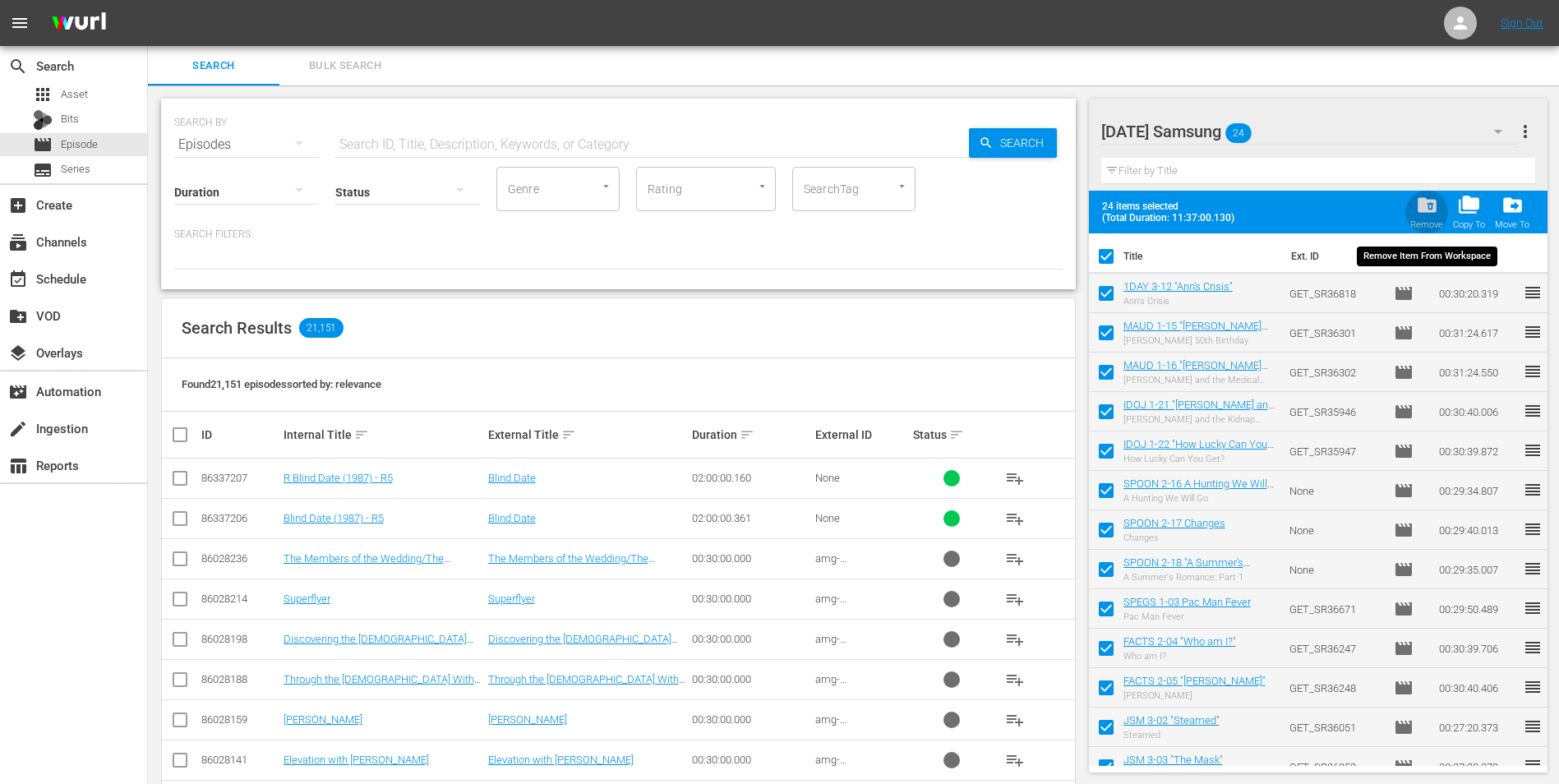 click on "folder_delete" at bounding box center [1427, 205] 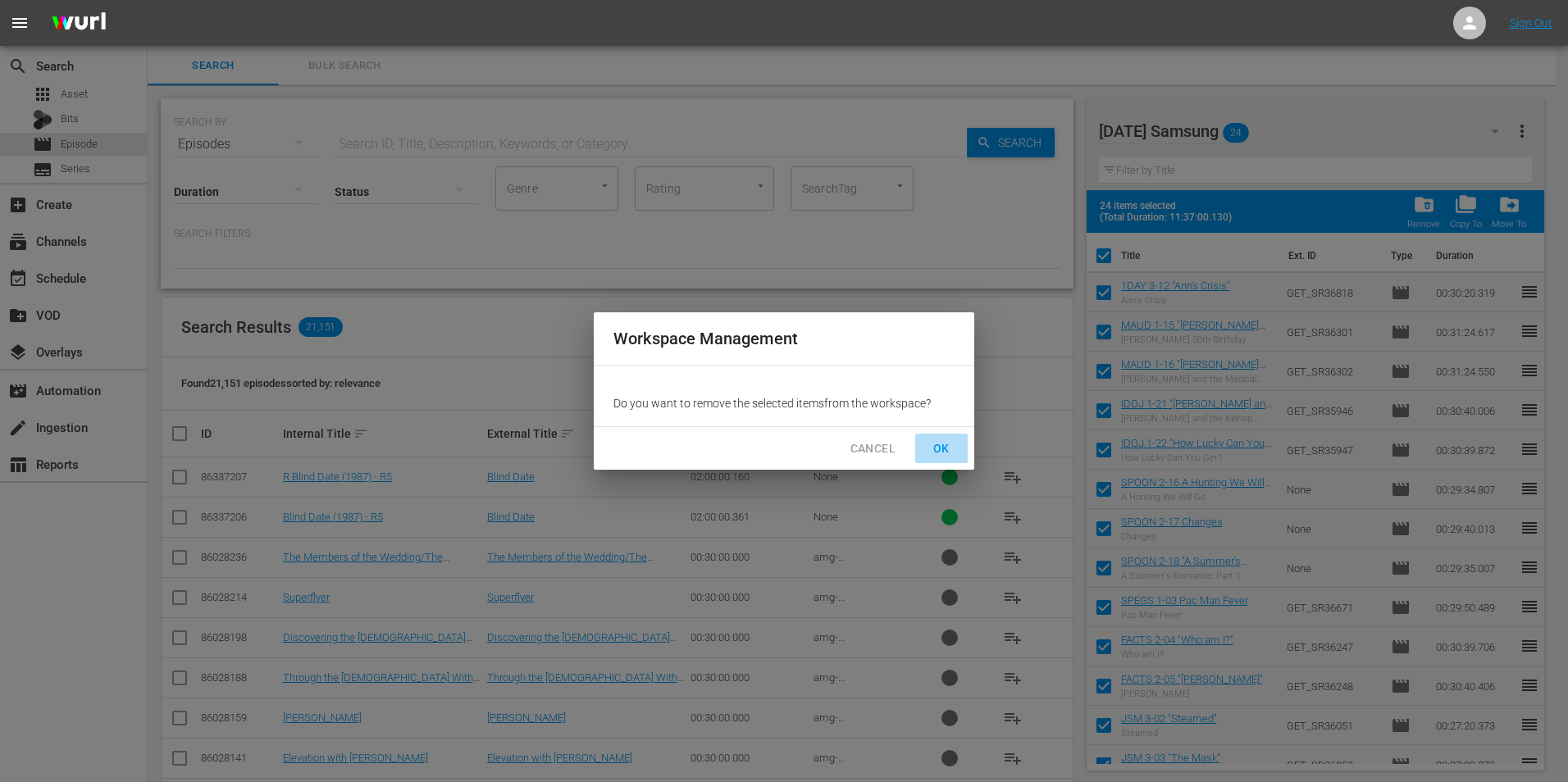 click on "OK" at bounding box center (941, 448) 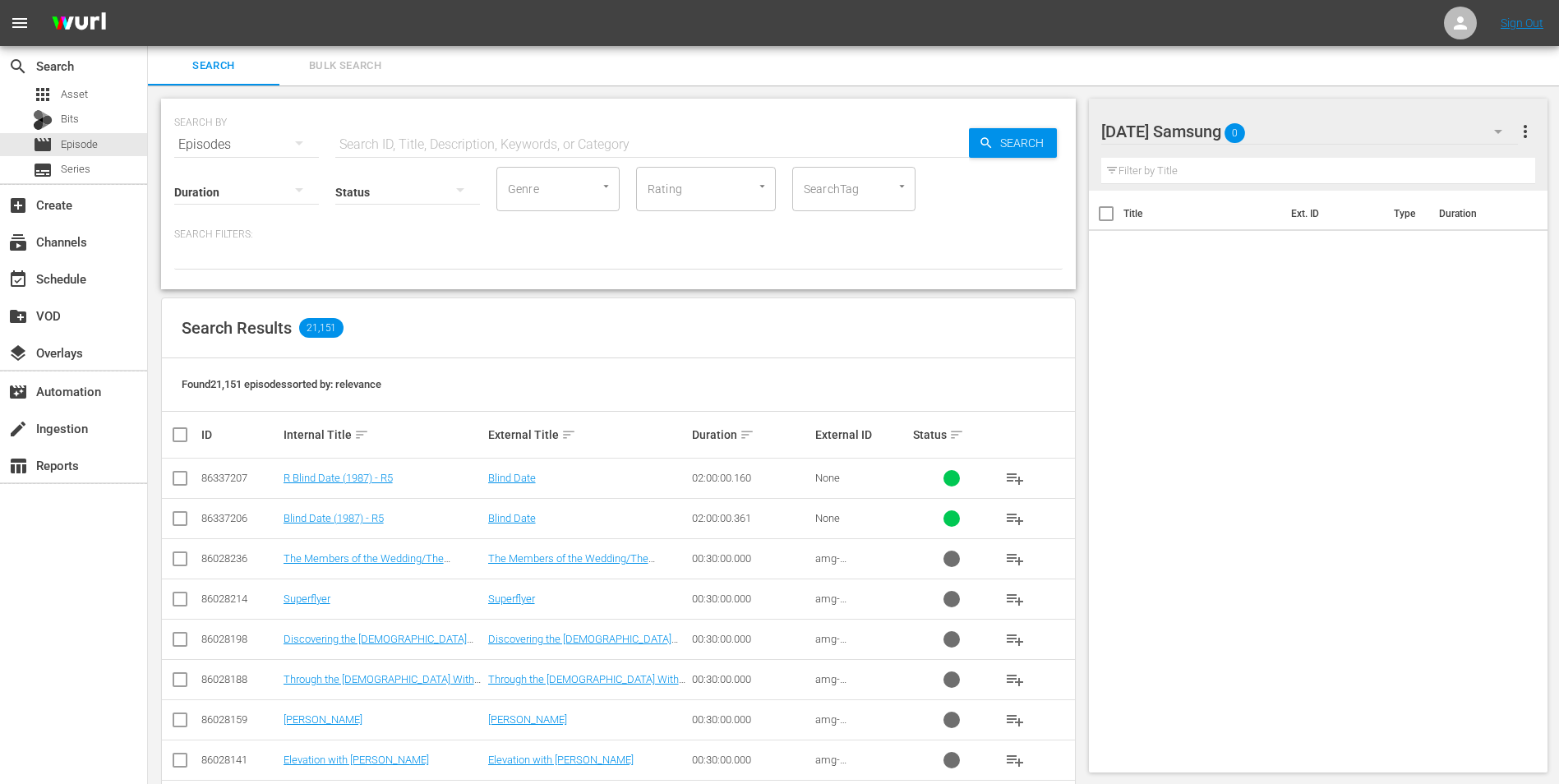 click on "Sunday Samsung 0" at bounding box center (1310, 131) 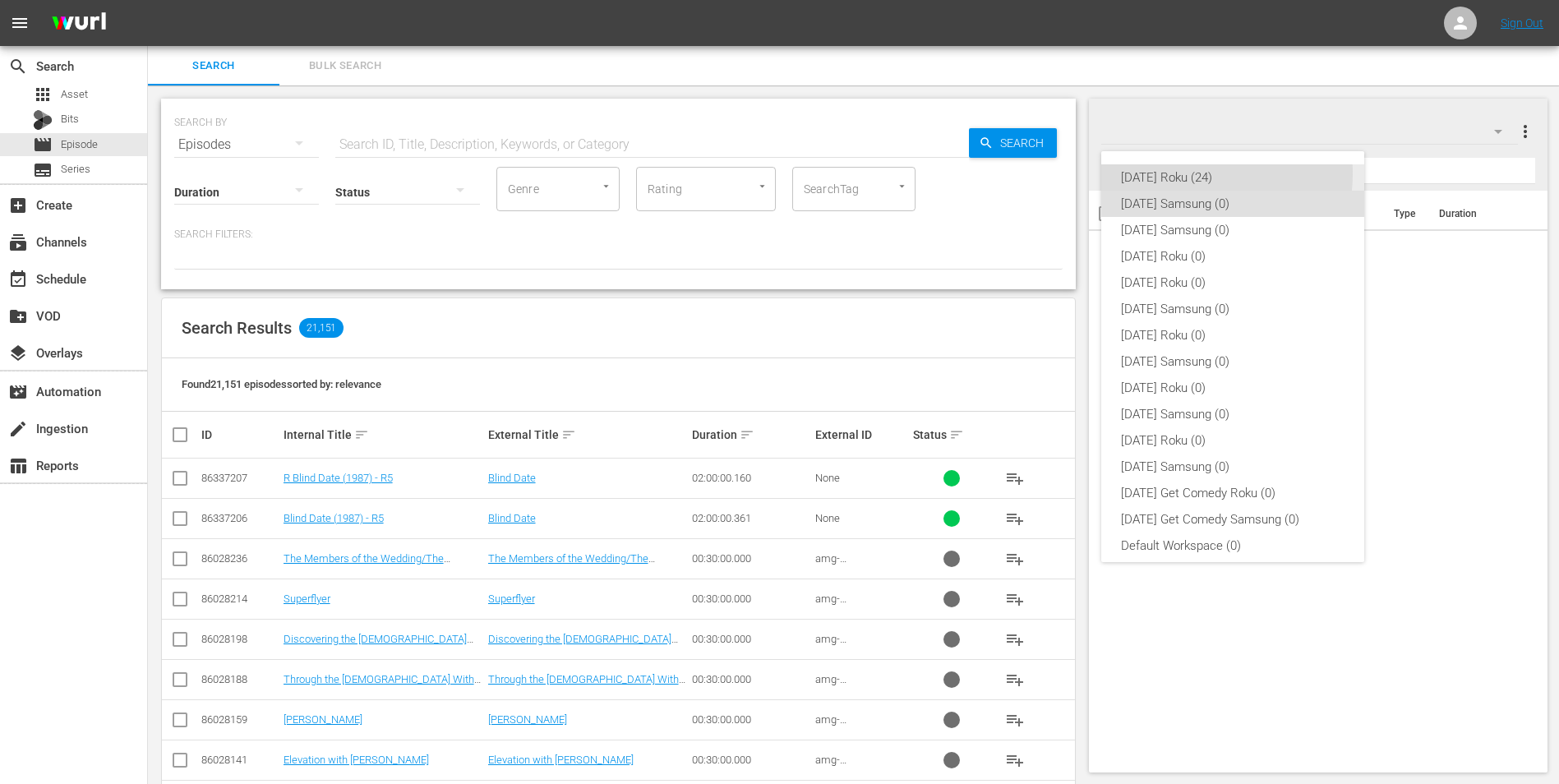 click on "Sunday Roku (24)" at bounding box center (1233, 178) 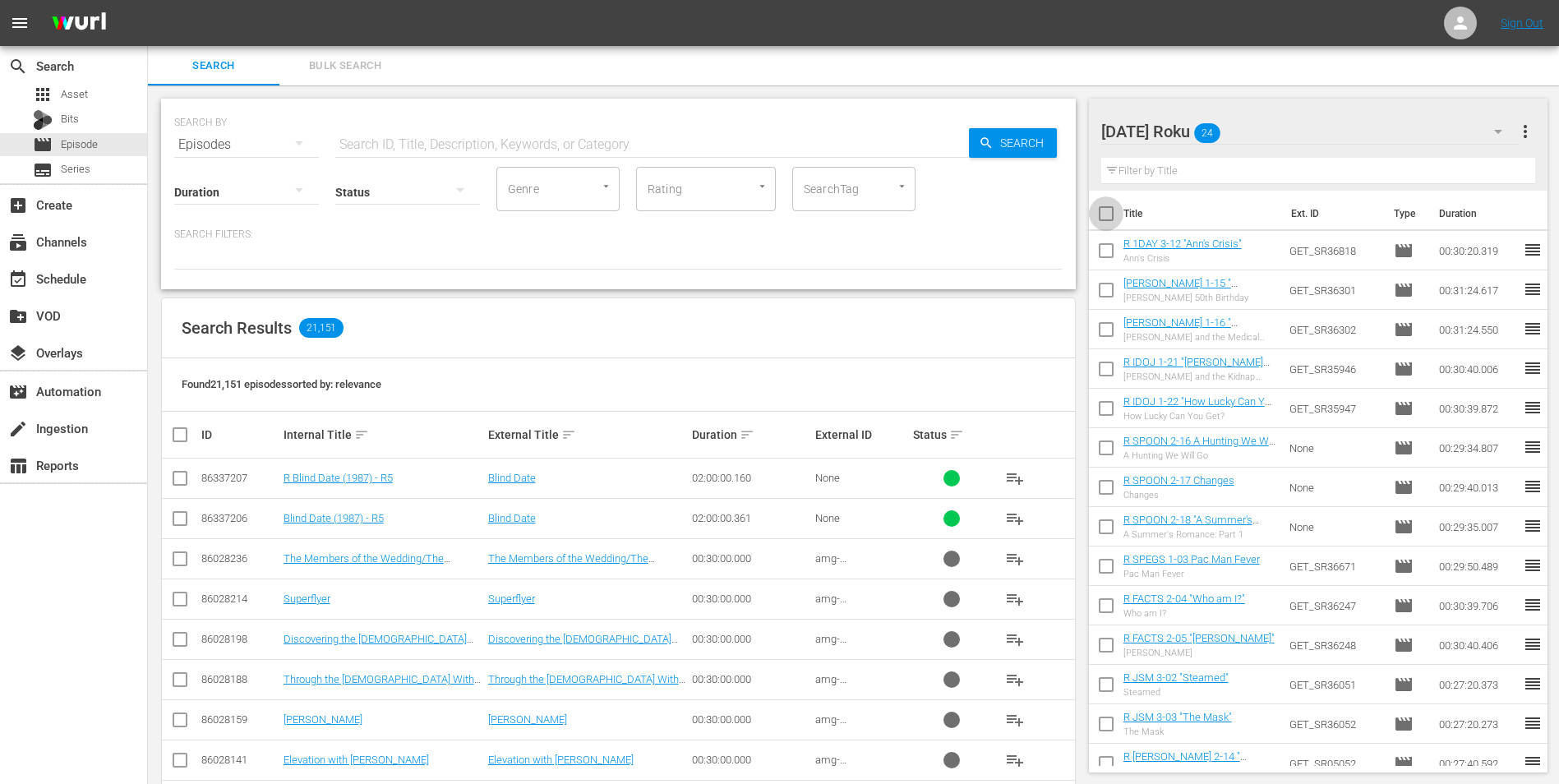 click at bounding box center [1106, 217] 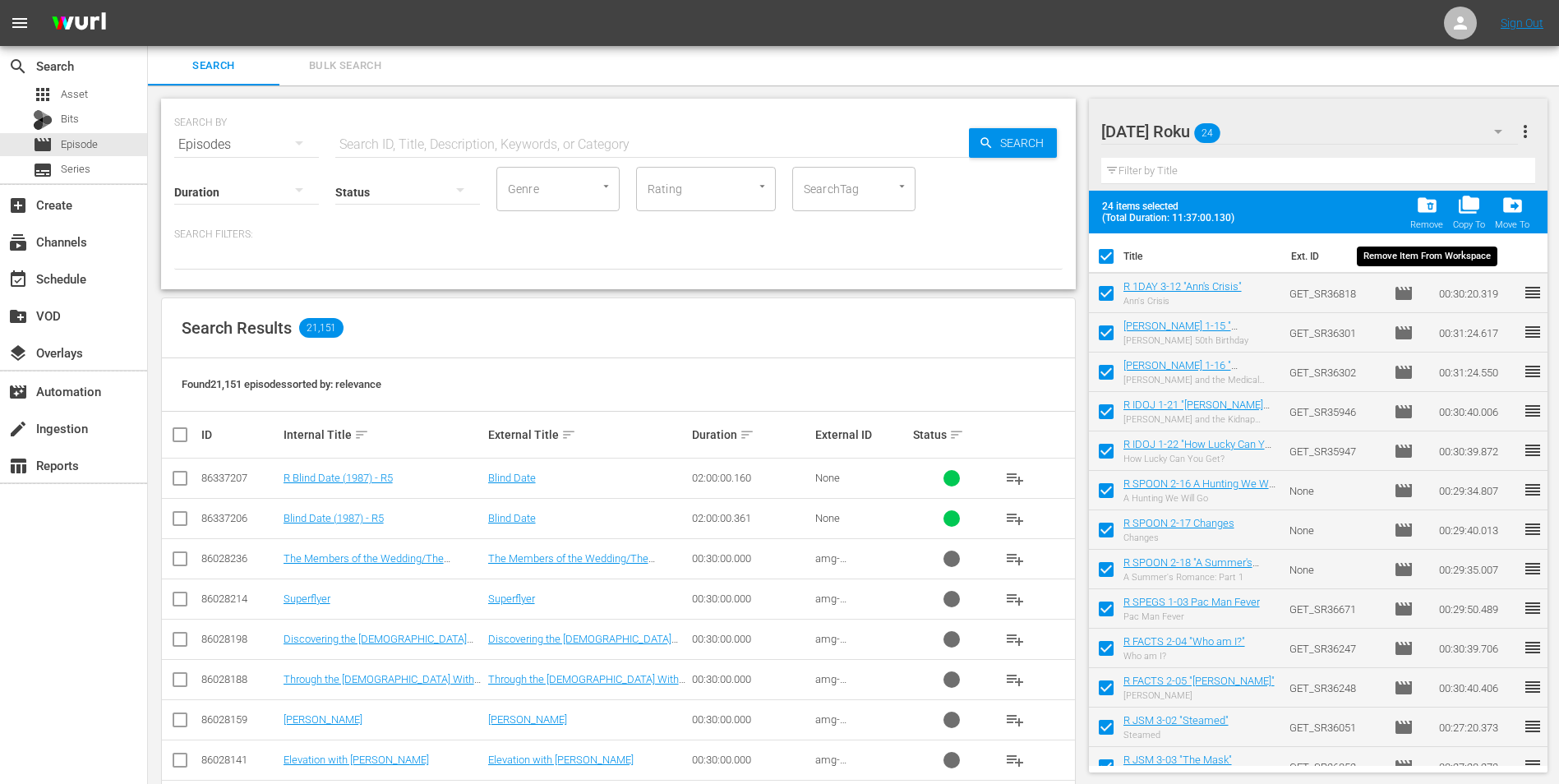 click on "folder_delete Remove" at bounding box center [1427, 212] 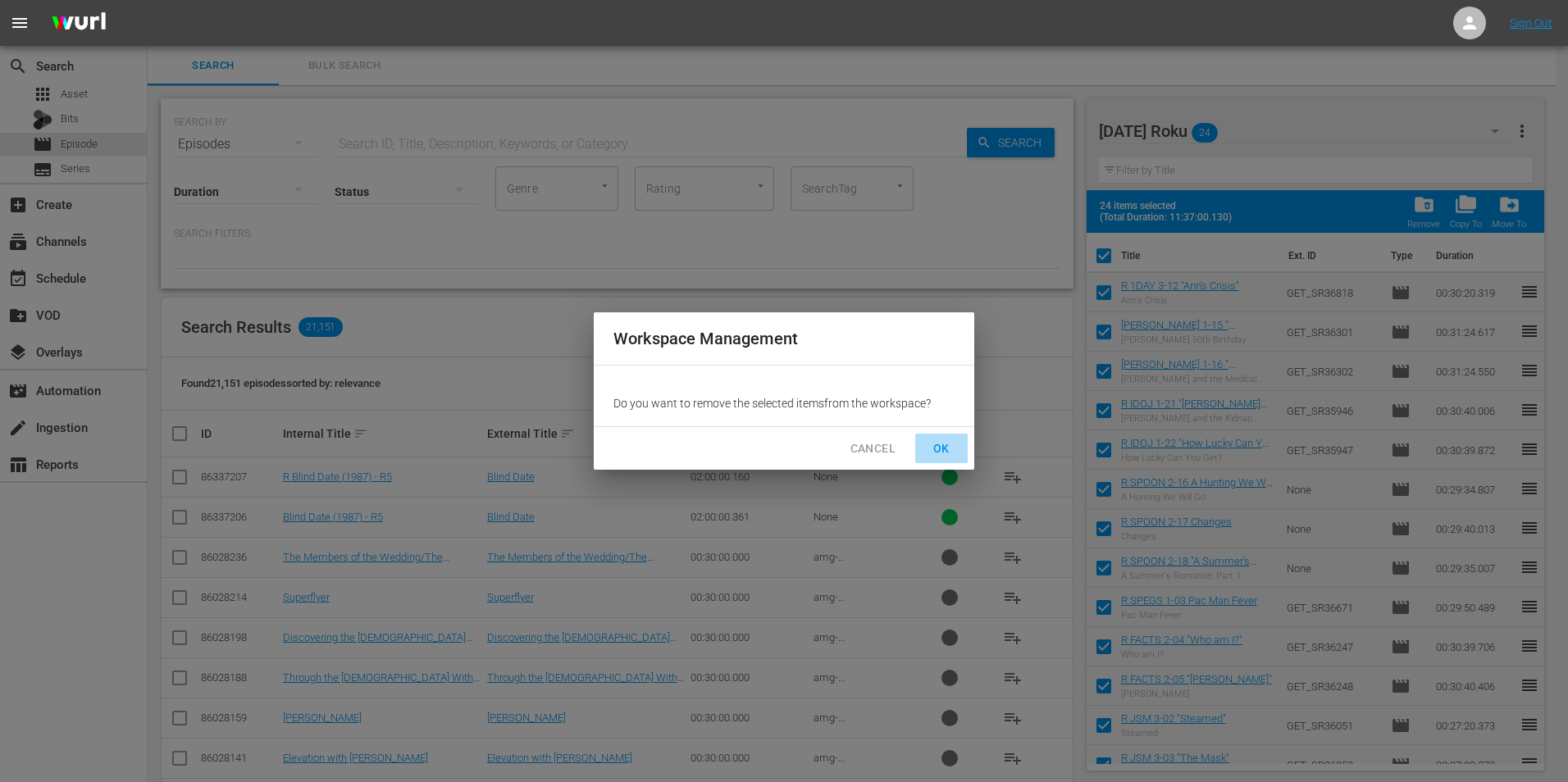 click on "OK" at bounding box center [941, 448] 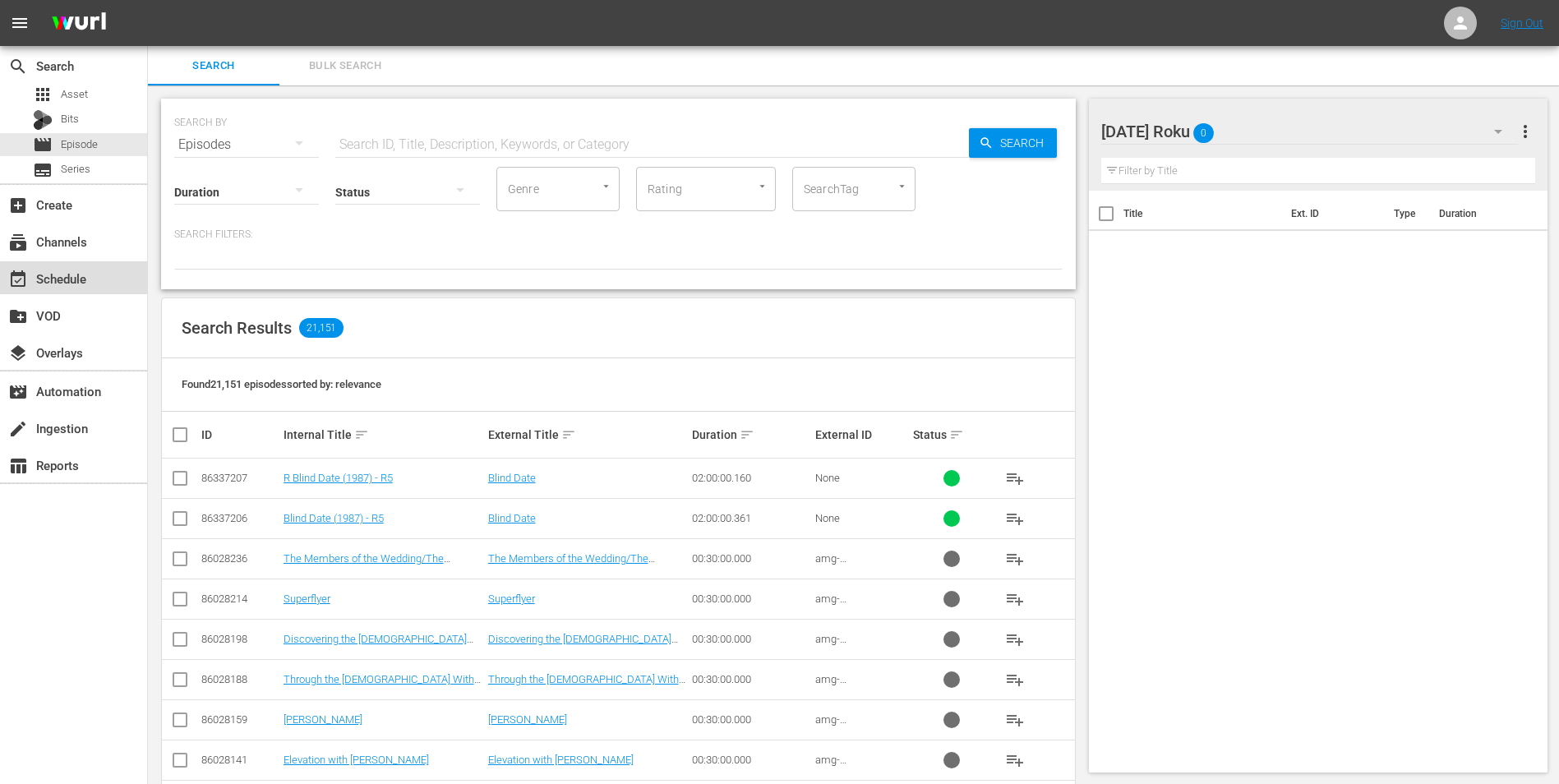 click on "event_available   Schedule" at bounding box center [46, 276] 